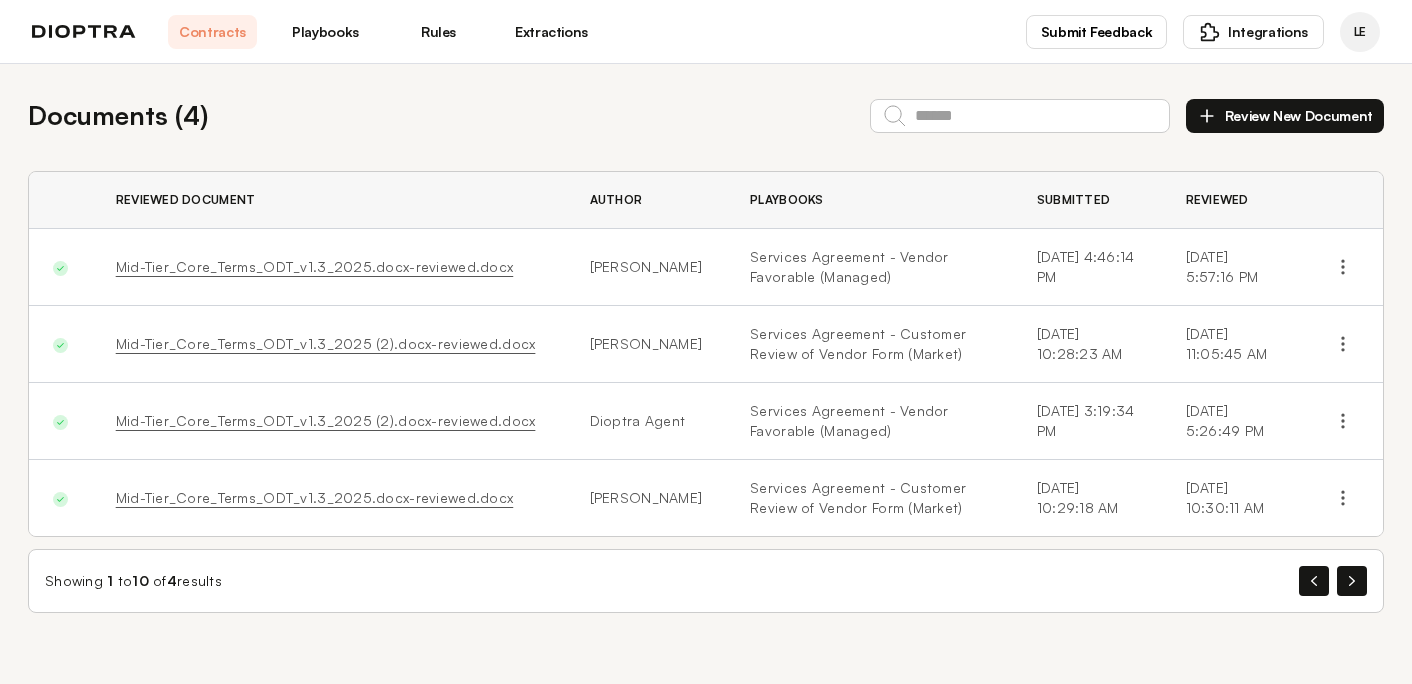 scroll, scrollTop: 0, scrollLeft: 0, axis: both 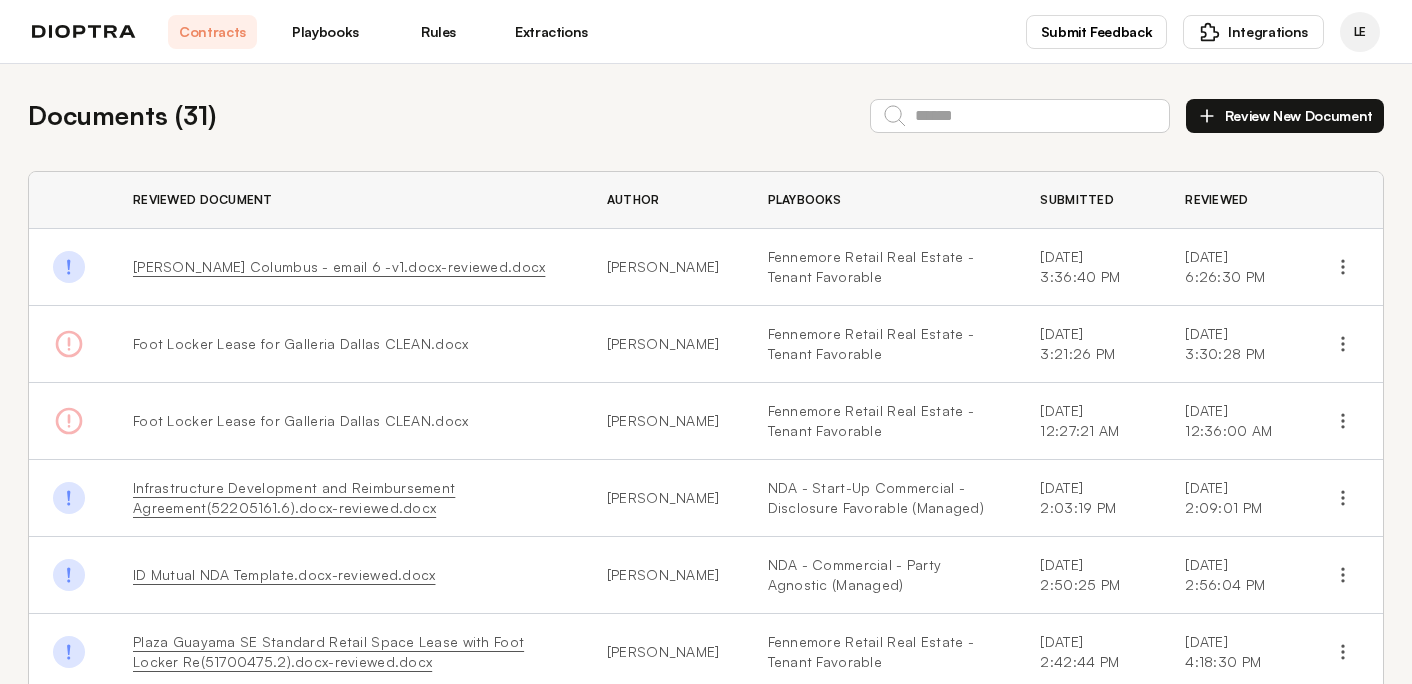 click on "Playbooks" at bounding box center [325, 32] 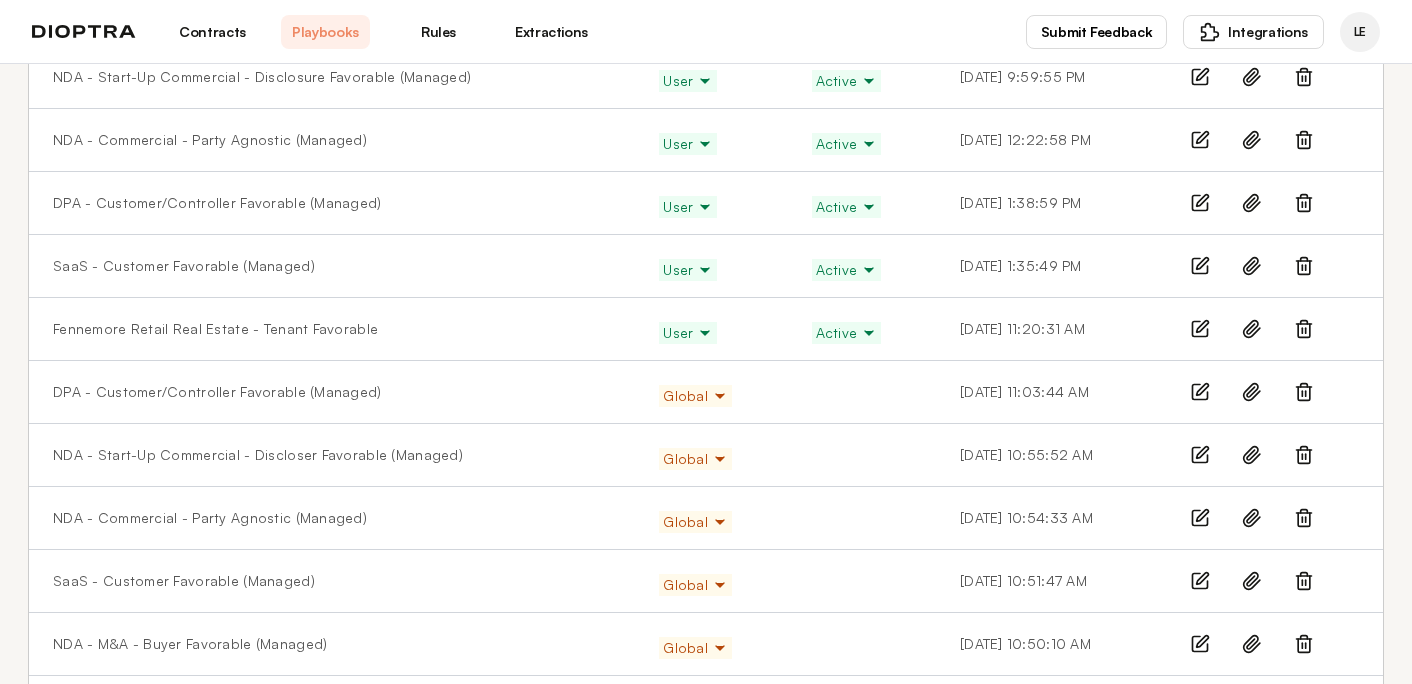 scroll, scrollTop: 837, scrollLeft: 0, axis: vertical 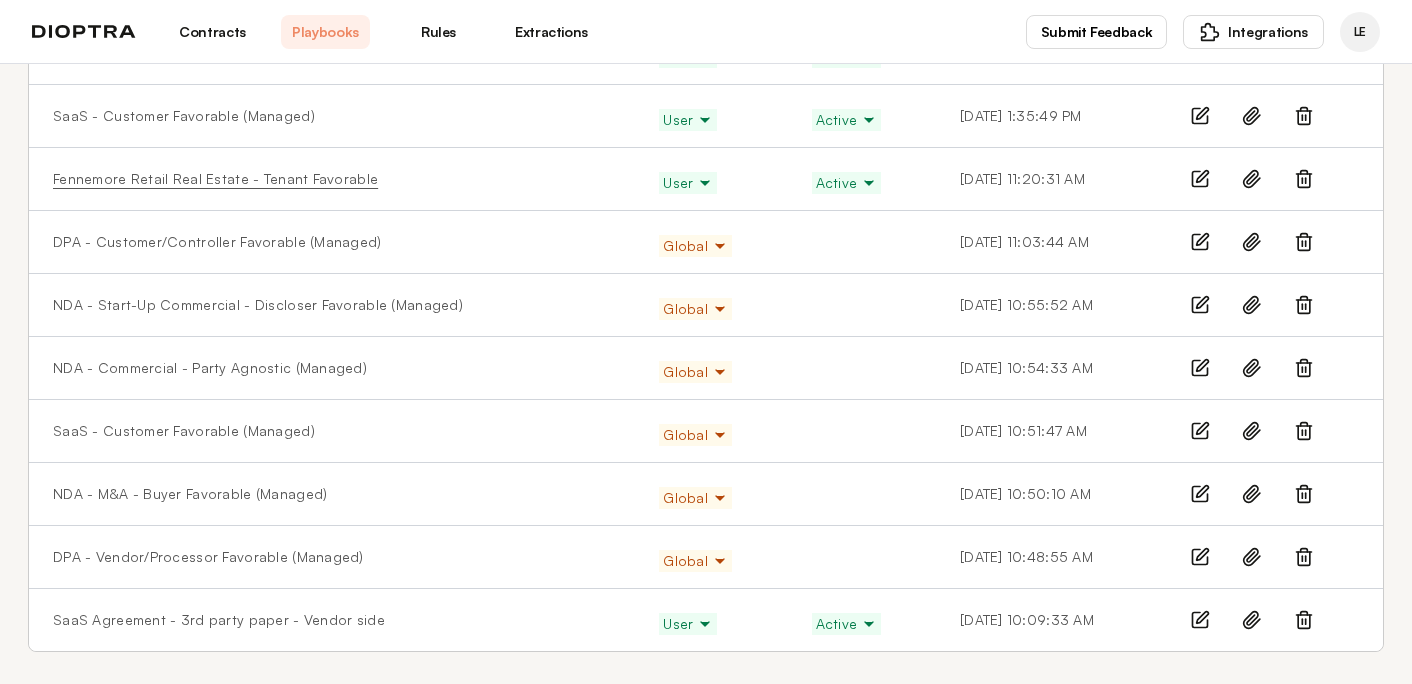 click on "Fennemore Retail Real Estate - Tenant Favorable" at bounding box center [215, 179] 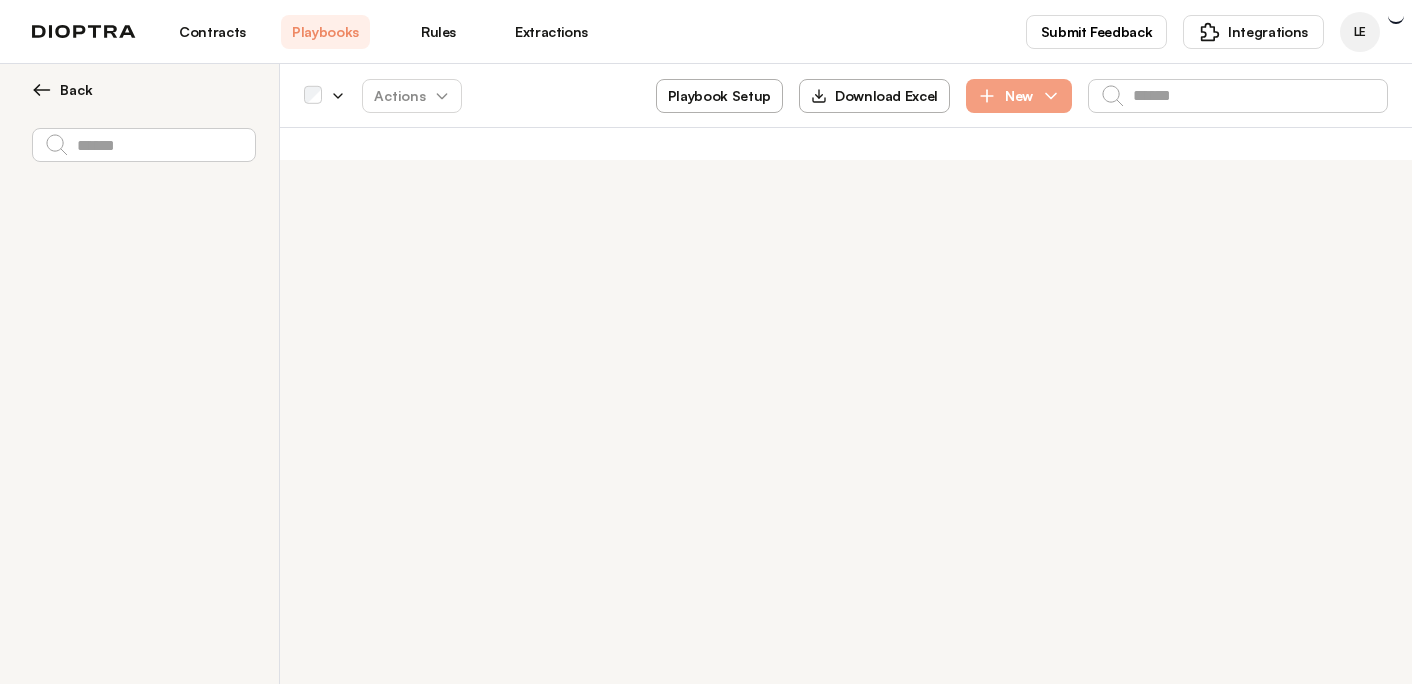 scroll, scrollTop: 0, scrollLeft: 0, axis: both 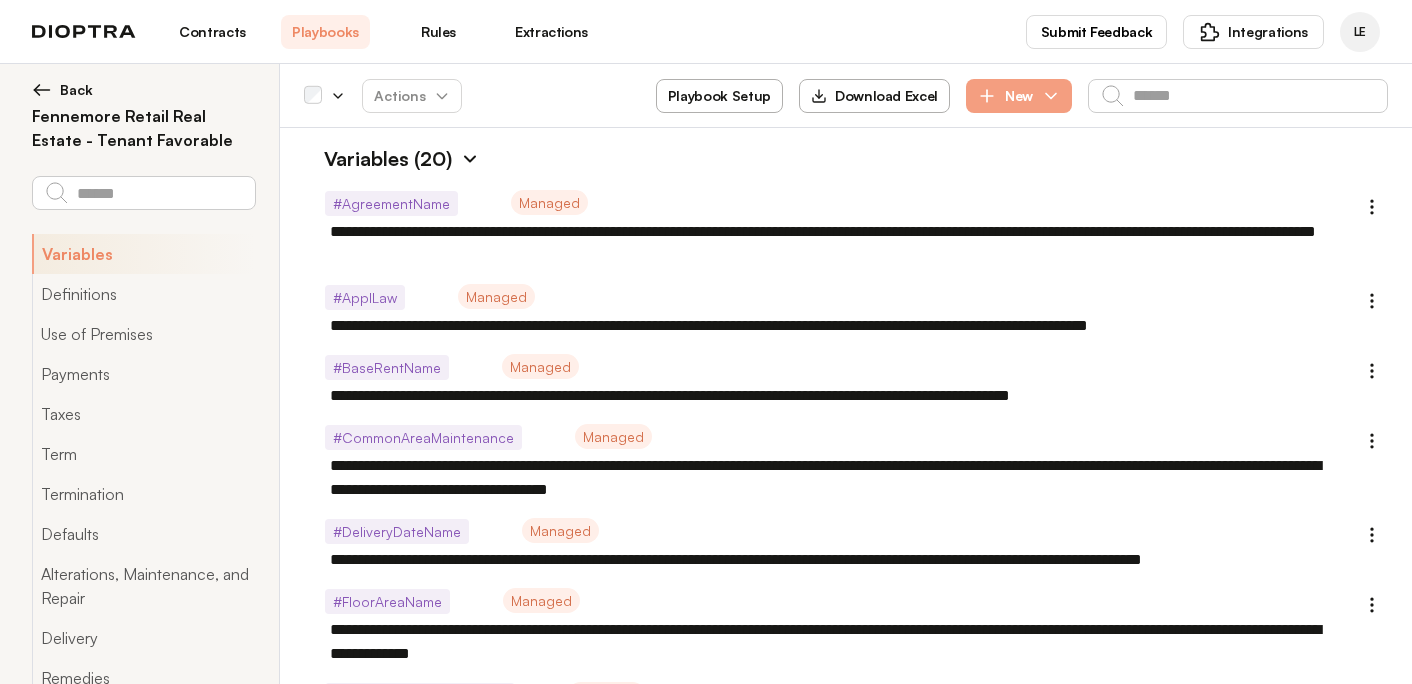 click at bounding box center (470, 159) 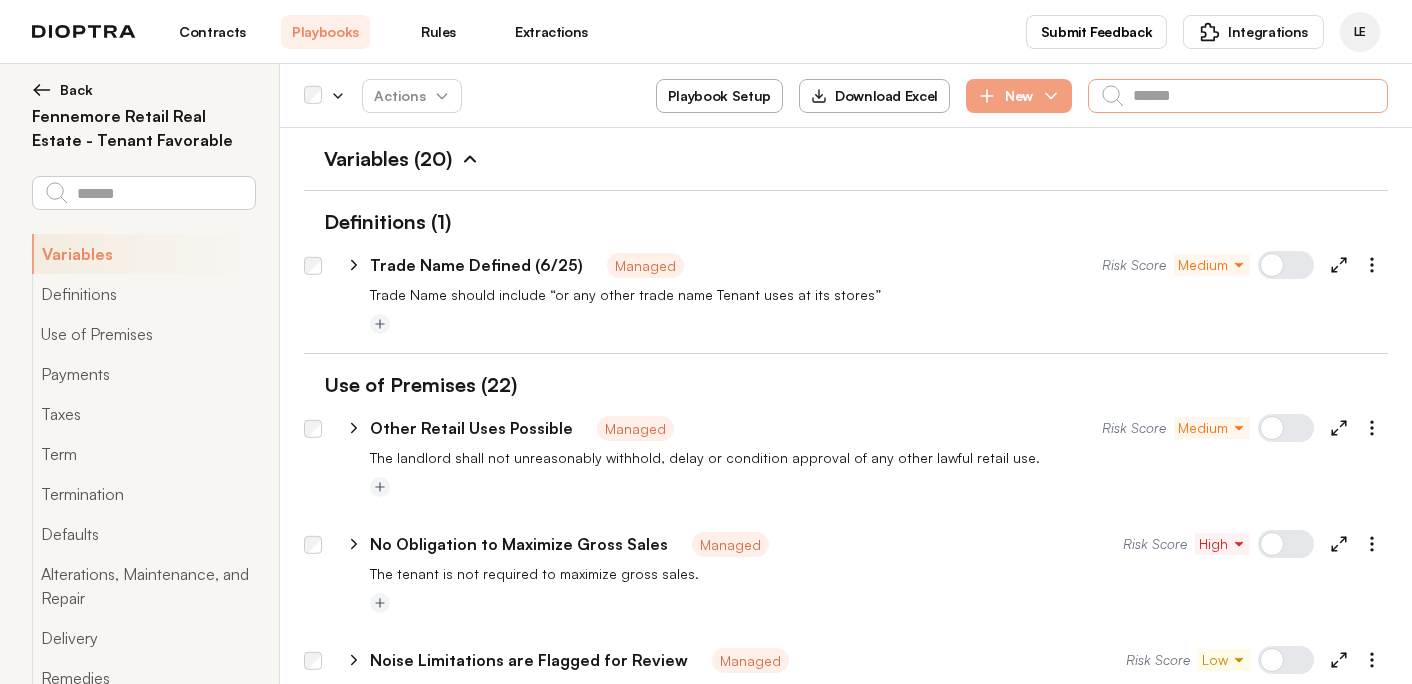 click at bounding box center (1238, 96) 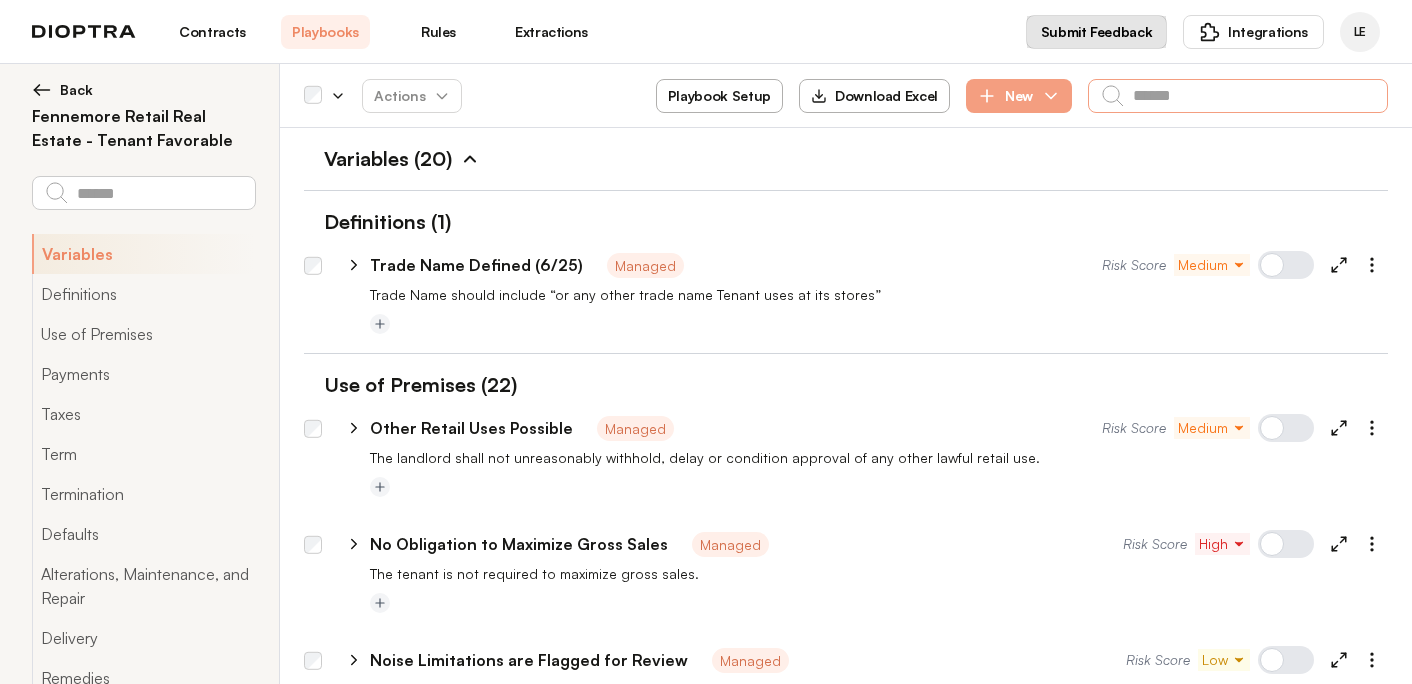 type on "*" 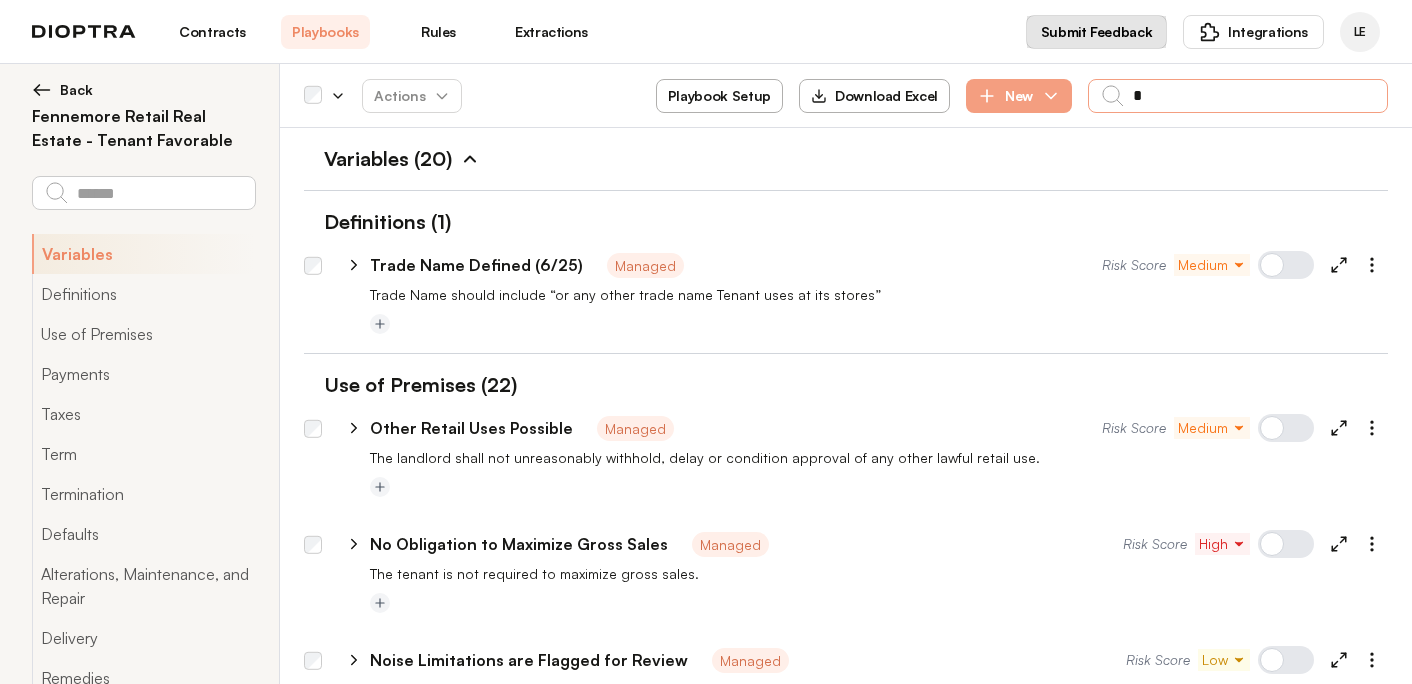 type on "*" 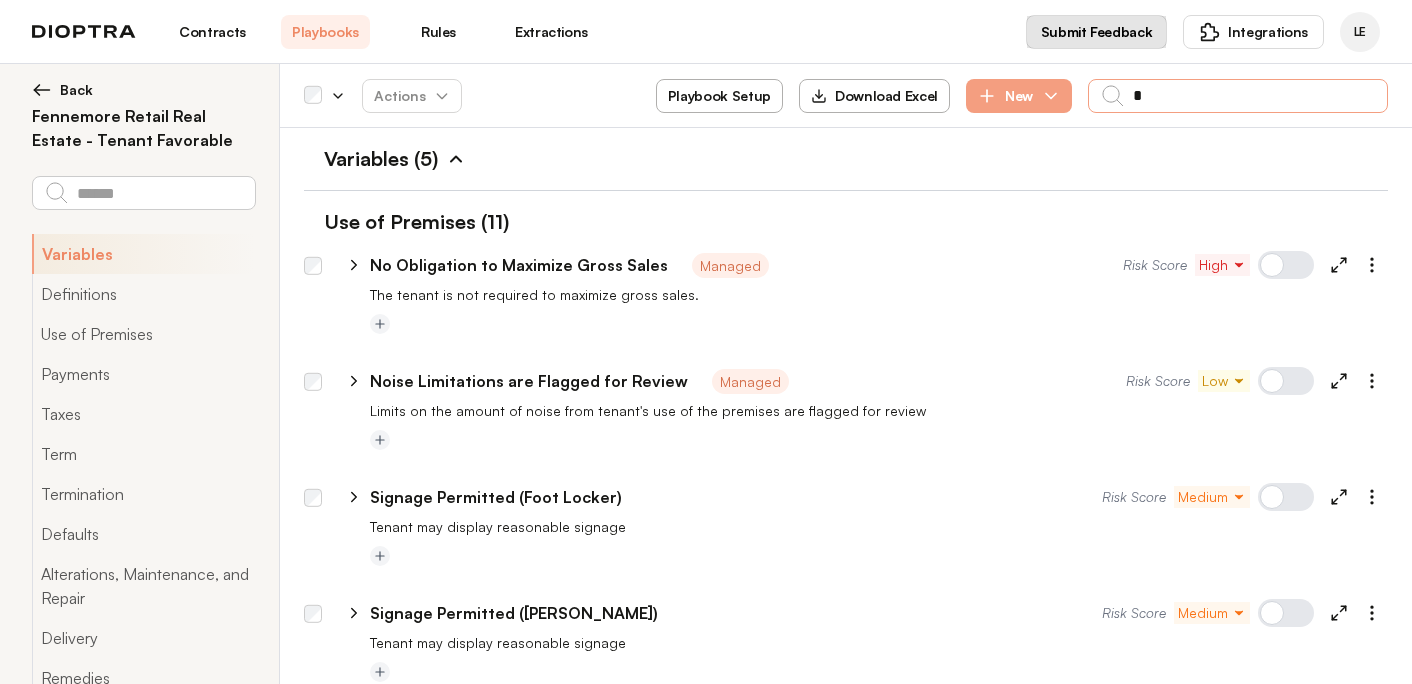 type on "**" 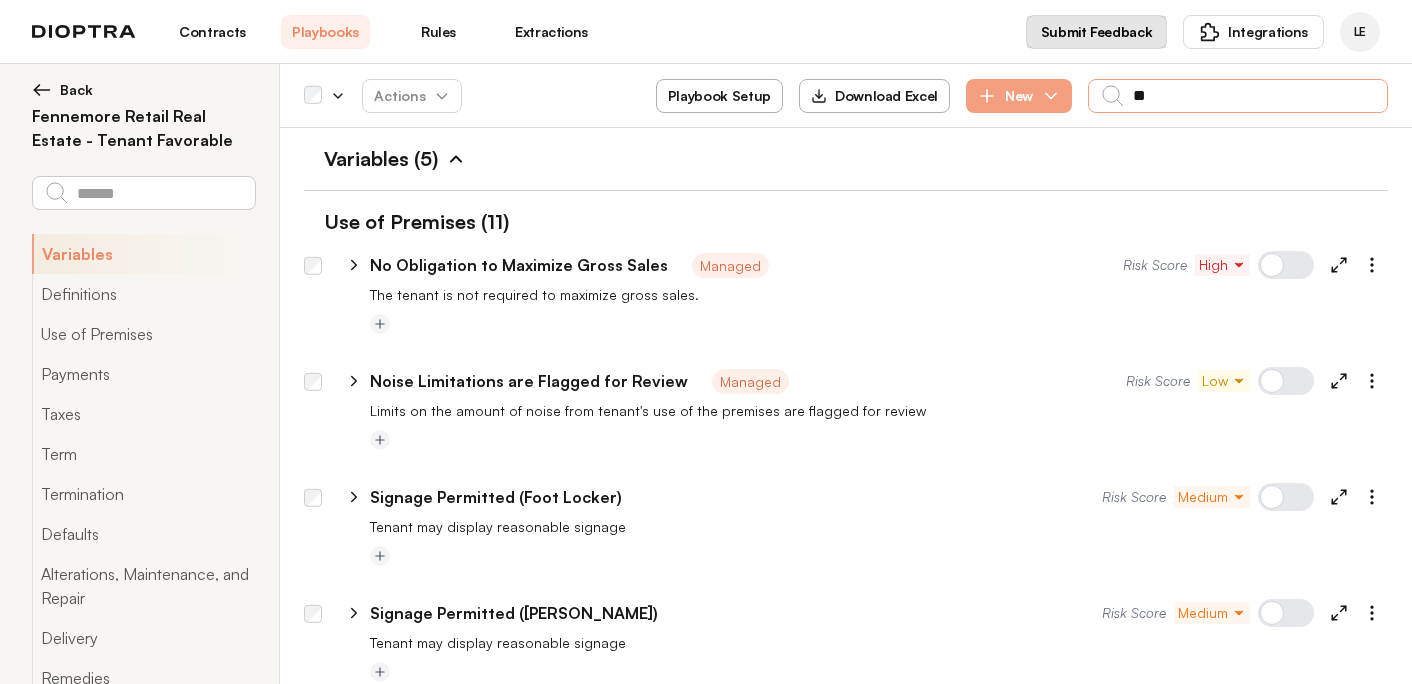 type on "*" 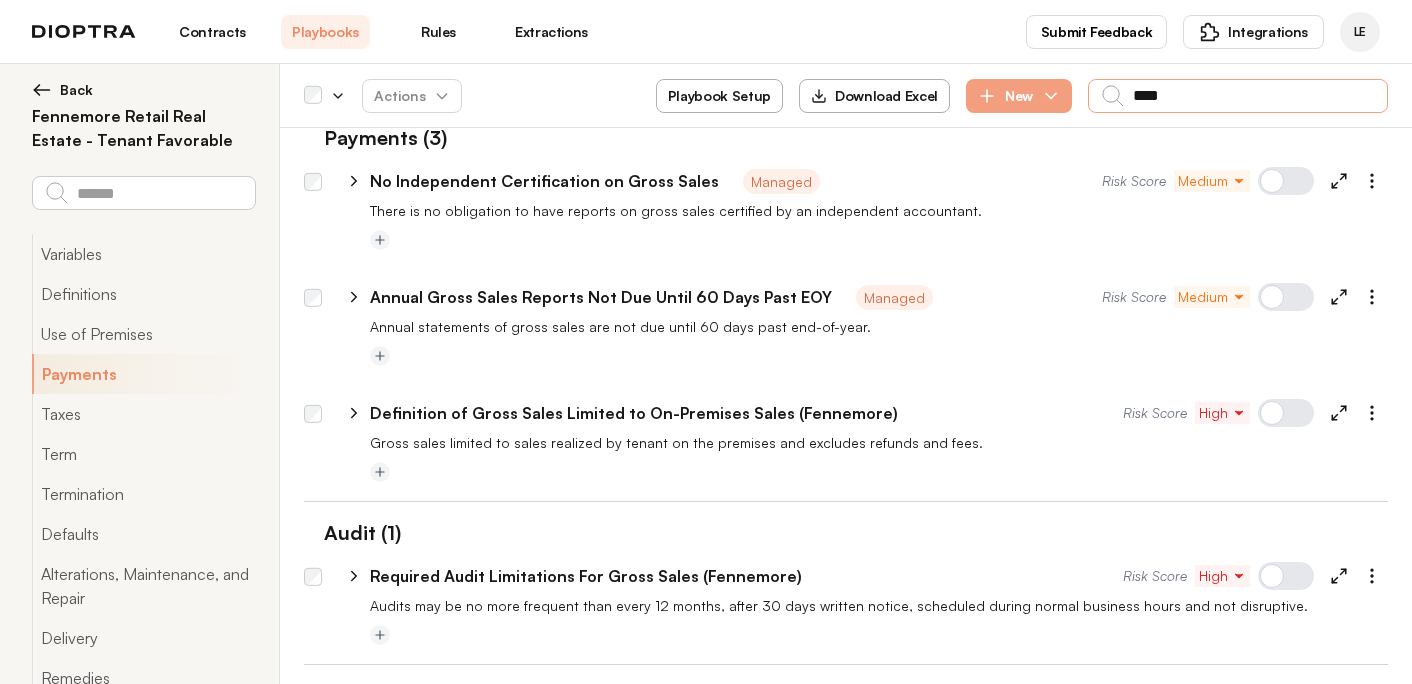 scroll, scrollTop: 192, scrollLeft: 0, axis: vertical 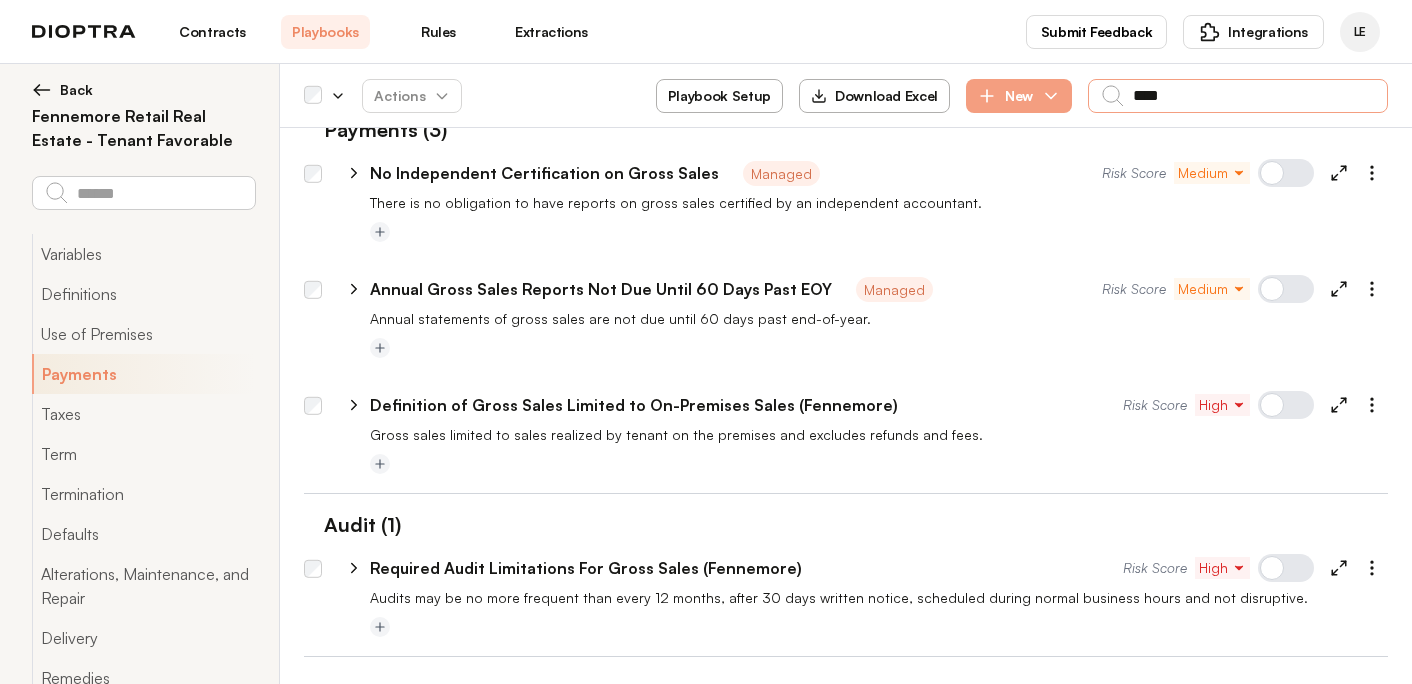 type on "****" 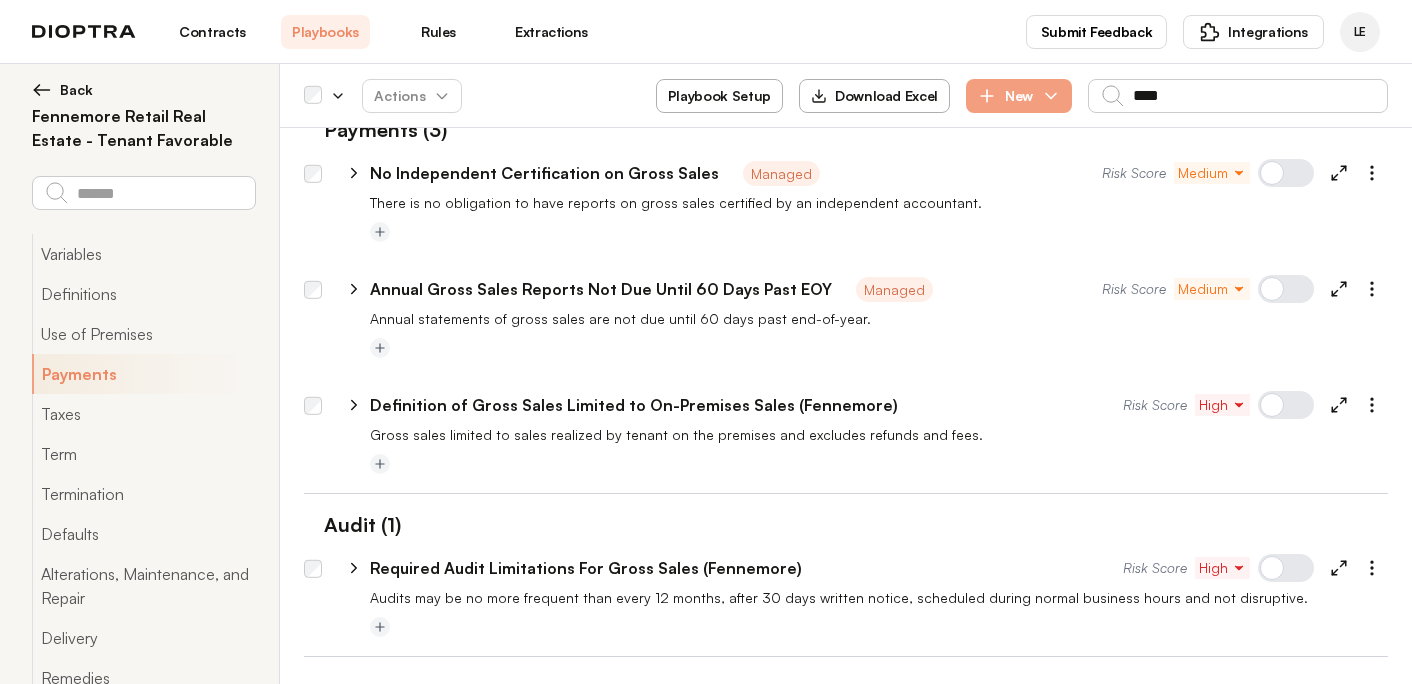 click 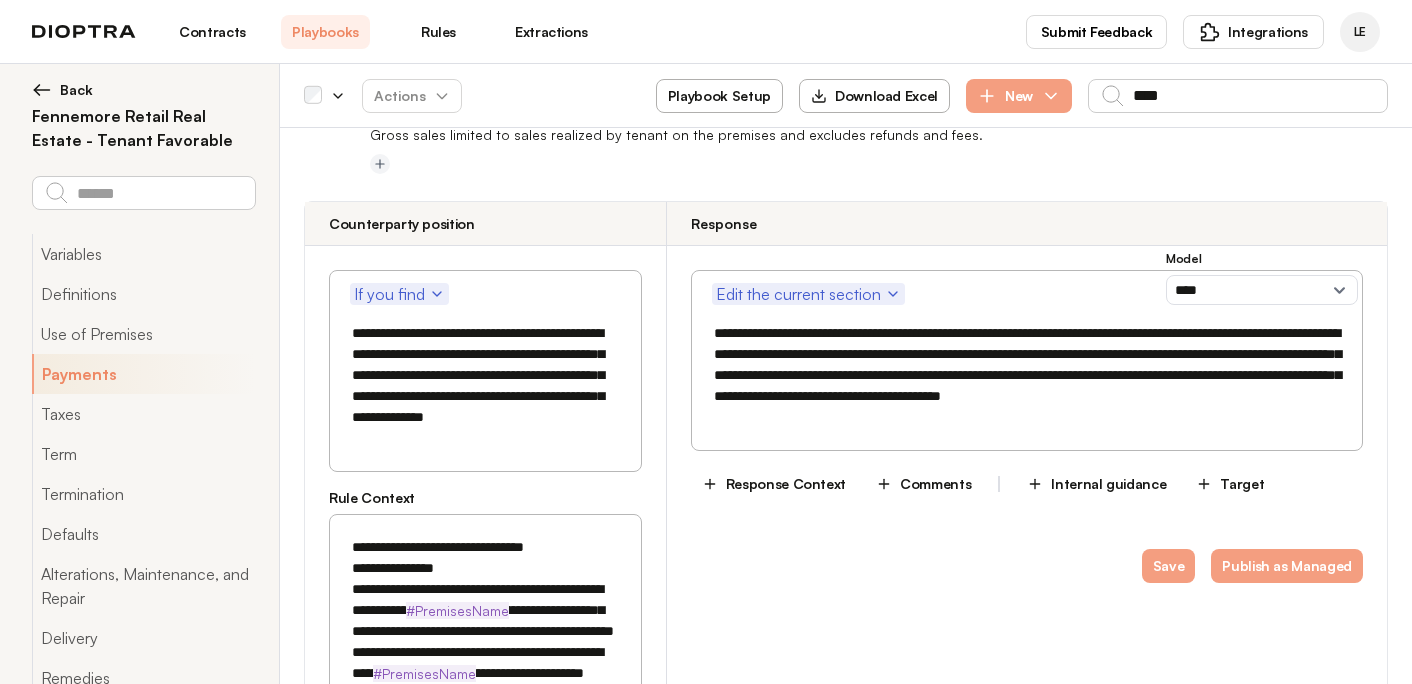 scroll, scrollTop: 495, scrollLeft: 0, axis: vertical 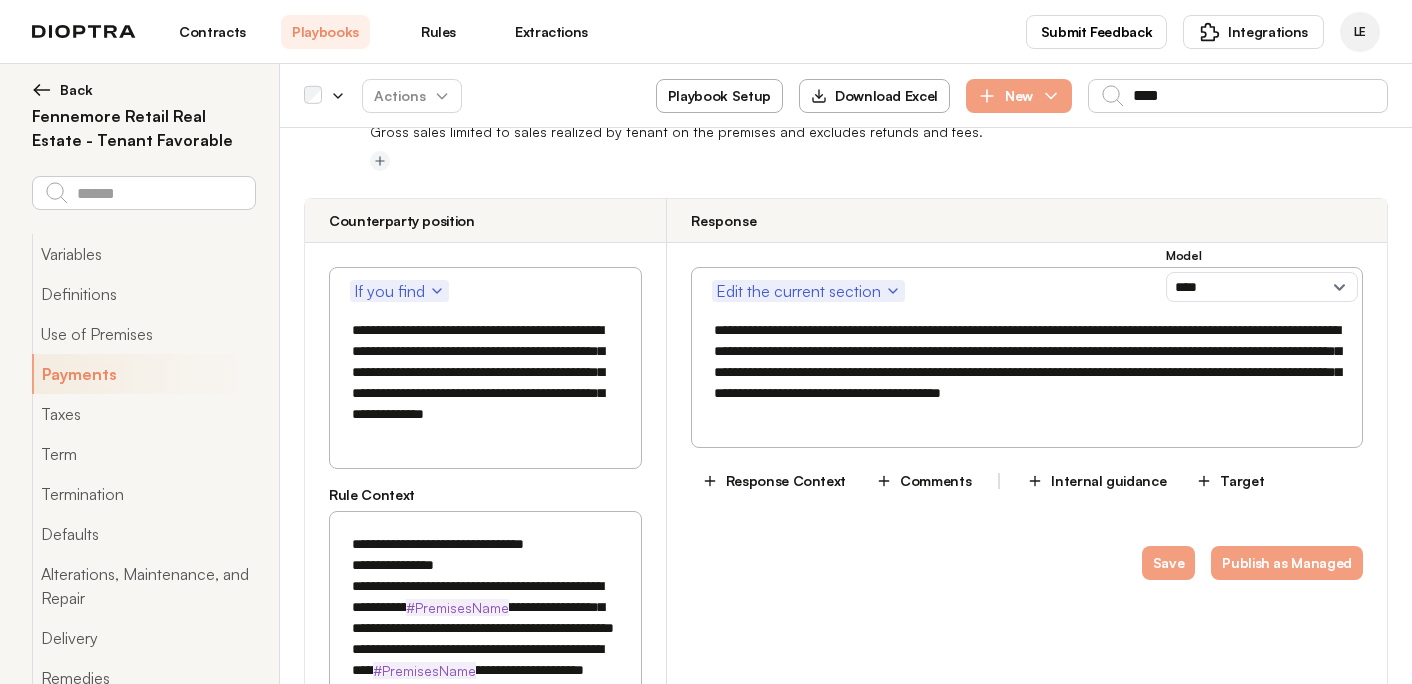 click on "**********" at bounding box center [1027, 372] 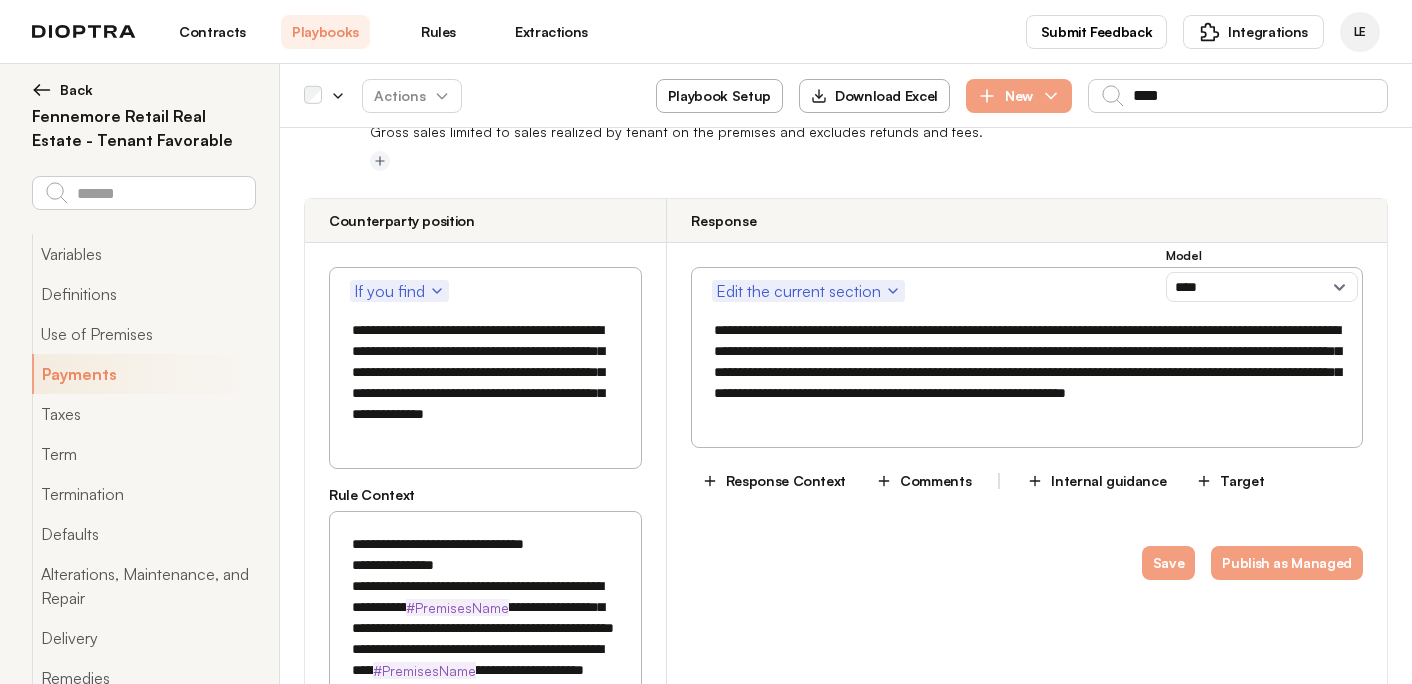 drag, startPoint x: 714, startPoint y: 354, endPoint x: 924, endPoint y: 357, distance: 210.02142 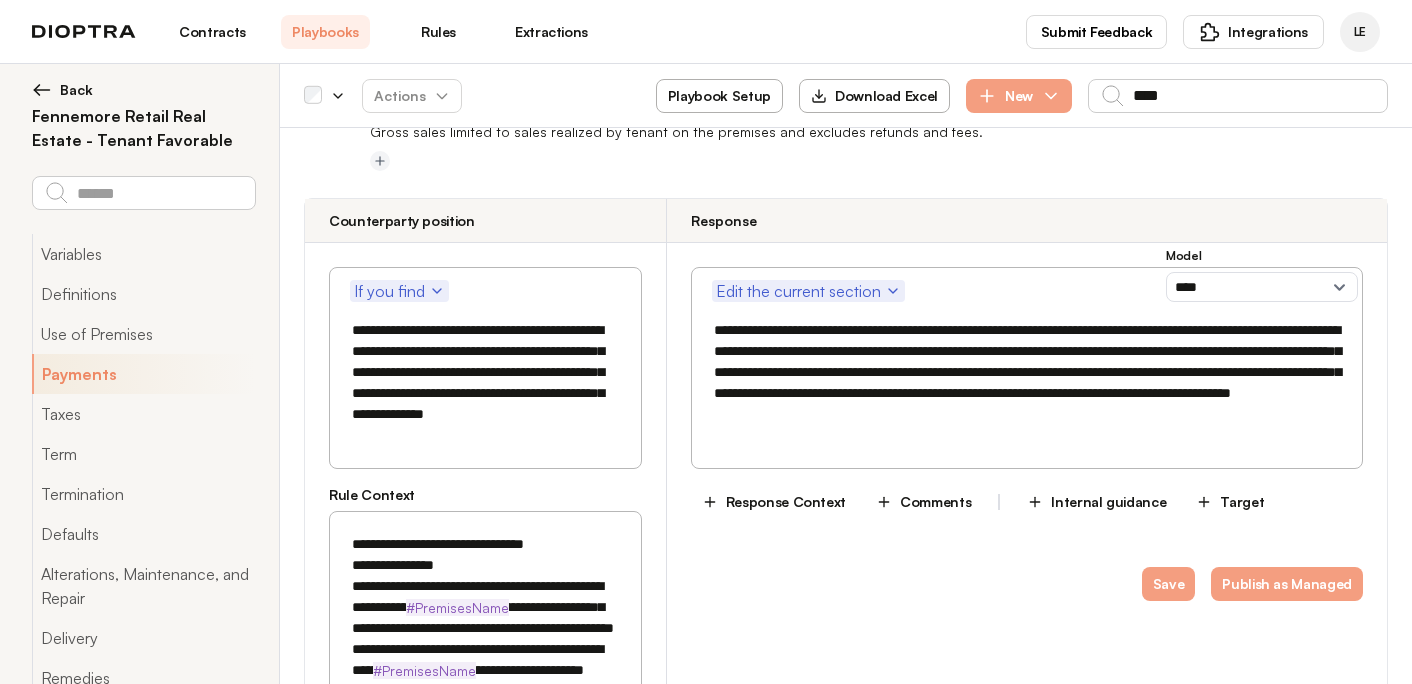 drag, startPoint x: 799, startPoint y: 373, endPoint x: 984, endPoint y: 372, distance: 185.0027 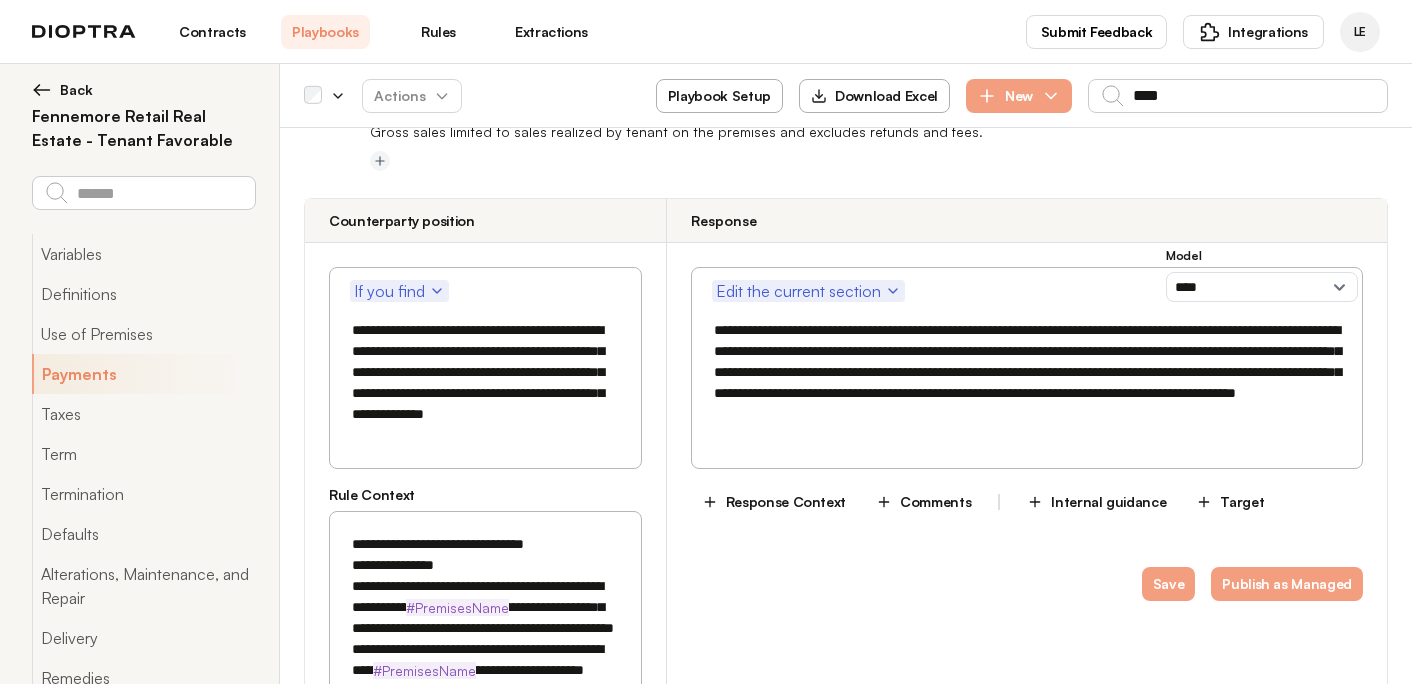 paste on "**********" 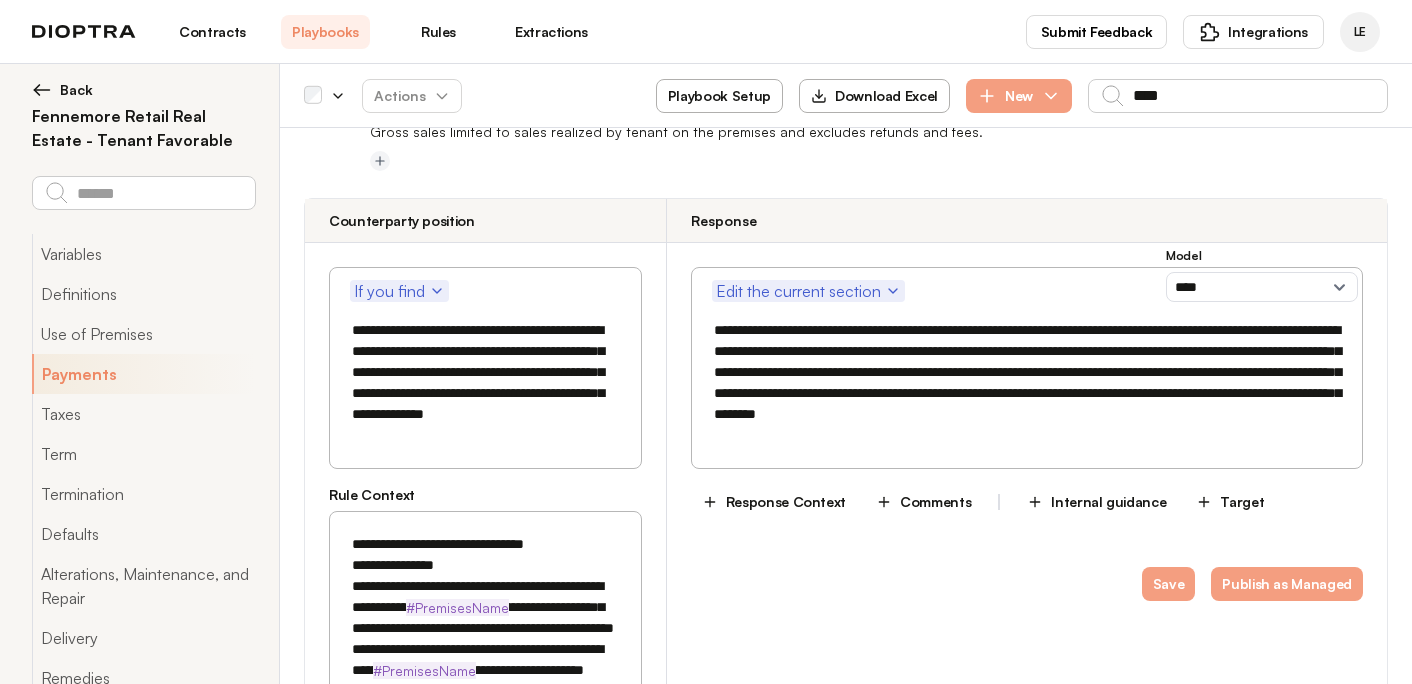 click on "**********" at bounding box center (1027, 383) 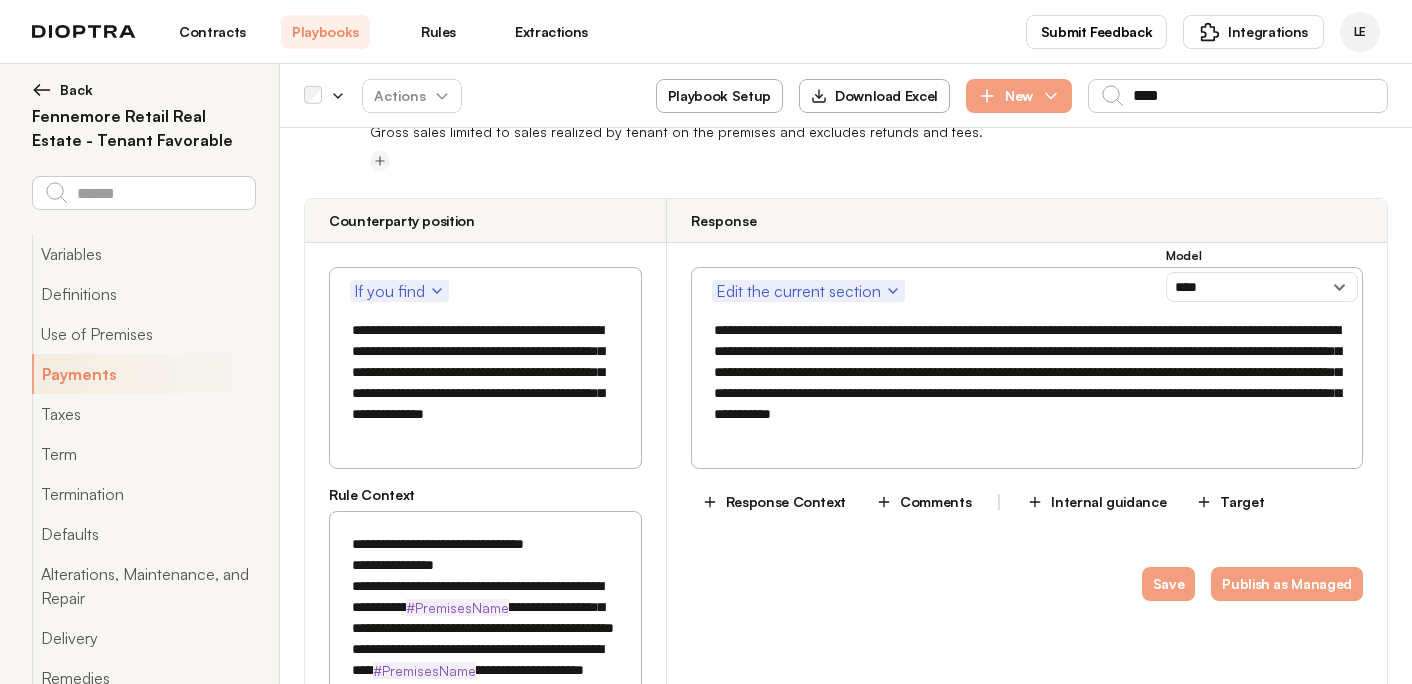 click on "**********" at bounding box center [1027, 383] 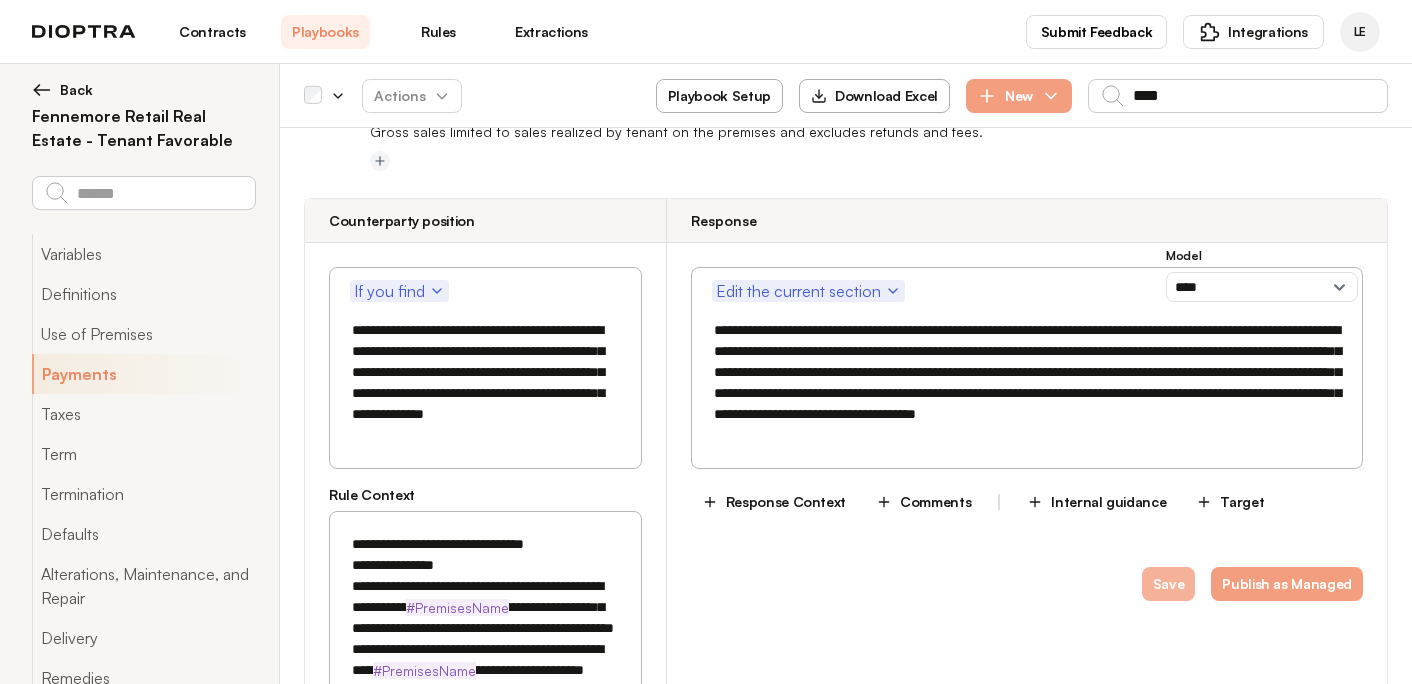 type on "**********" 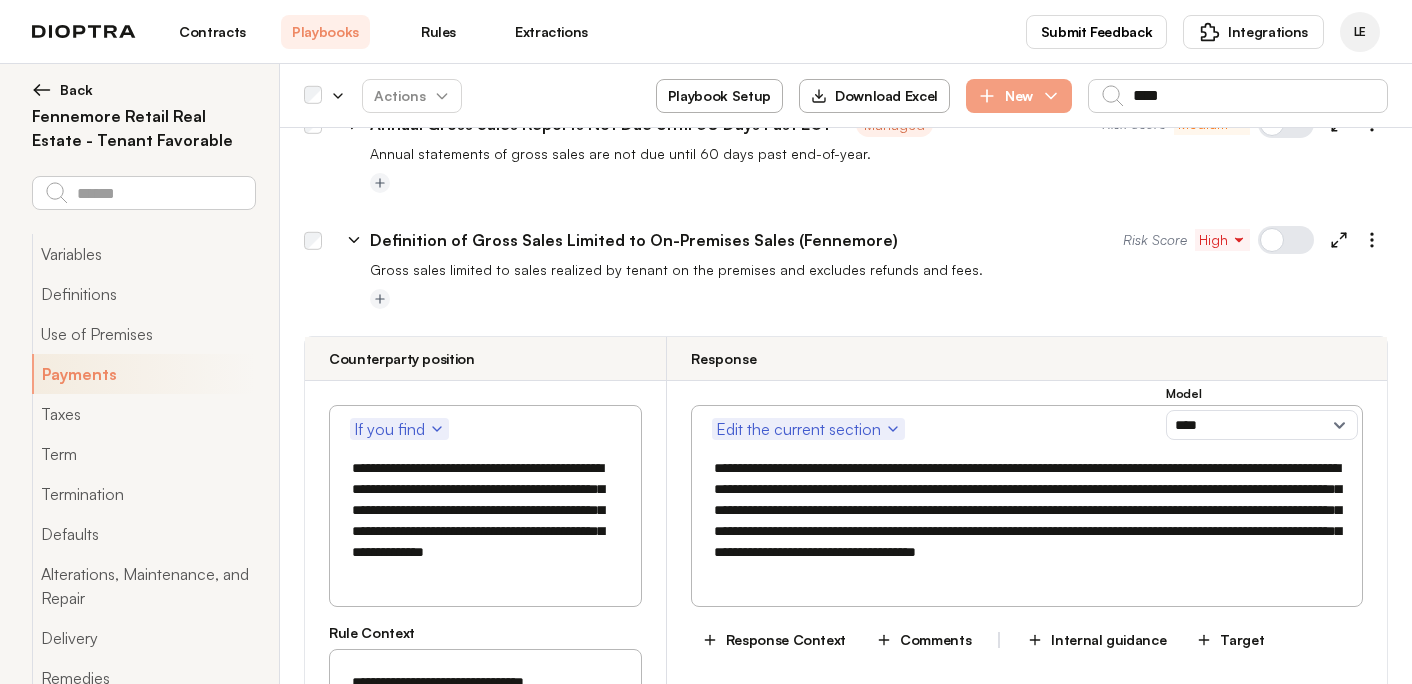 scroll, scrollTop: 356, scrollLeft: 0, axis: vertical 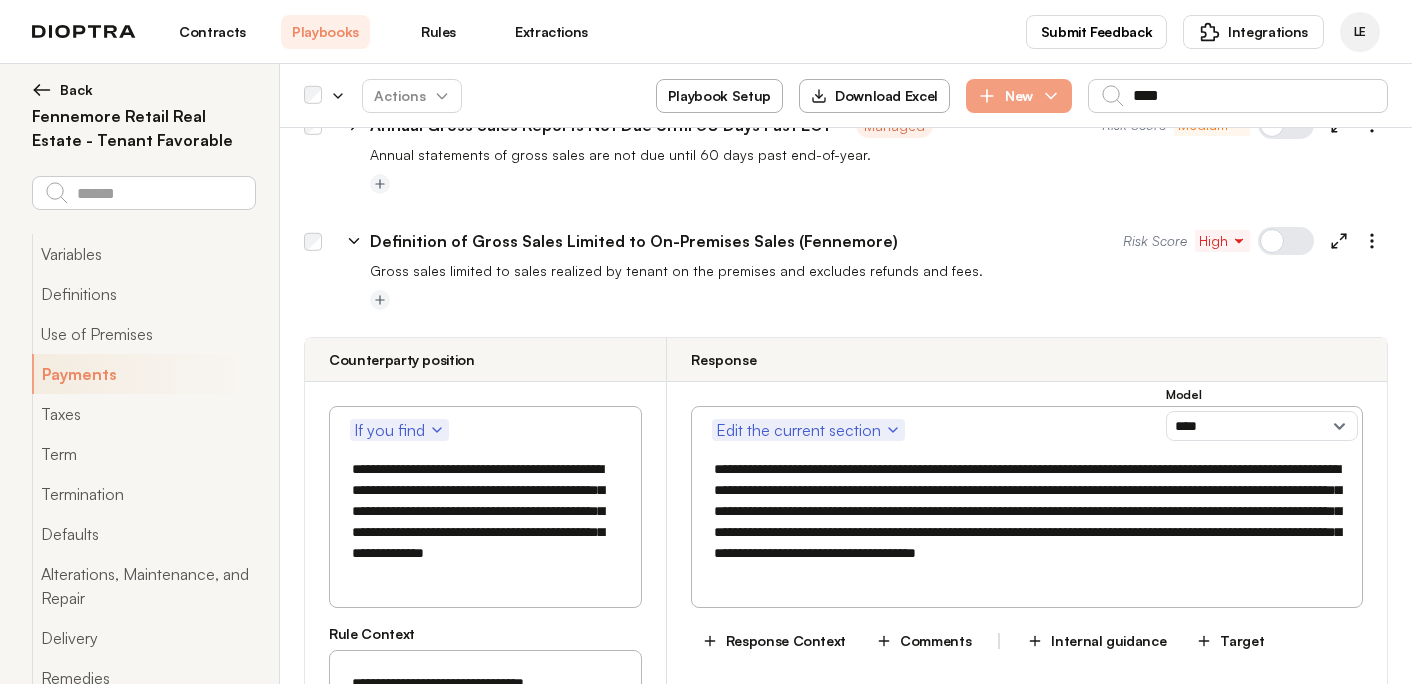 click 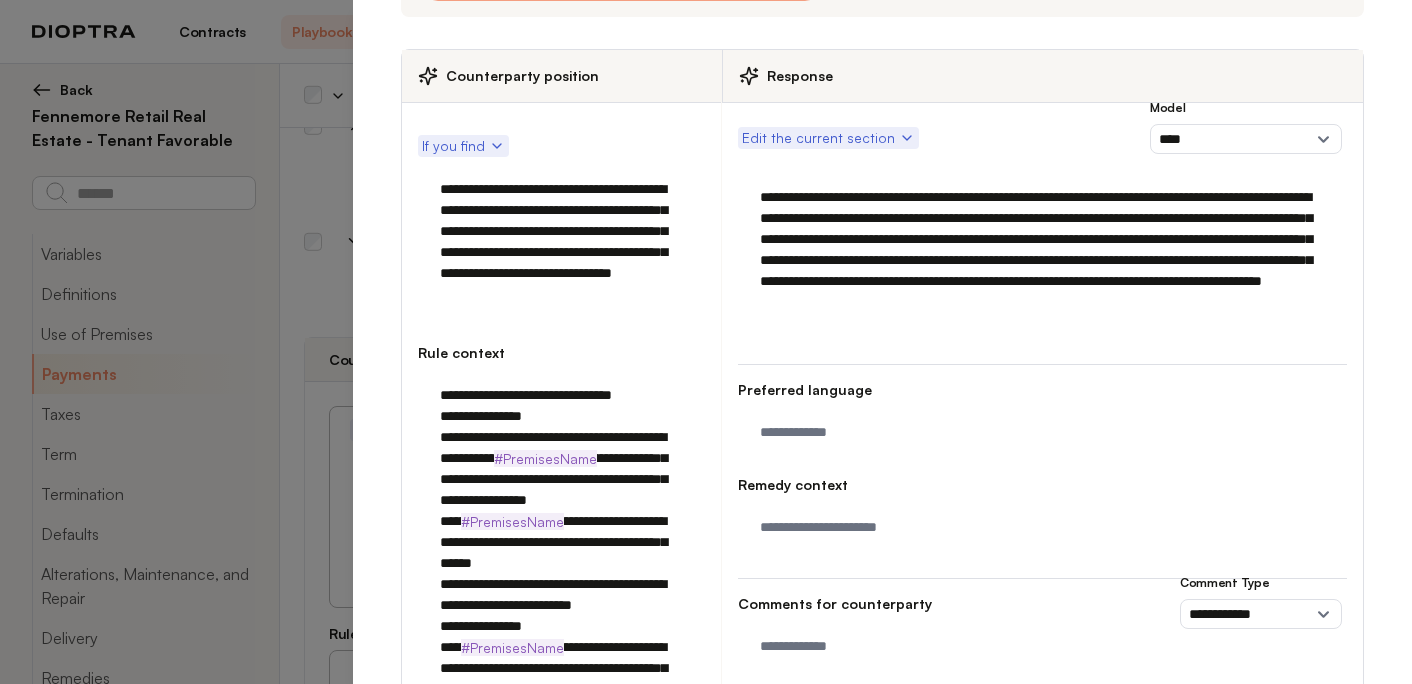 scroll, scrollTop: 1203, scrollLeft: 0, axis: vertical 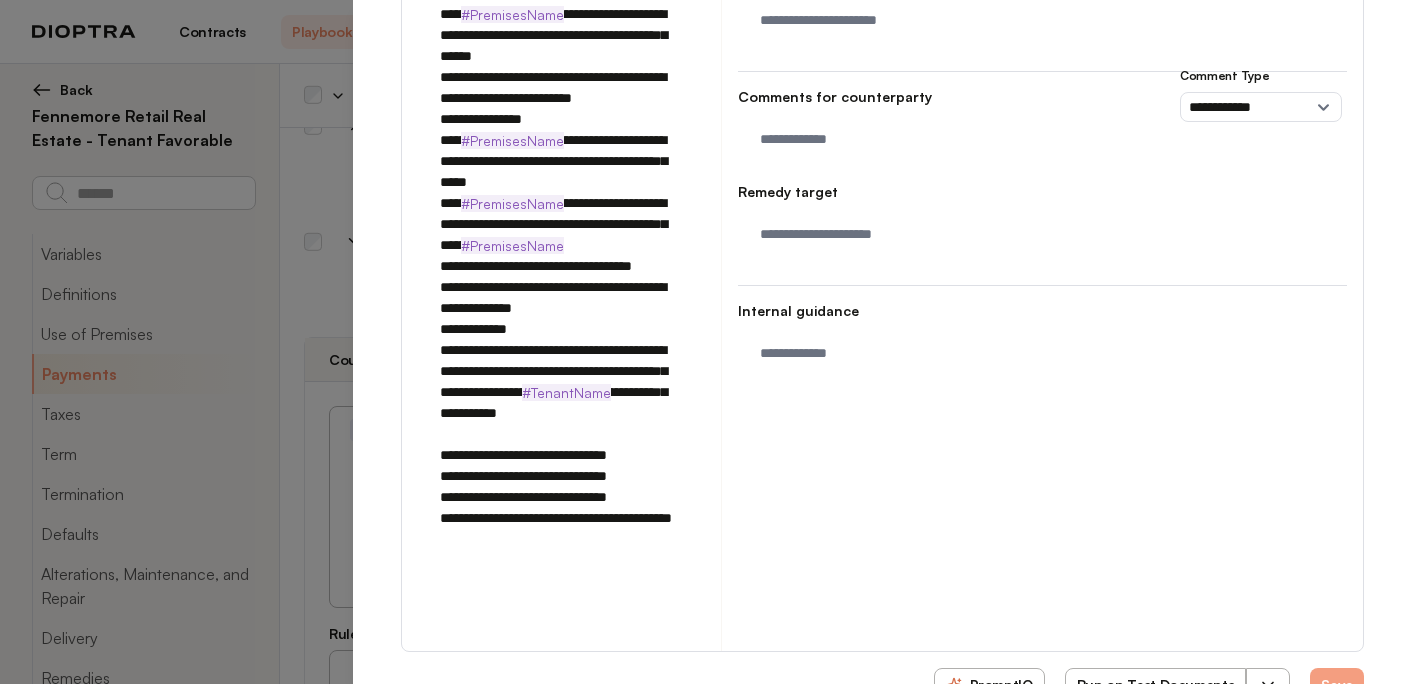 click at bounding box center [1268, 685] 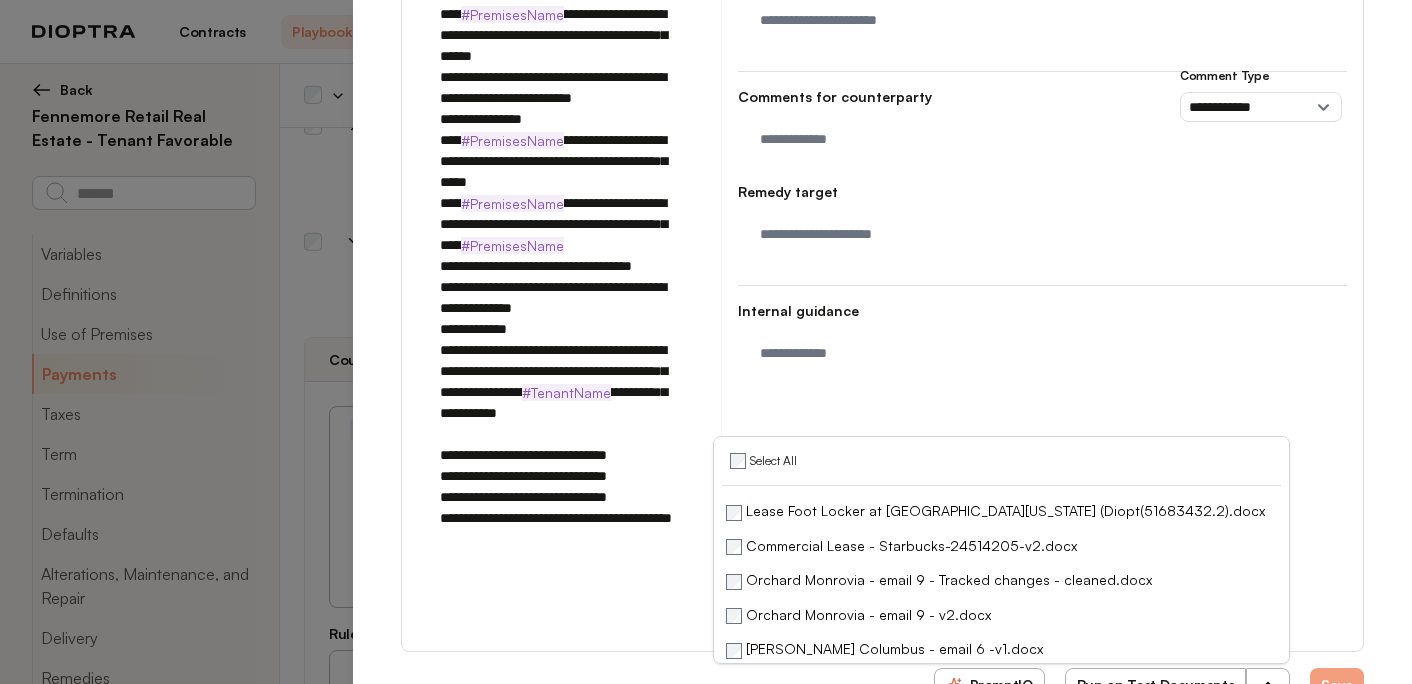 click on "Run on Test Documents" at bounding box center (1156, 685) 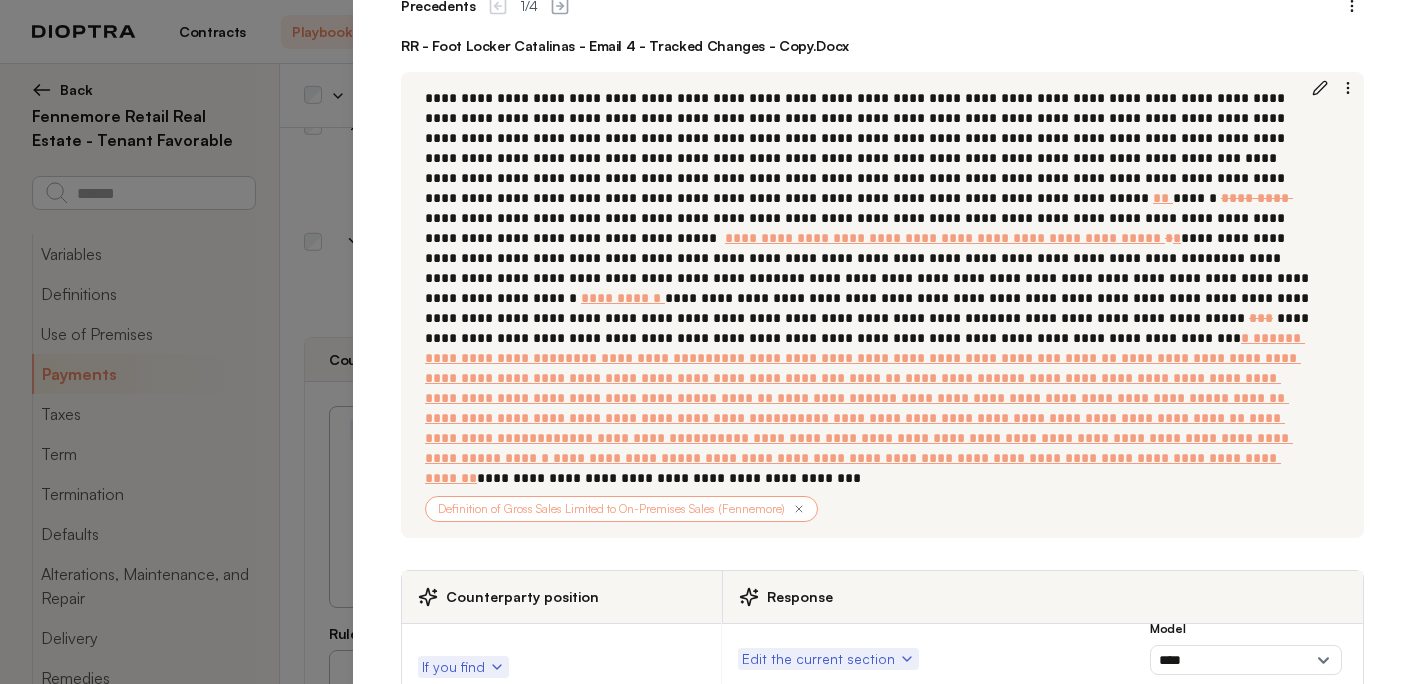 scroll, scrollTop: 0, scrollLeft: 0, axis: both 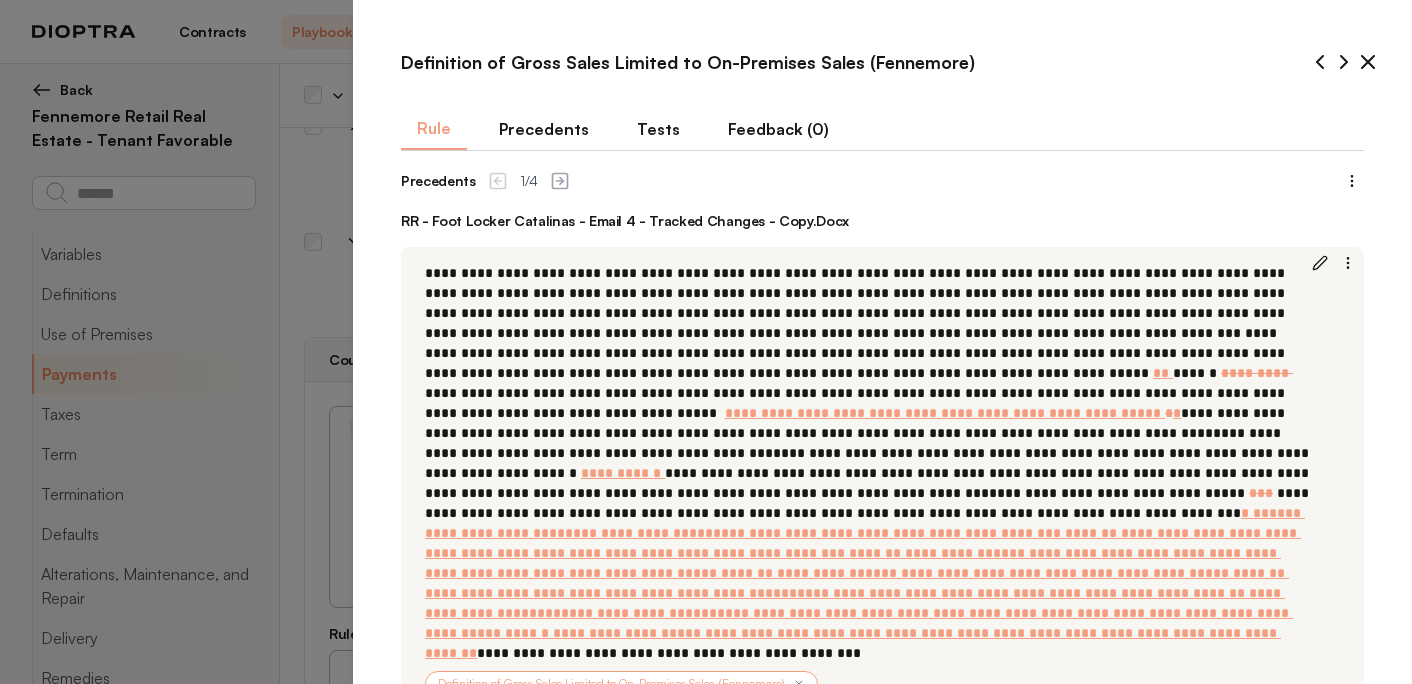 click on "Tests" at bounding box center [658, 129] 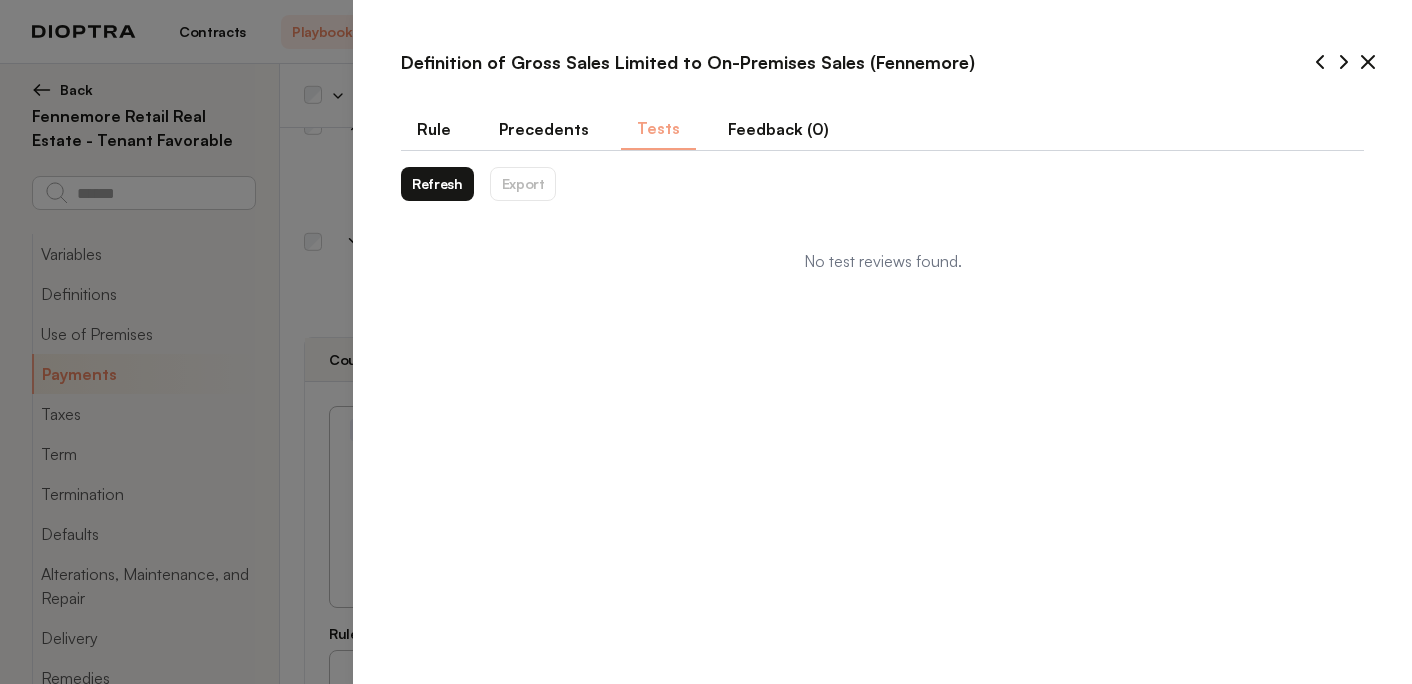 click on "Refresh" at bounding box center [437, 184] 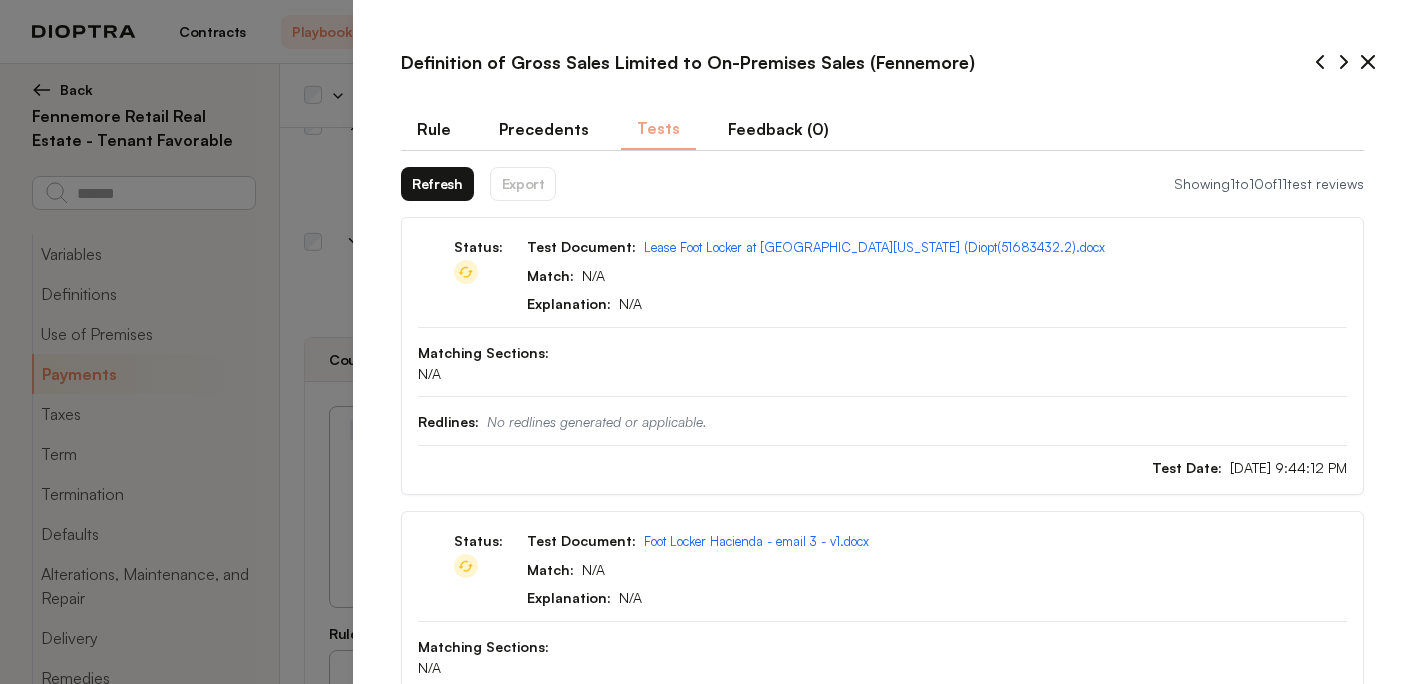 click on "Refresh" at bounding box center (437, 184) 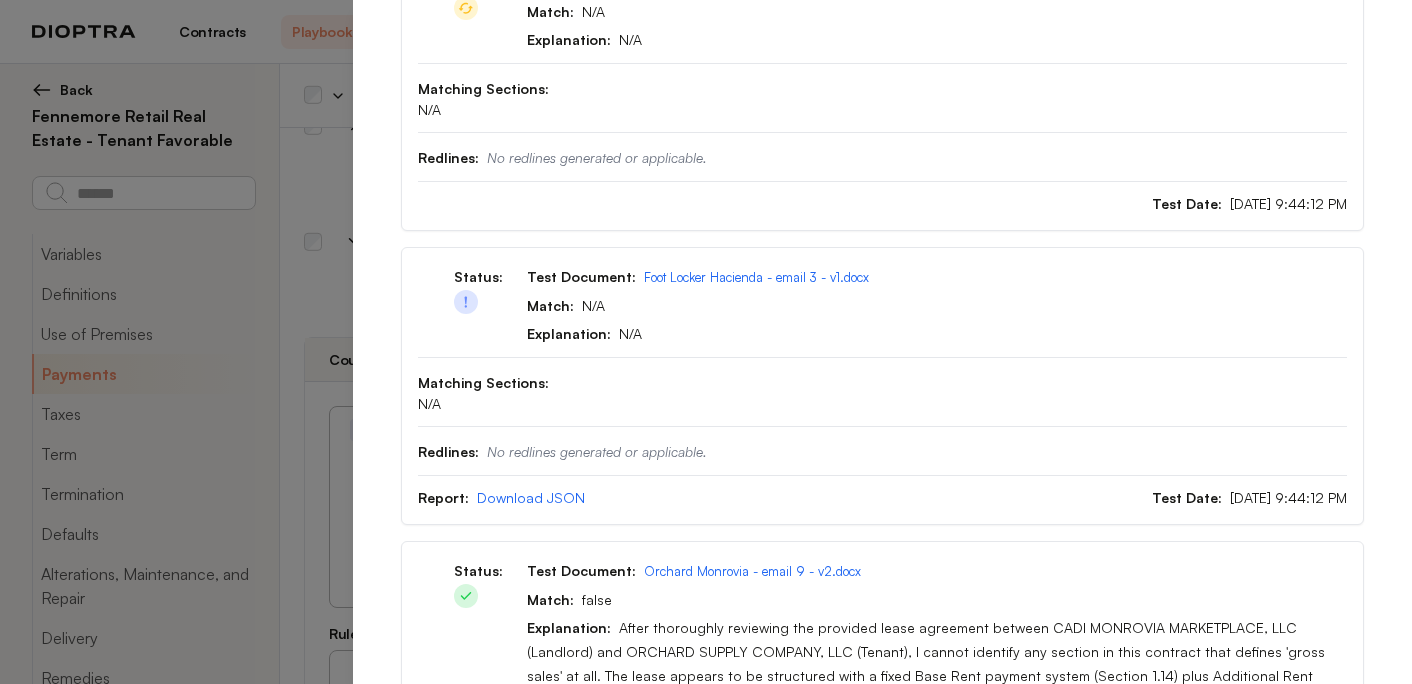 scroll, scrollTop: 0, scrollLeft: 0, axis: both 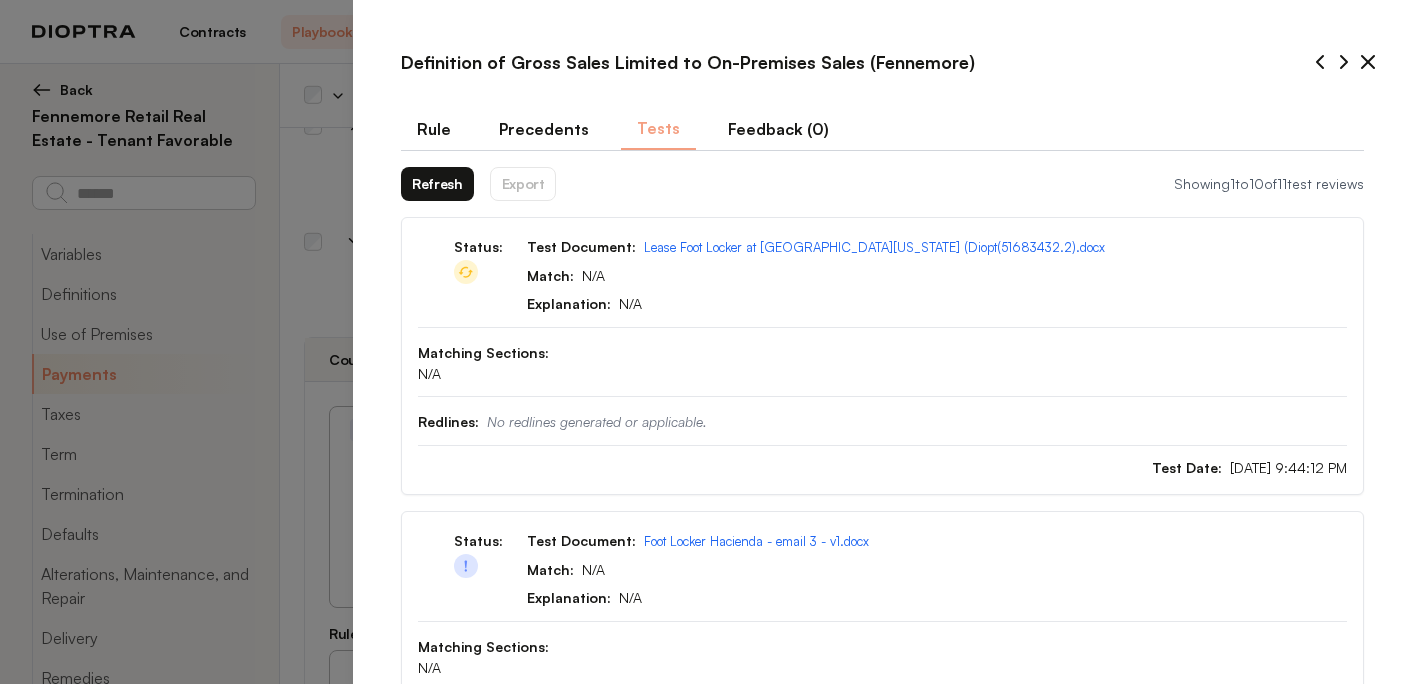 click on "Refresh" at bounding box center [437, 184] 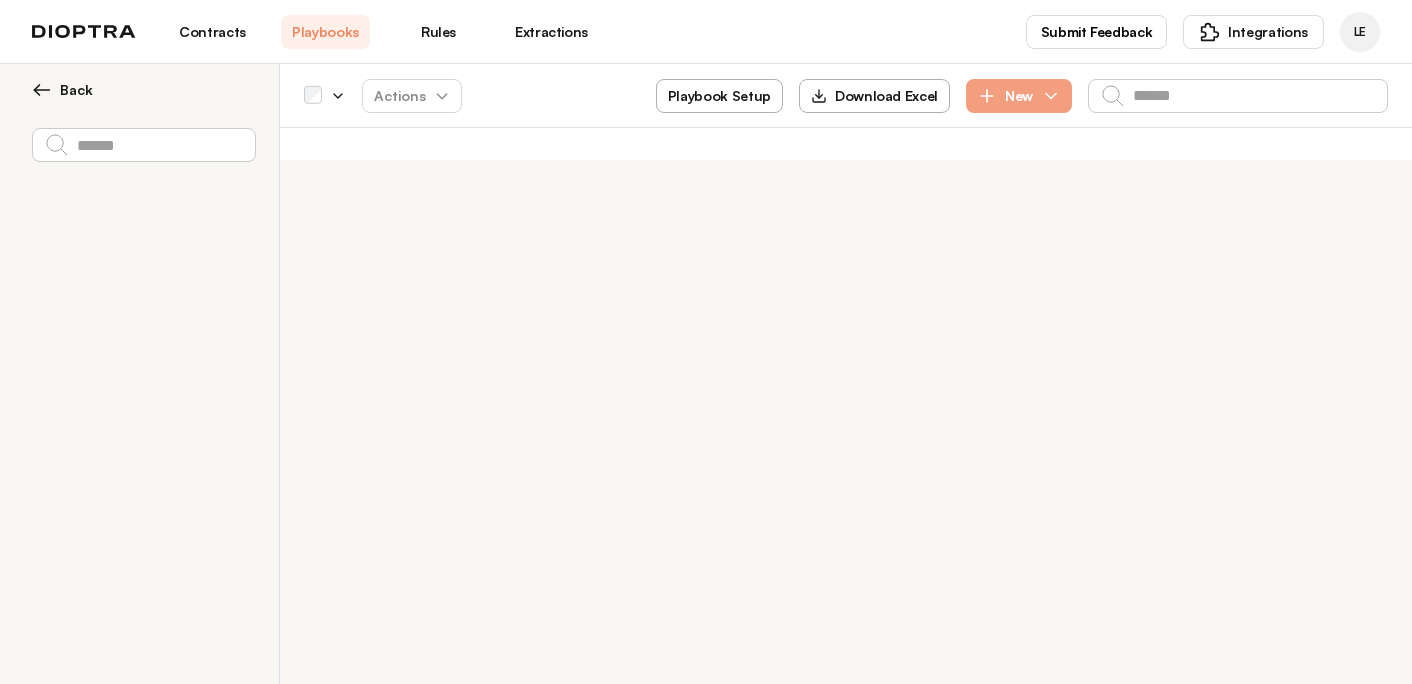 scroll, scrollTop: 0, scrollLeft: 0, axis: both 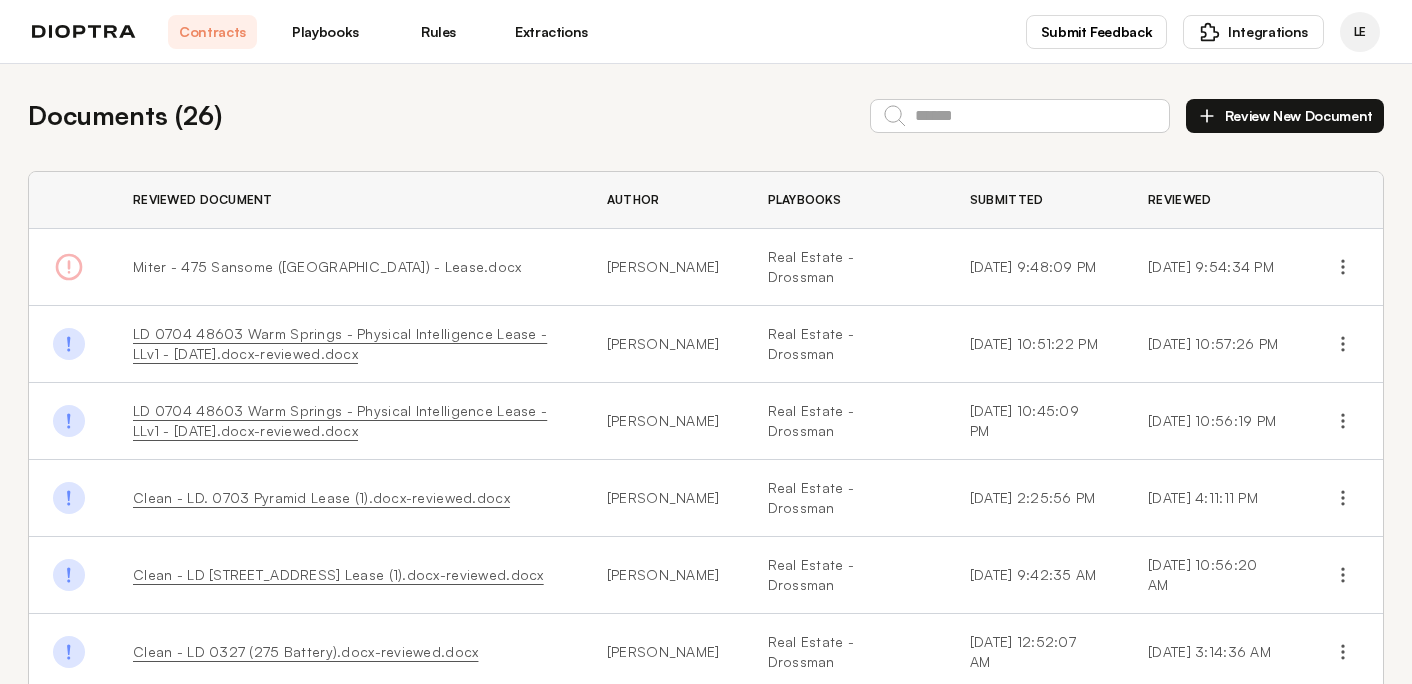 click on "Playbooks" at bounding box center (325, 32) 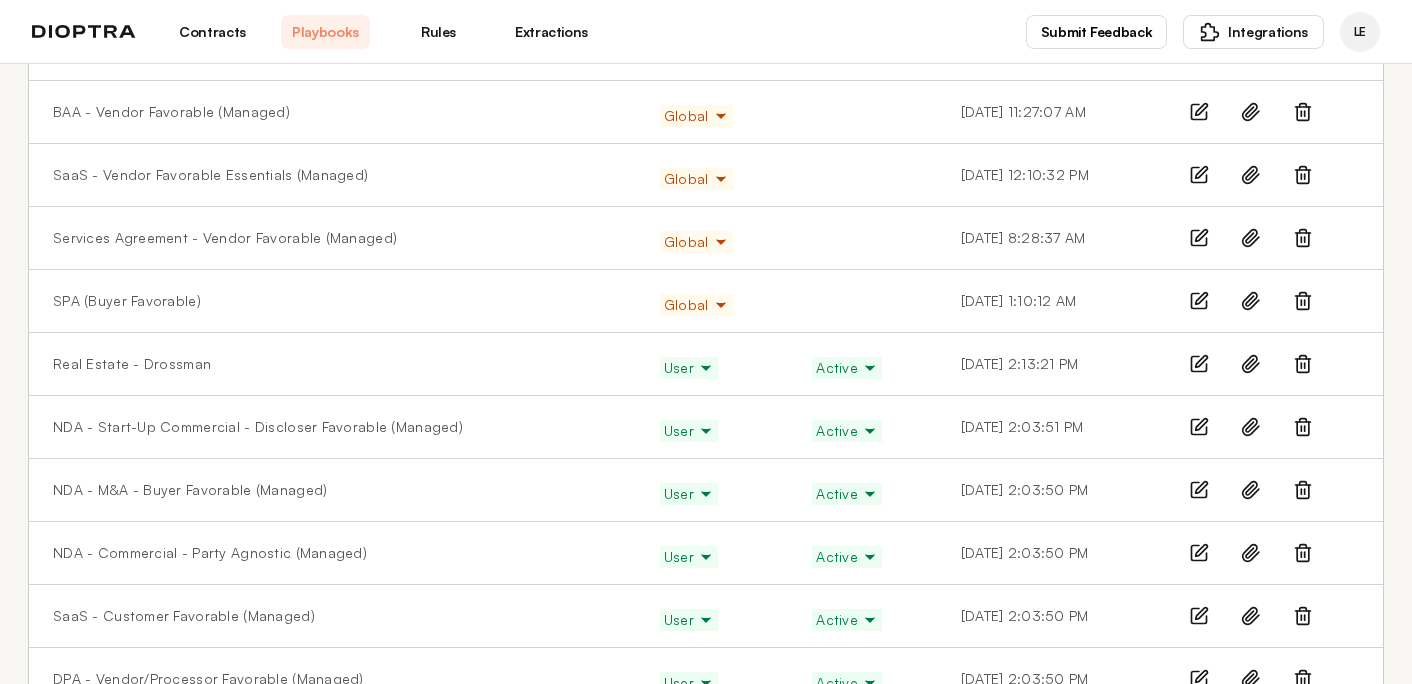 scroll, scrollTop: 0, scrollLeft: 0, axis: both 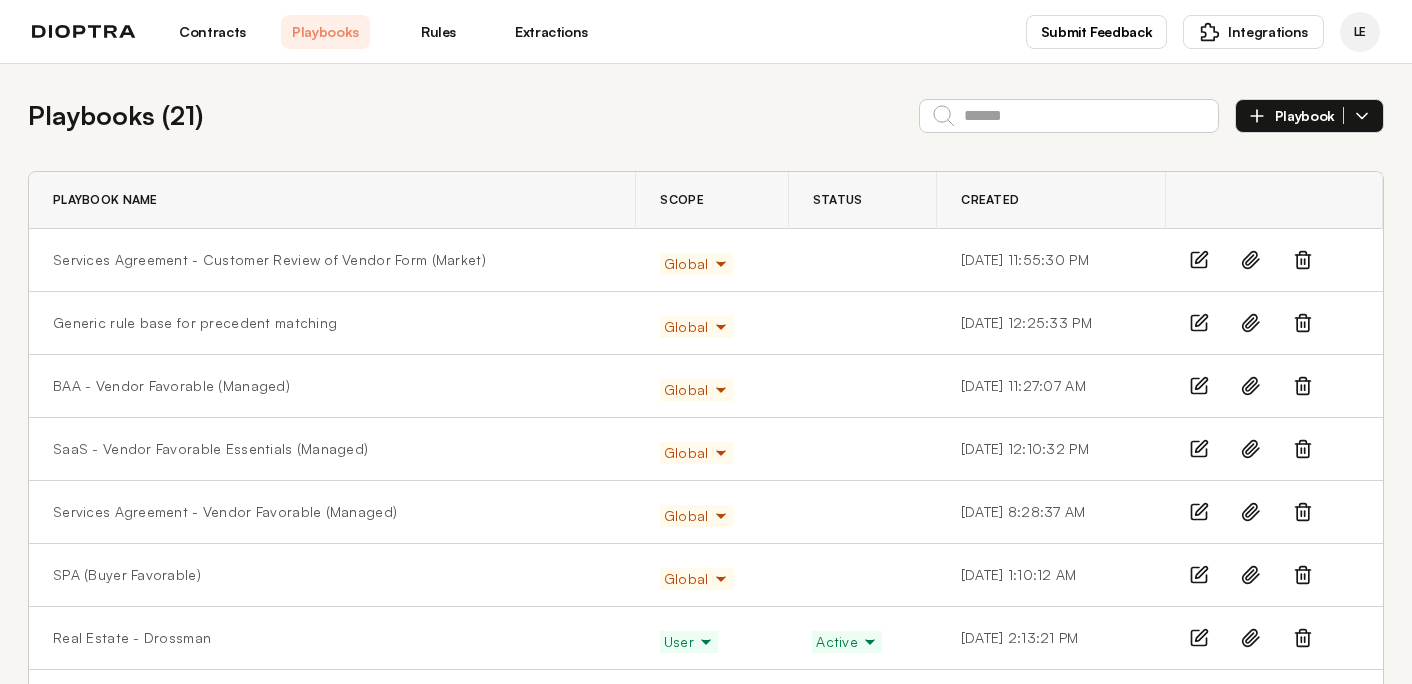 click on "Contracts" at bounding box center [212, 32] 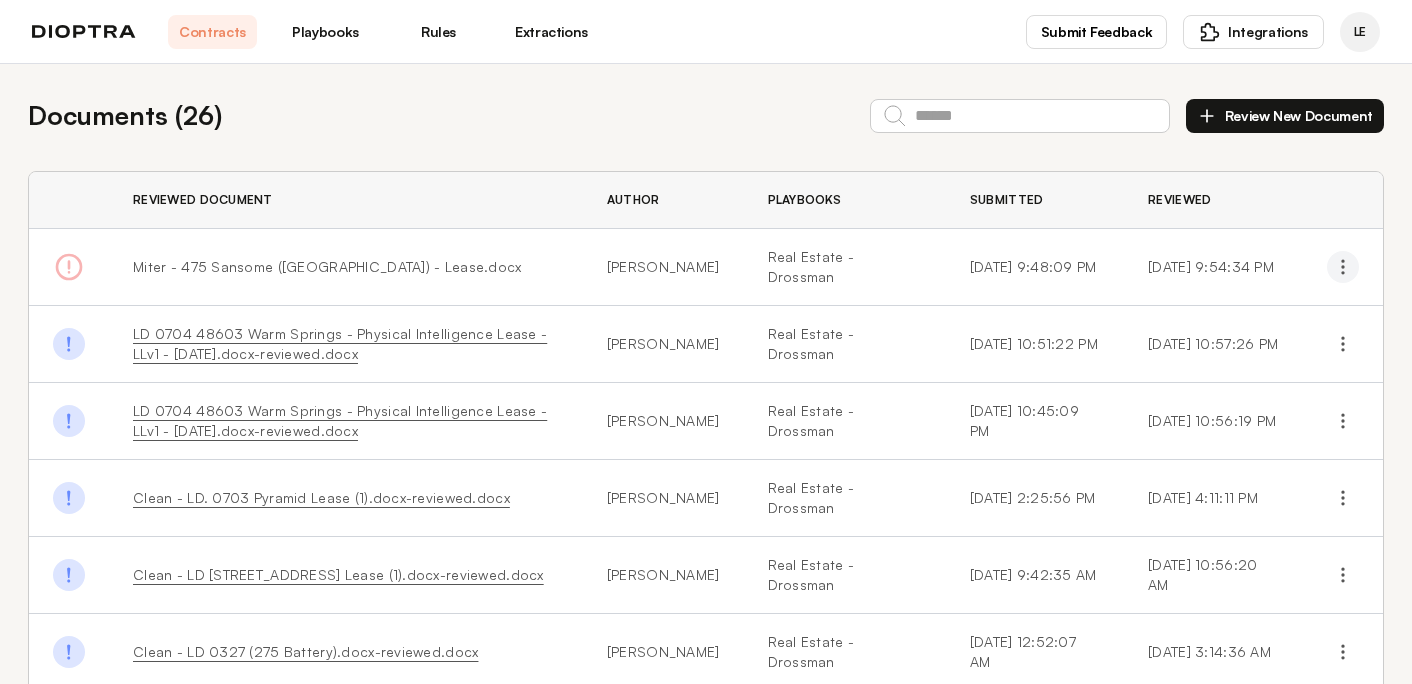 click at bounding box center [1343, 267] 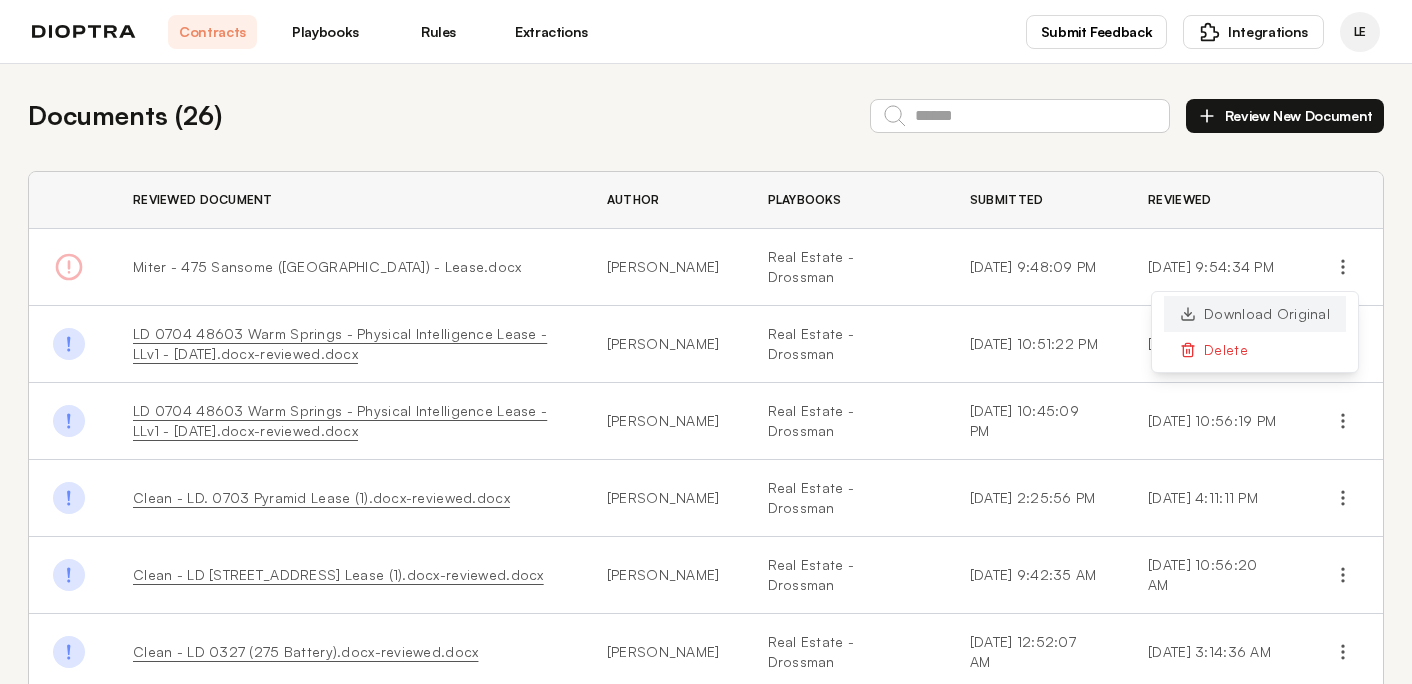 click on "Download Original" at bounding box center [1255, 314] 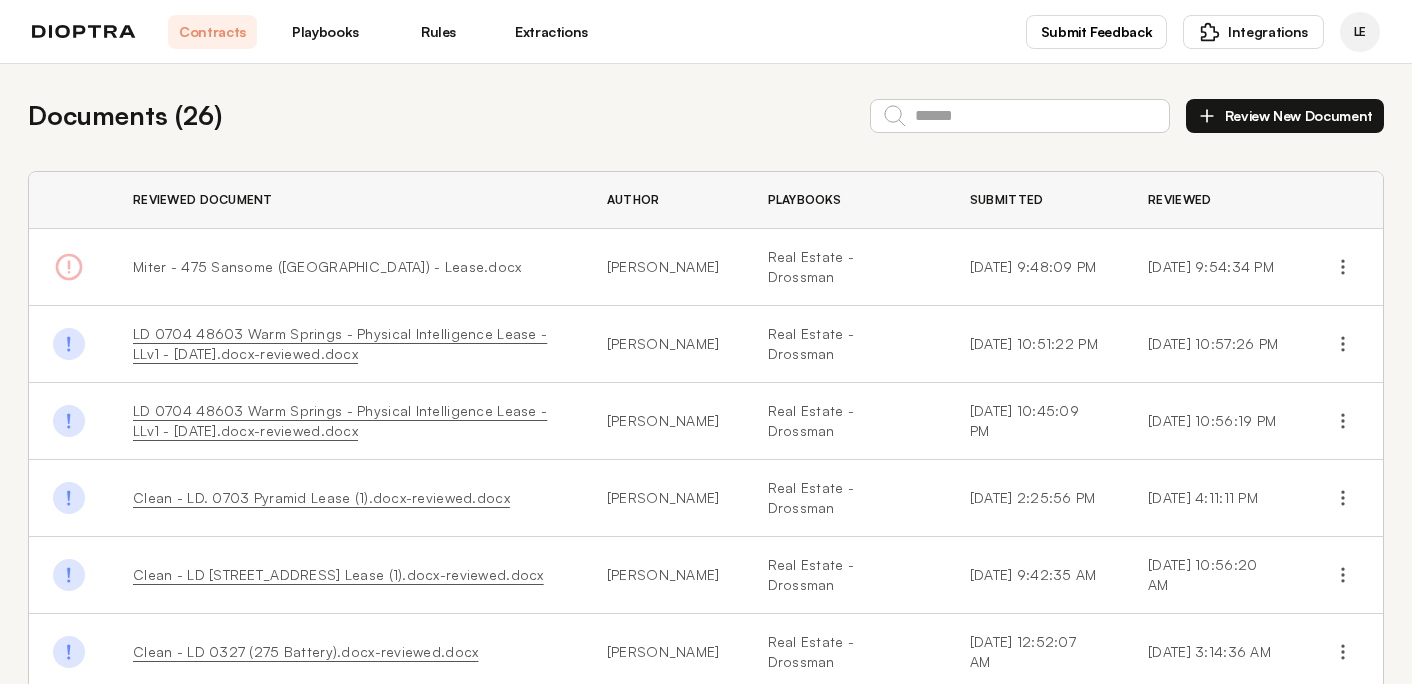 click on "Review New Document" at bounding box center [1285, 116] 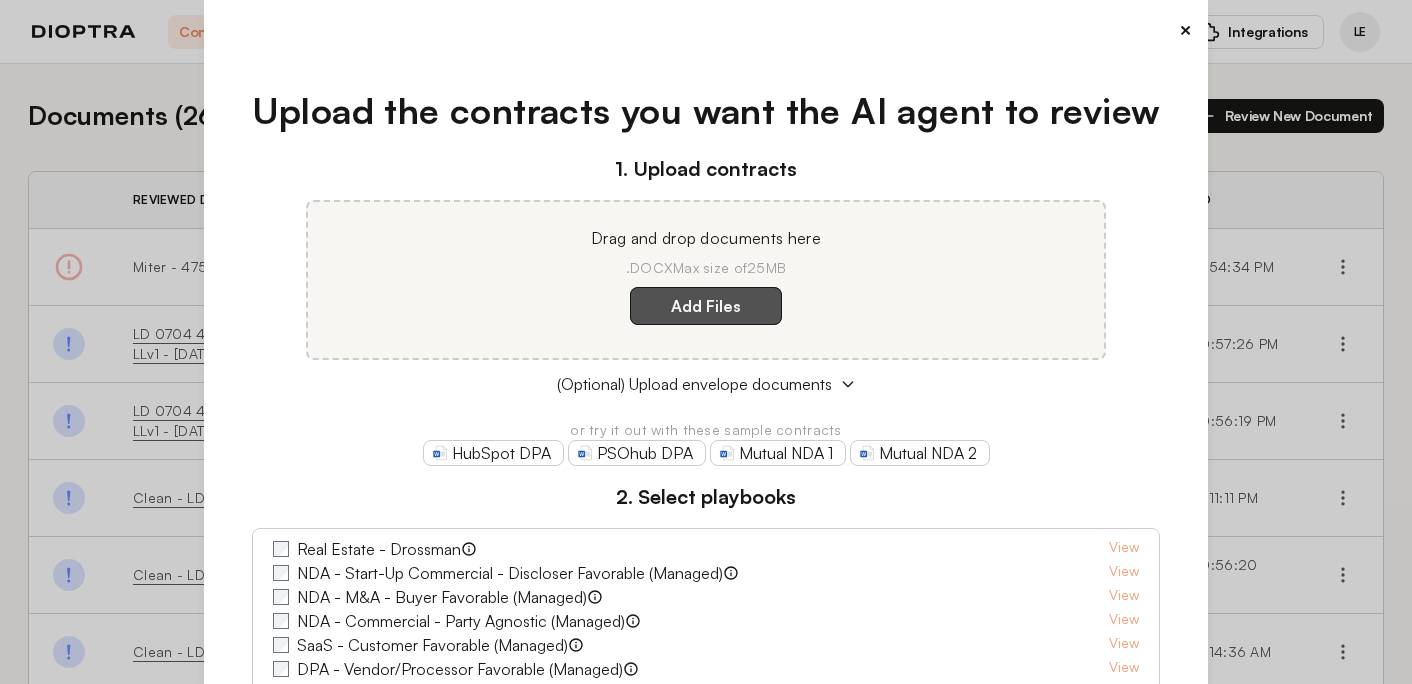 click on "Add Files" at bounding box center [706, 306] 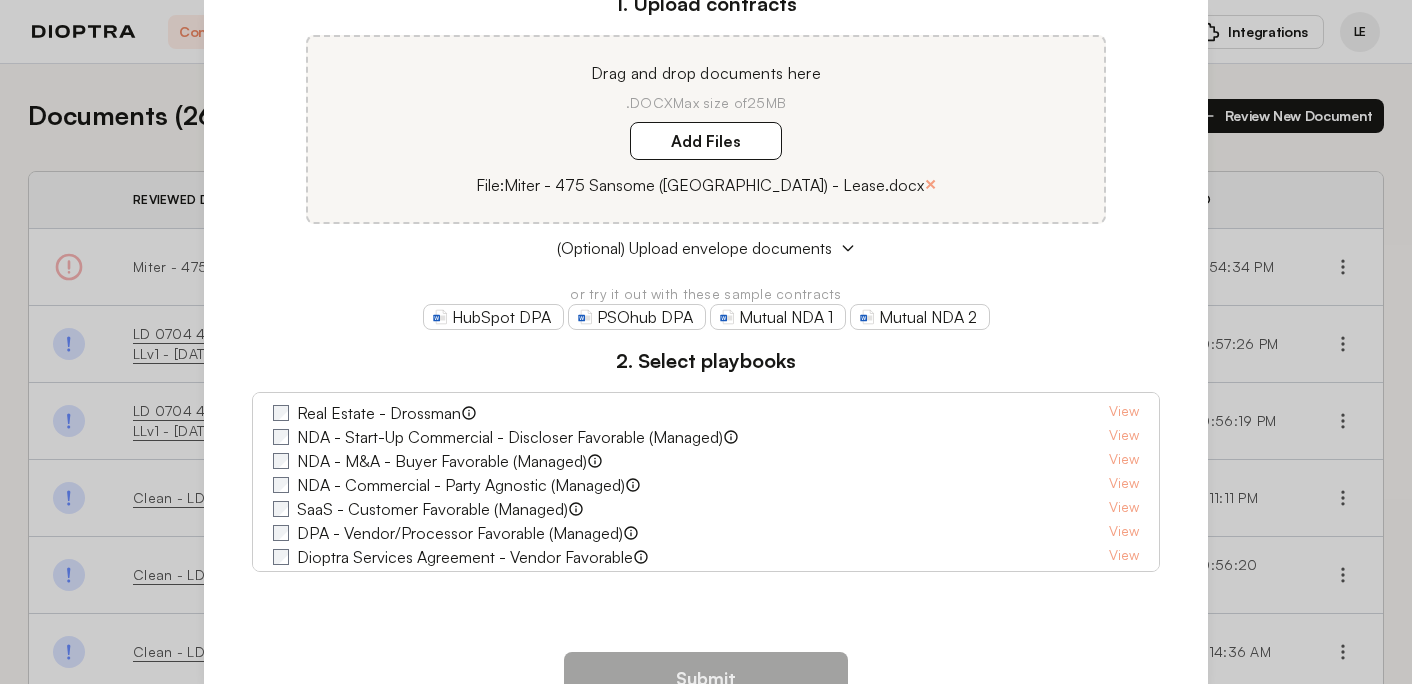 scroll, scrollTop: 195, scrollLeft: 0, axis: vertical 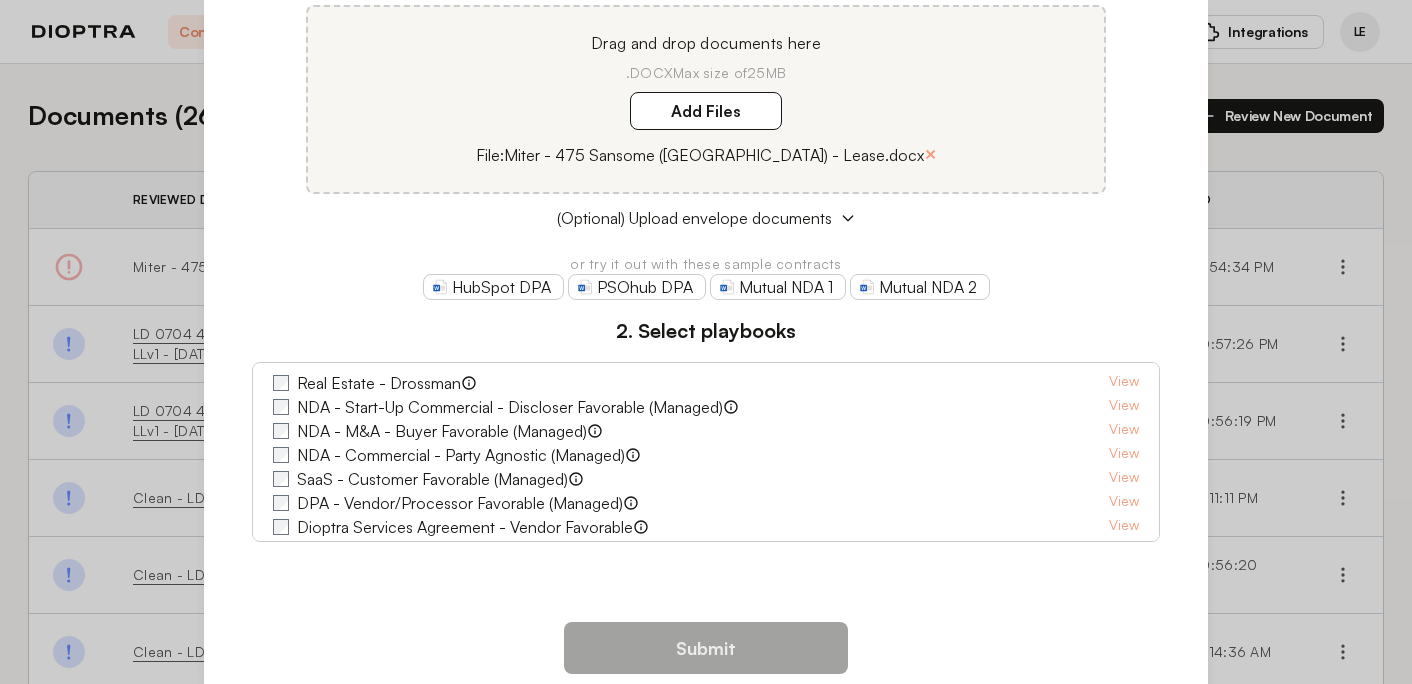 click on "Real Estate - Drossman" at bounding box center [379, 383] 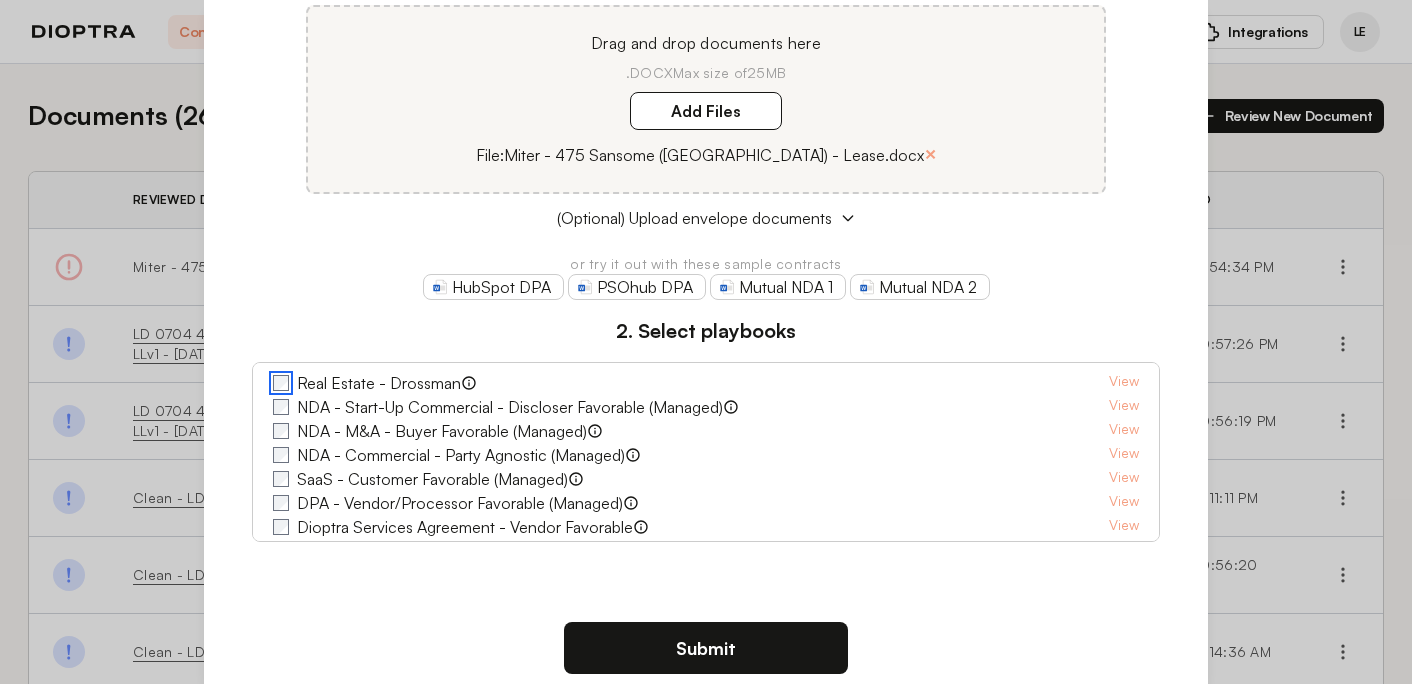 scroll, scrollTop: 54, scrollLeft: 0, axis: vertical 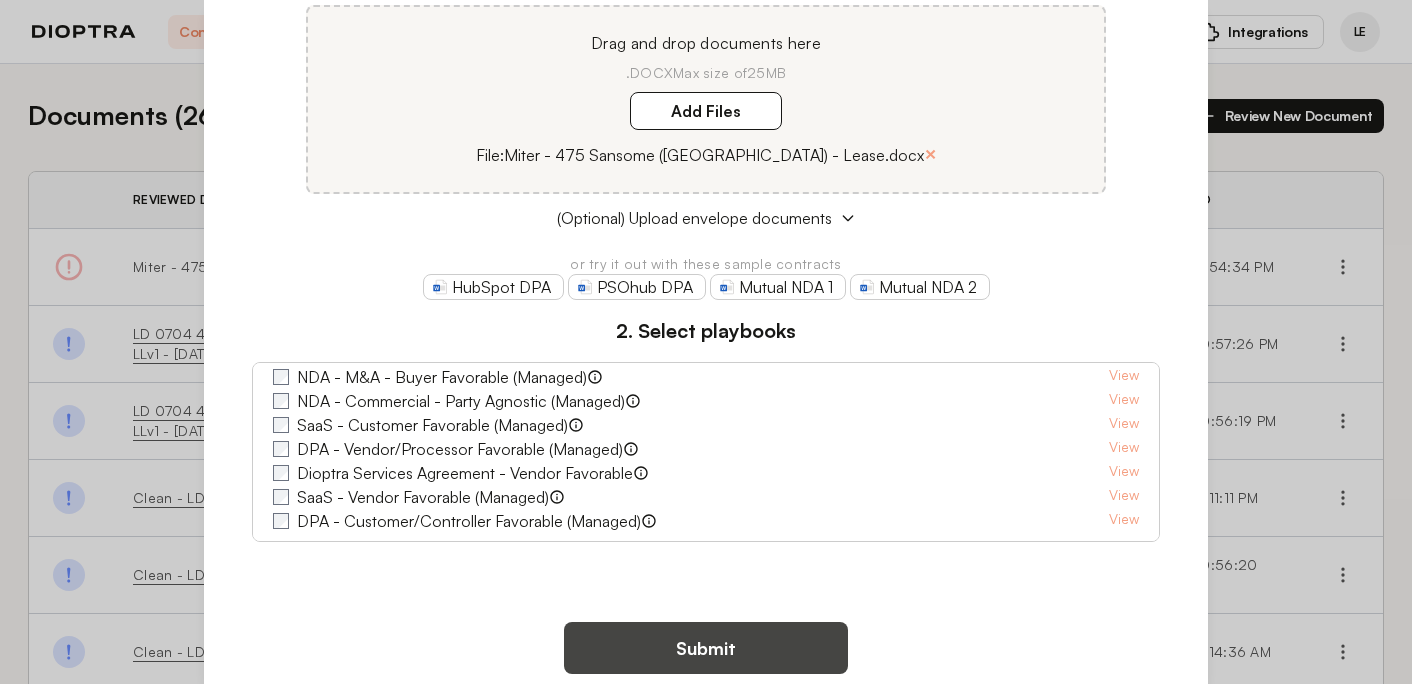 click on "Submit" at bounding box center (706, 648) 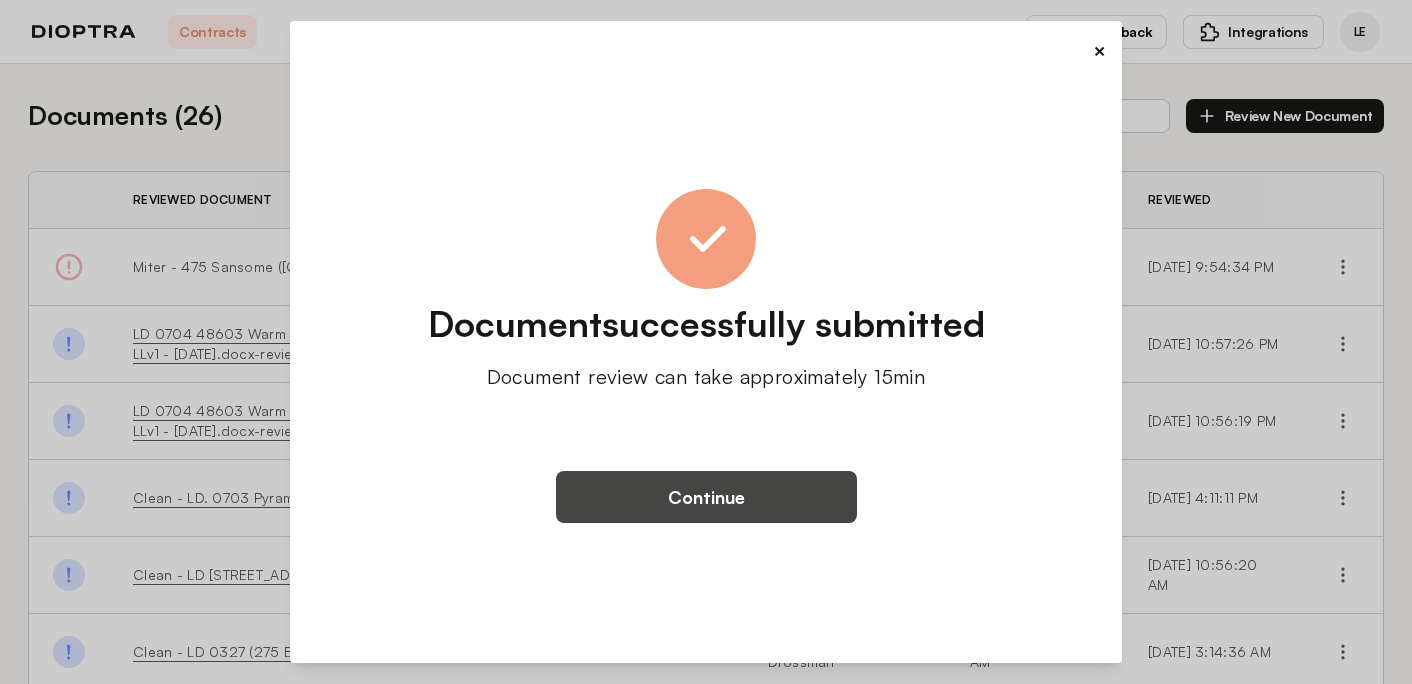 click on "Continue" at bounding box center (706, 497) 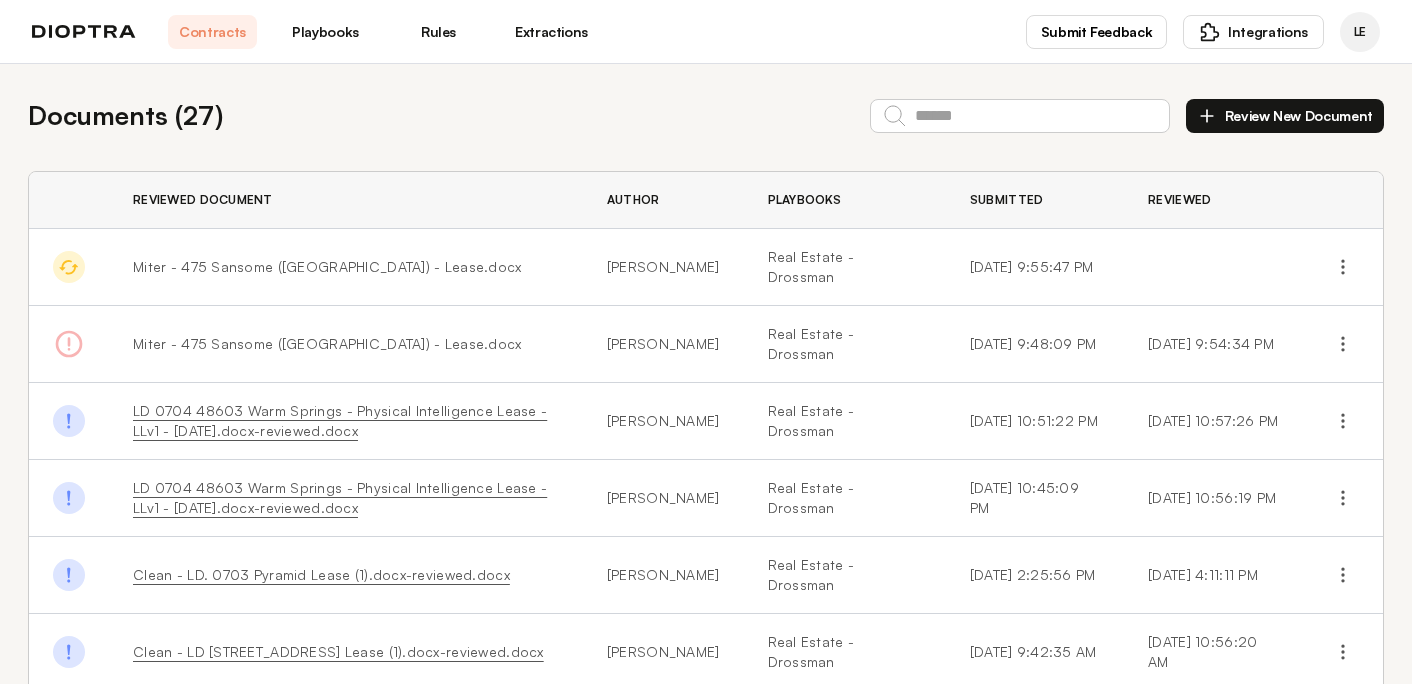 scroll, scrollTop: 0, scrollLeft: 0, axis: both 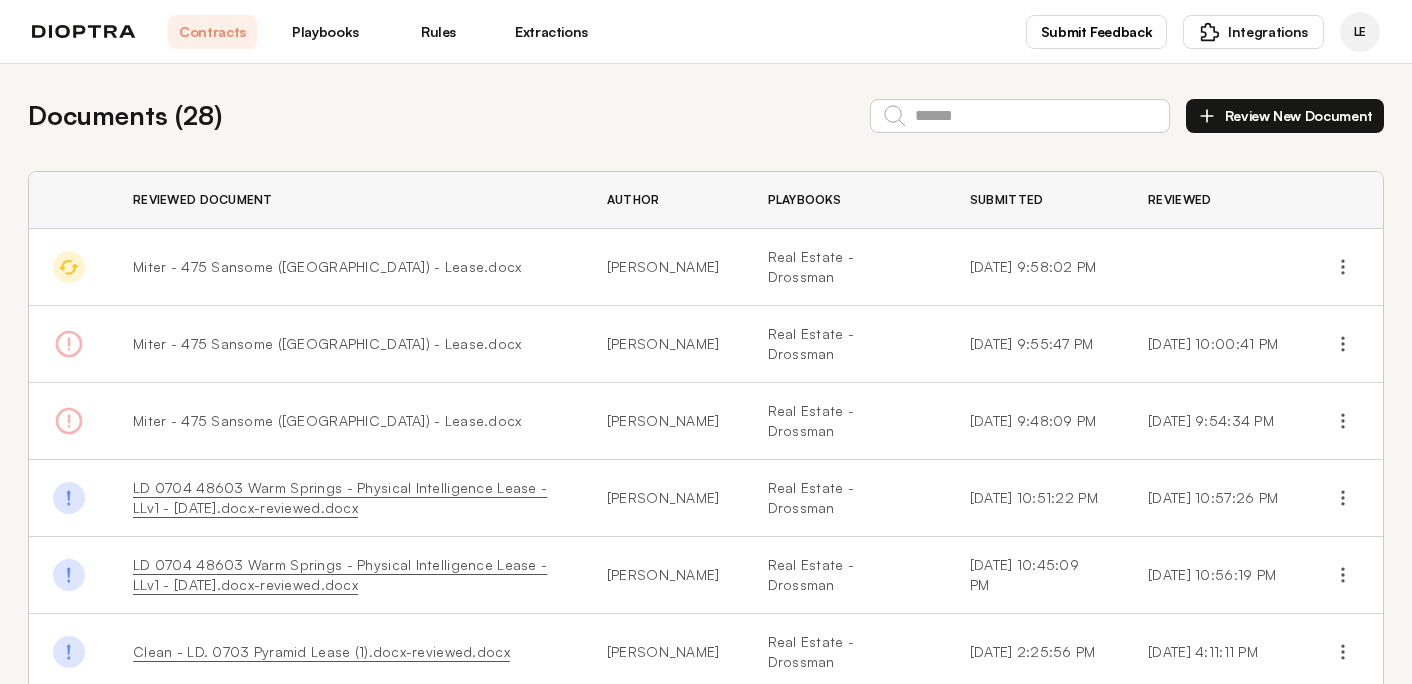 click 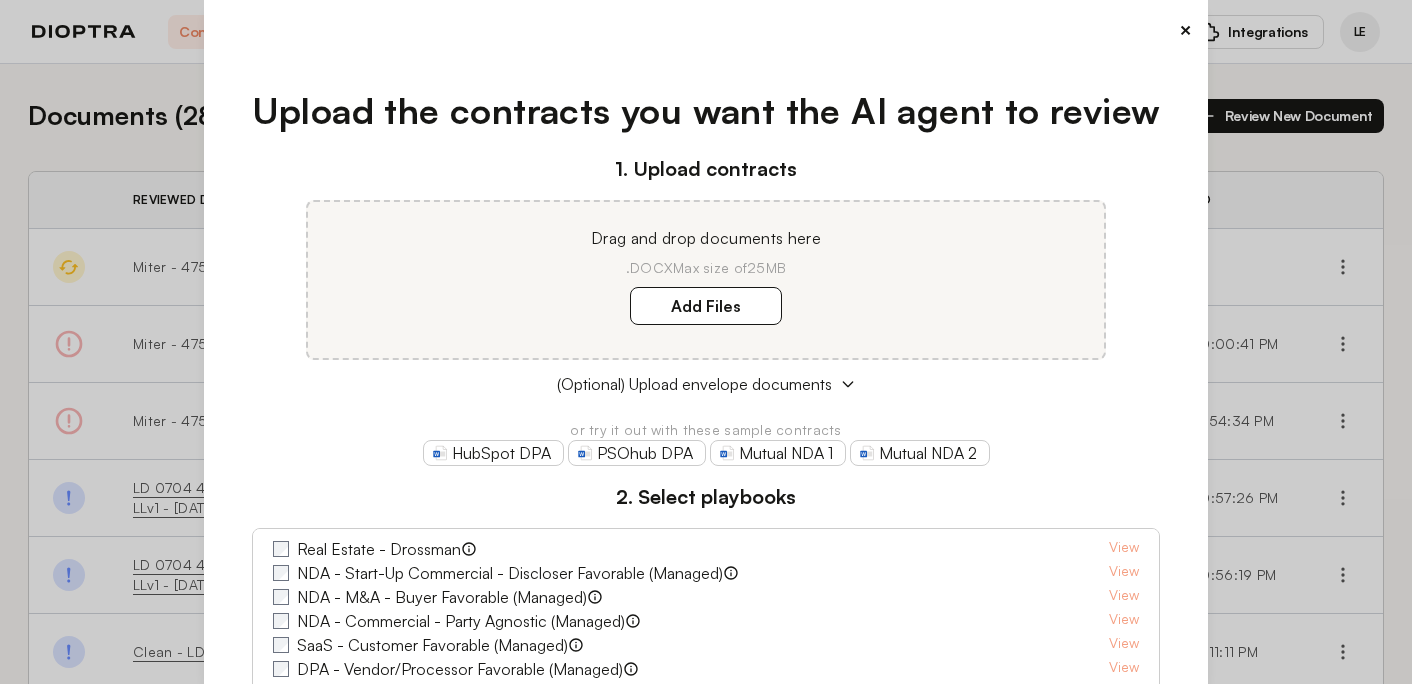 click on "×" at bounding box center [706, 30] 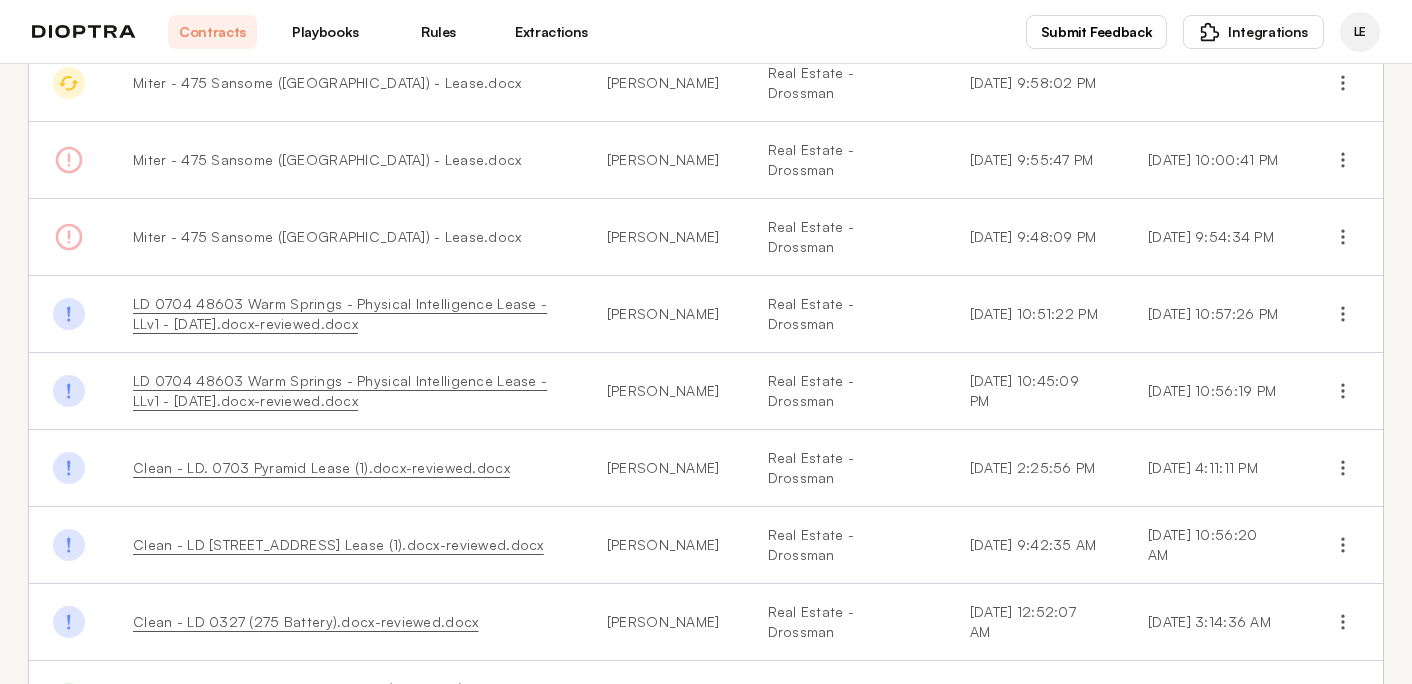 scroll, scrollTop: 188, scrollLeft: 0, axis: vertical 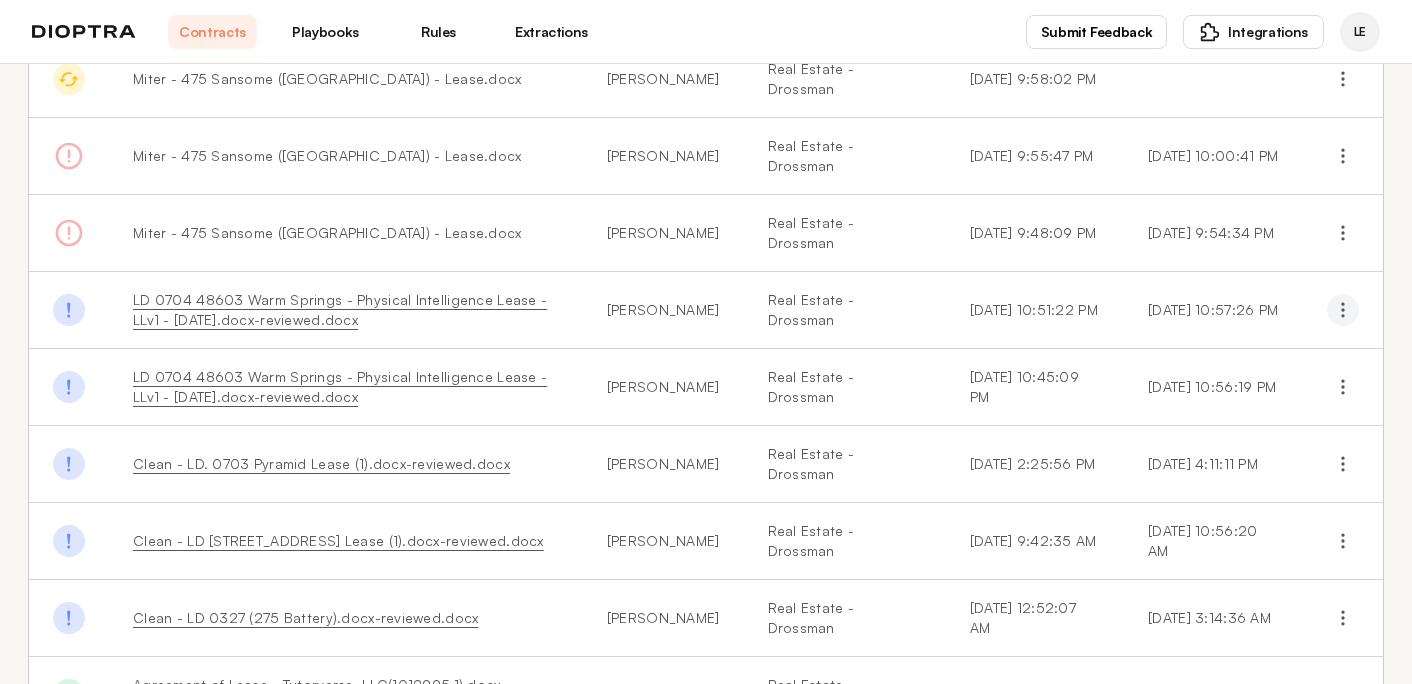 click 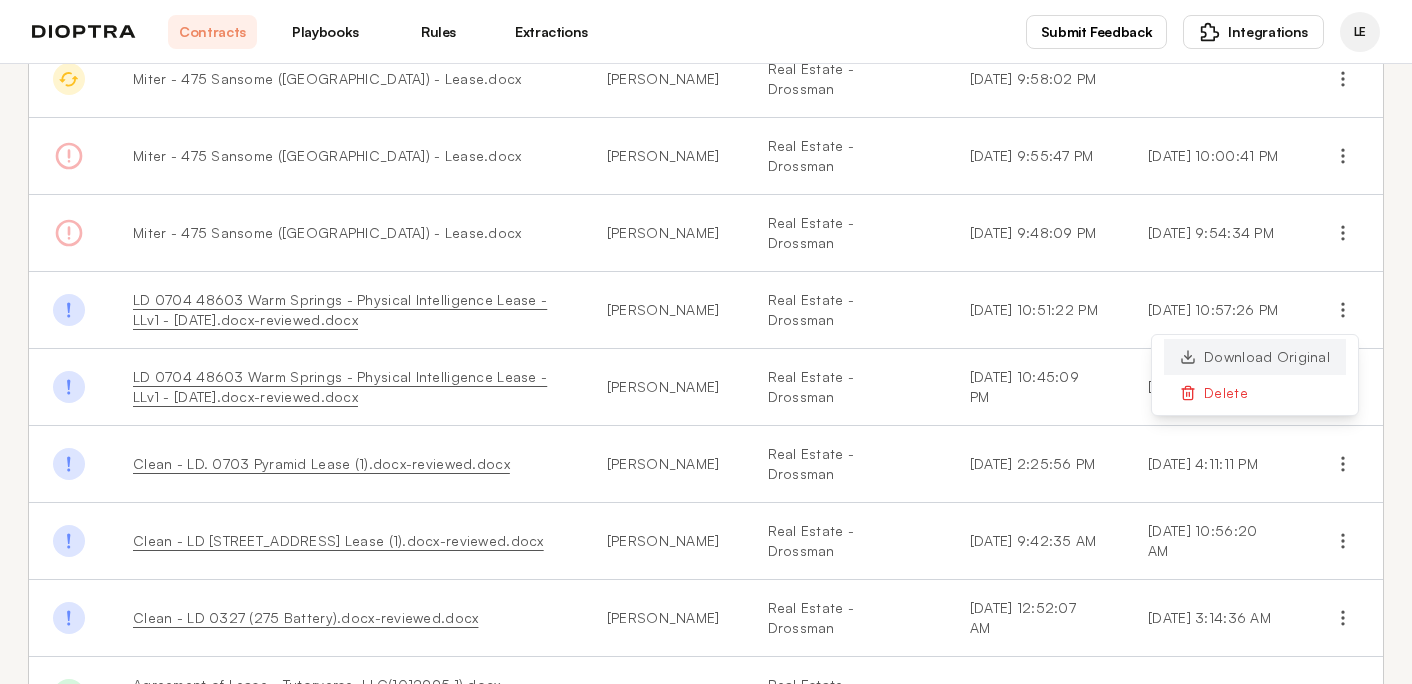 click on "Download Original" at bounding box center (1255, 357) 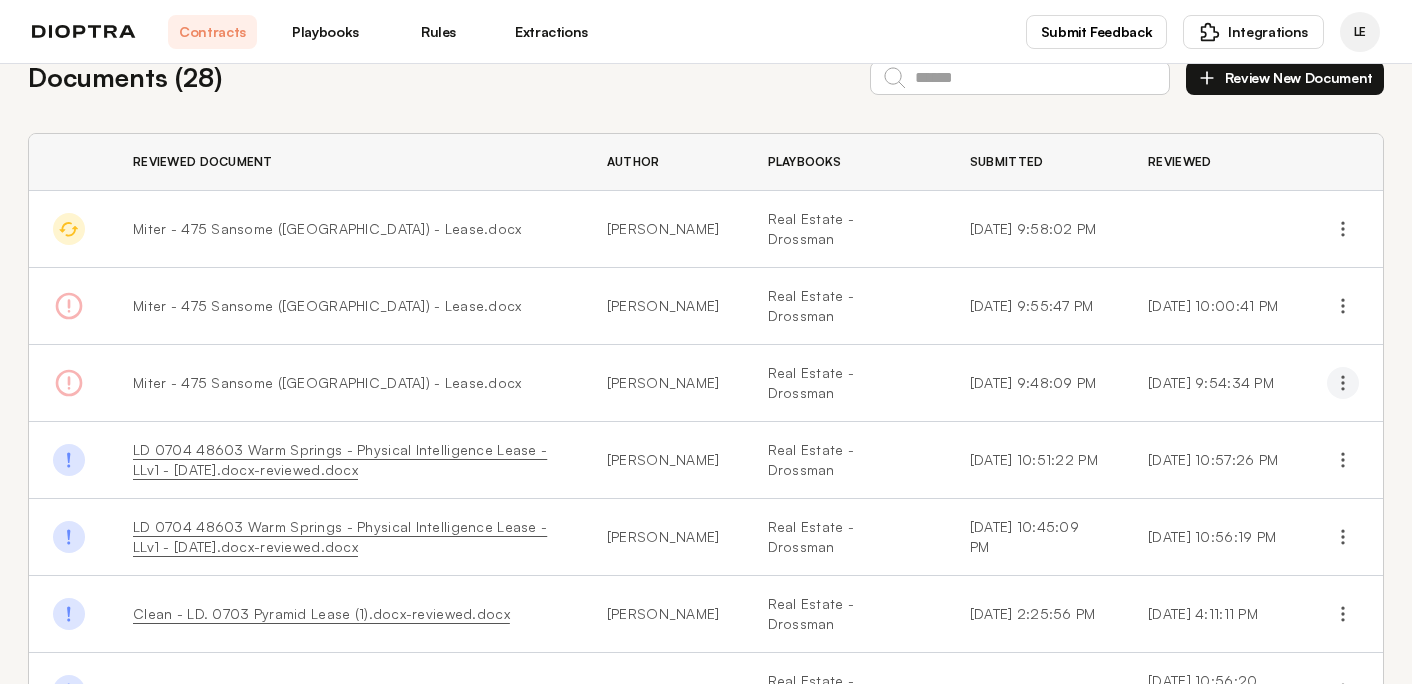 scroll, scrollTop: 0, scrollLeft: 0, axis: both 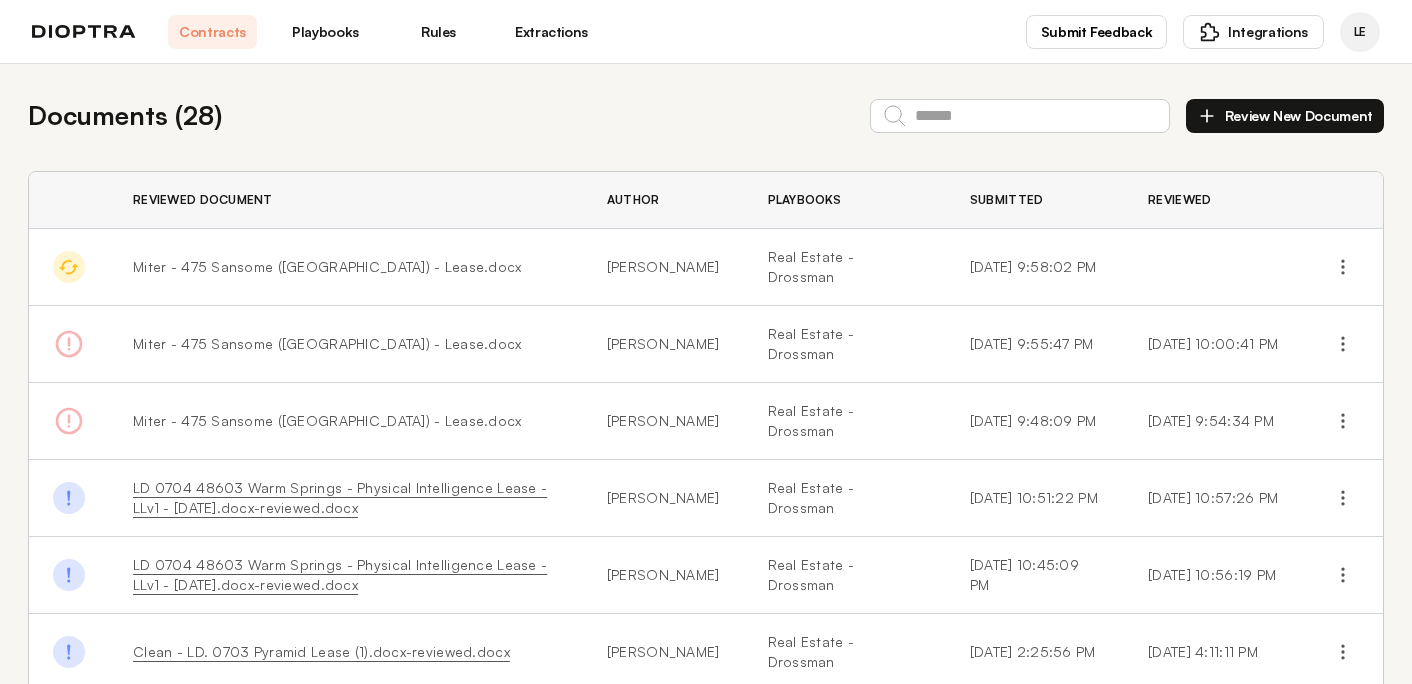 click on "Documents ( 28 ) Review New Document Reviewed Document Author Playbooks Submitted Reviewed In Progress since 7/6/2025, 9:58:02 PM   Miter - 475 Sansome (CA) - Lease.docx Laurie Ehrlich Real Estate - Drossman 7/6/2025, 9:58:02 PM <CT_P '<w:p>' at 0x7f6dc7da9540> is not in list   Miter - 475 Sansome (CA) - Lease.docx Laurie Ehrlich Real Estate - Drossman 7/6/2025, 9:55:47 PM 7/6/2025, 10:00:41 PM <CT_P '<w:p>' at 0x7f6dc81cde00> is not in list   Miter - 475 Sansome (CA) - Lease.docx Laura Drossman Real Estate - Drossman 7/6/2025, 9:48:09 PM 7/6/2025, 9:54:34 PM We detected elements with limited support in the document: {'tables'}. This may affect the content and formatting of the reviewed document.   LD 0704 48603 Warm Springs - Physical Intelligence Lease - LLv1 - 06.30.25.docx-reviewed.docx Laura Drossman Real Estate - Drossman 7/4/2025, 10:51:22 PM 7/4/2025, 10:57:26 PM   LD 0704 48603 Warm Springs - Physical Intelligence Lease - LLv1 - 06.30.25.docx-reviewed.docx Laura Drossman Real Estate - Drossman" at bounding box center [706, 585] 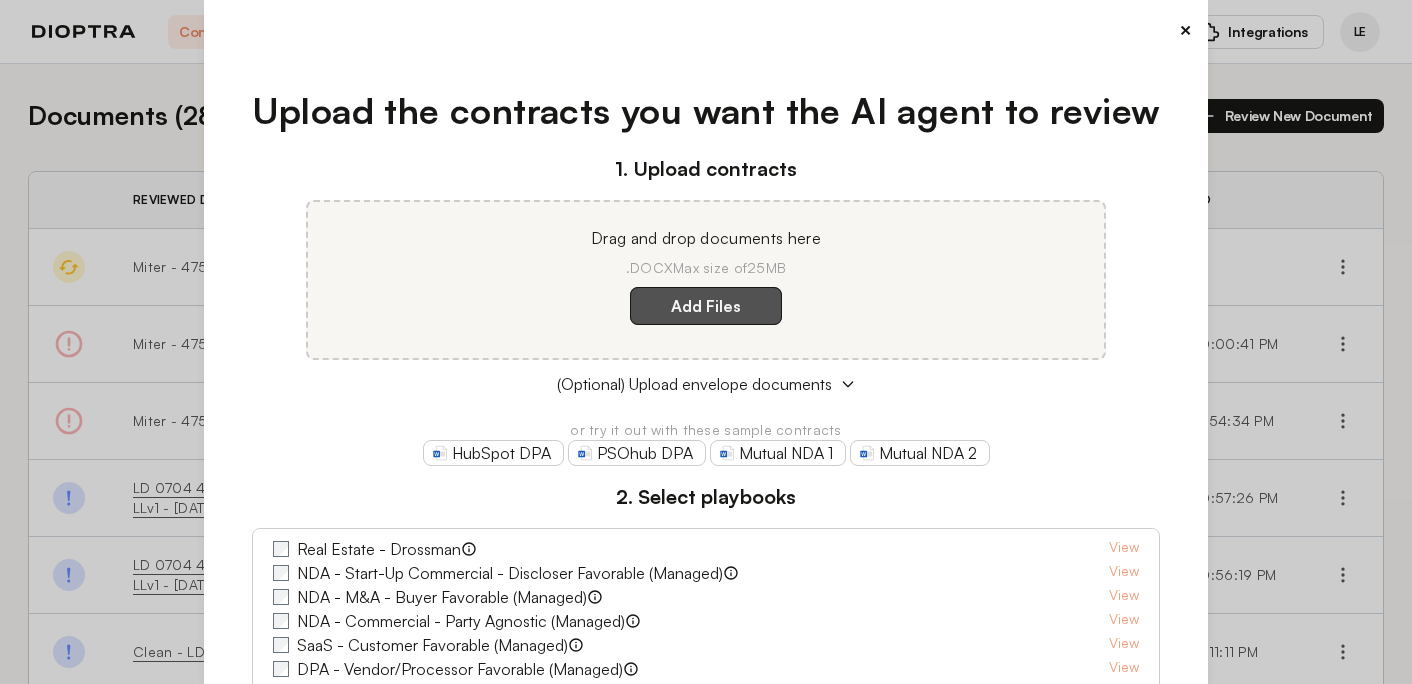 click on "Add Files" at bounding box center [706, 306] 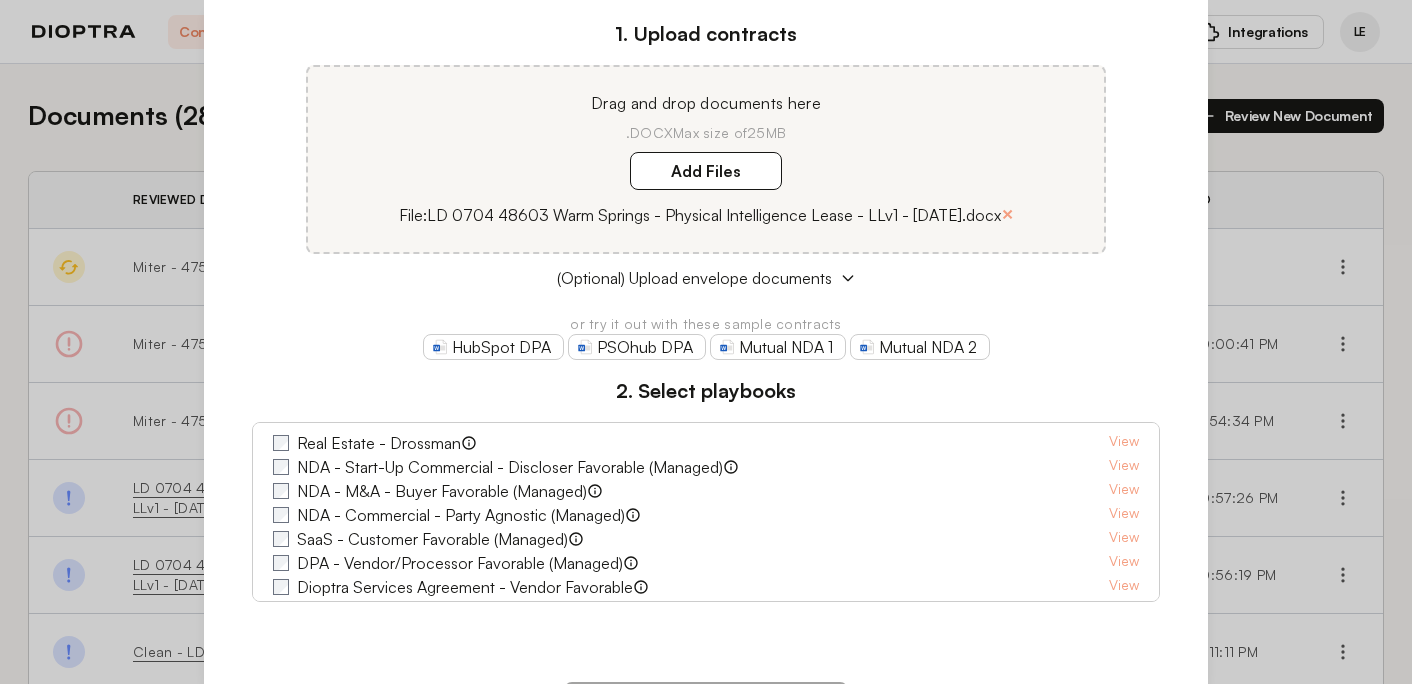 scroll, scrollTop: 147, scrollLeft: 0, axis: vertical 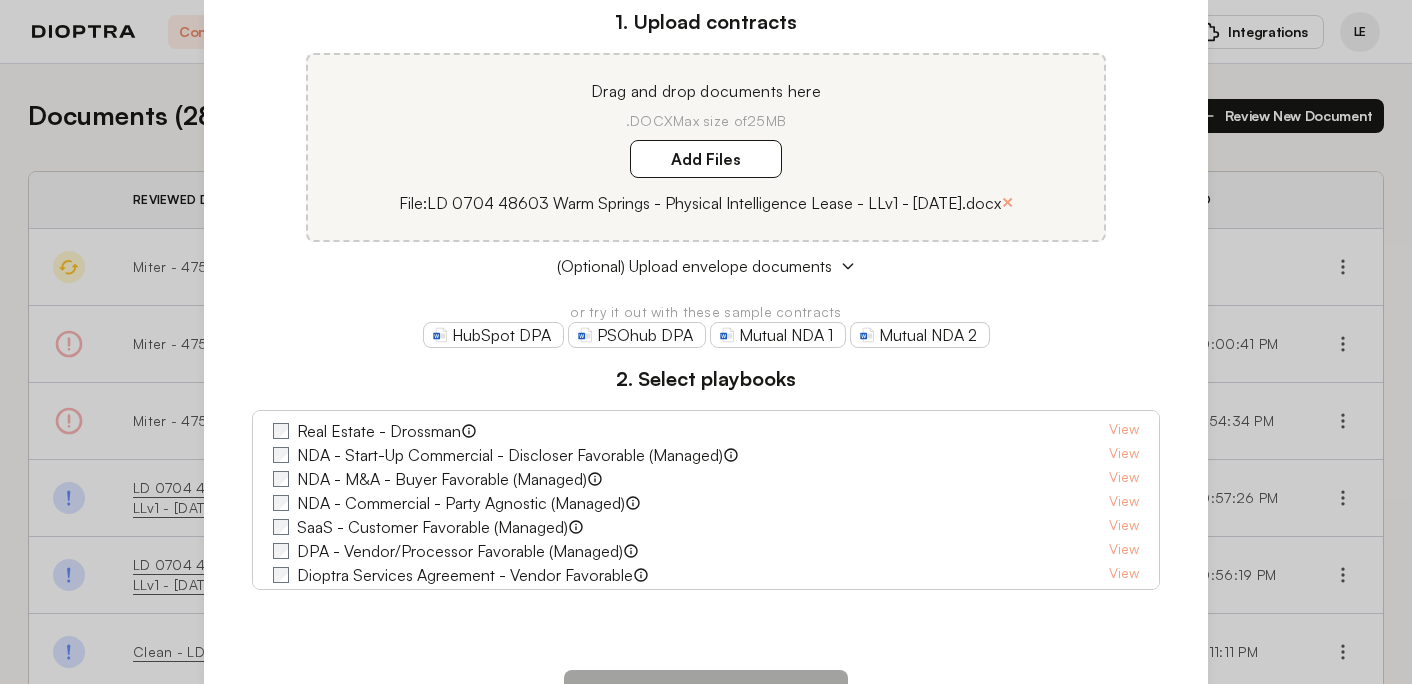 click on "Real Estate - Drossman" at bounding box center [379, 431] 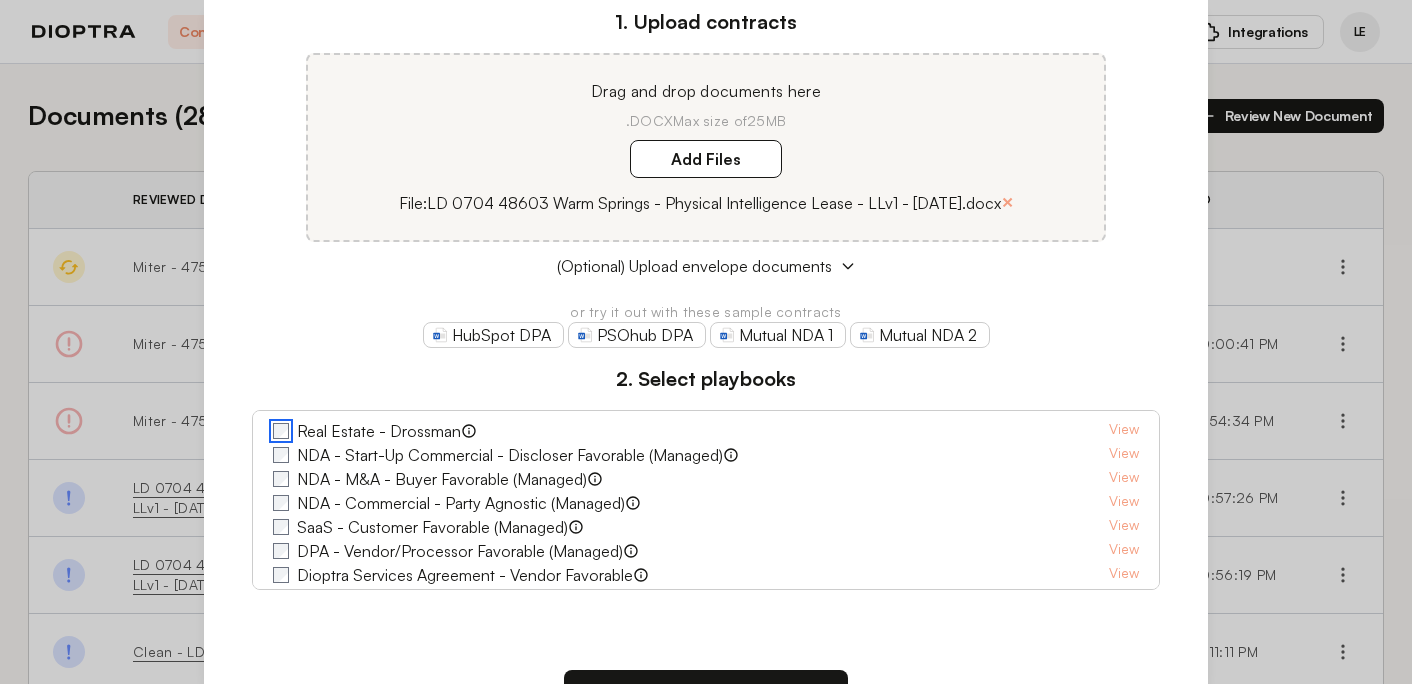 scroll, scrollTop: 54, scrollLeft: 0, axis: vertical 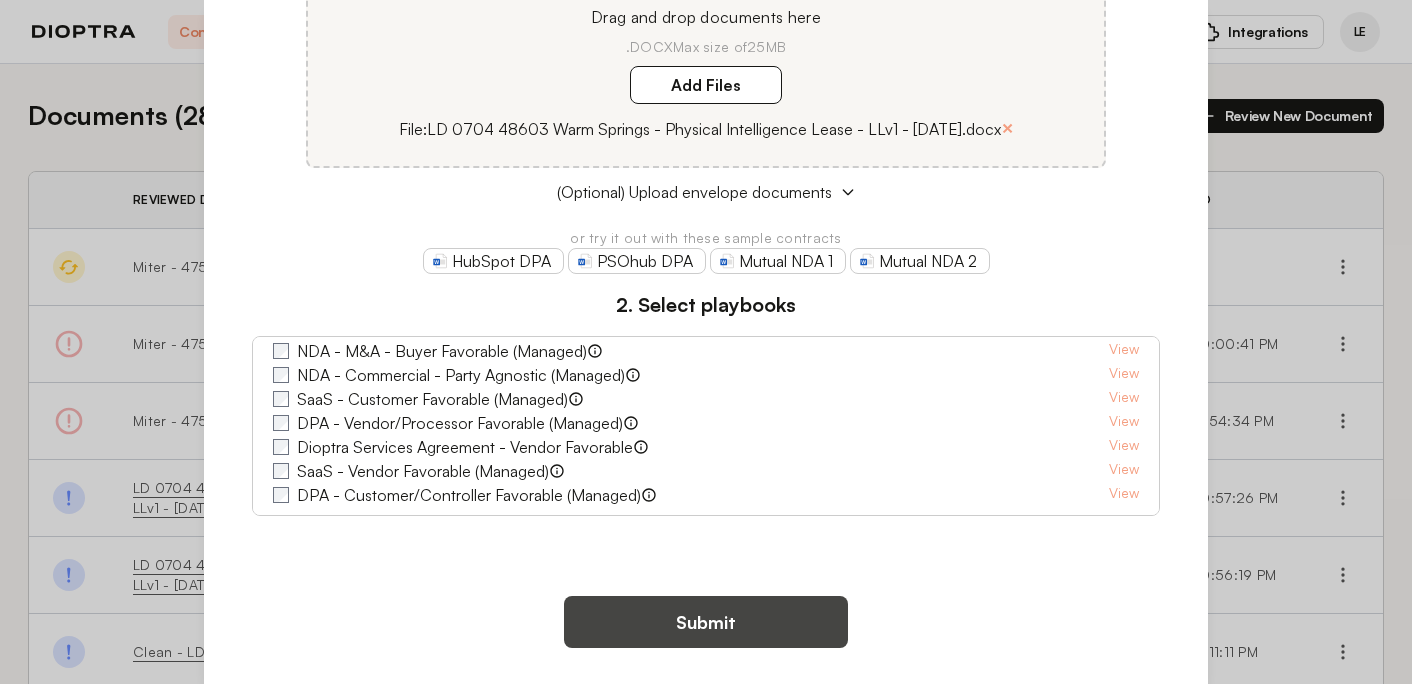 click on "Submit" at bounding box center (706, 622) 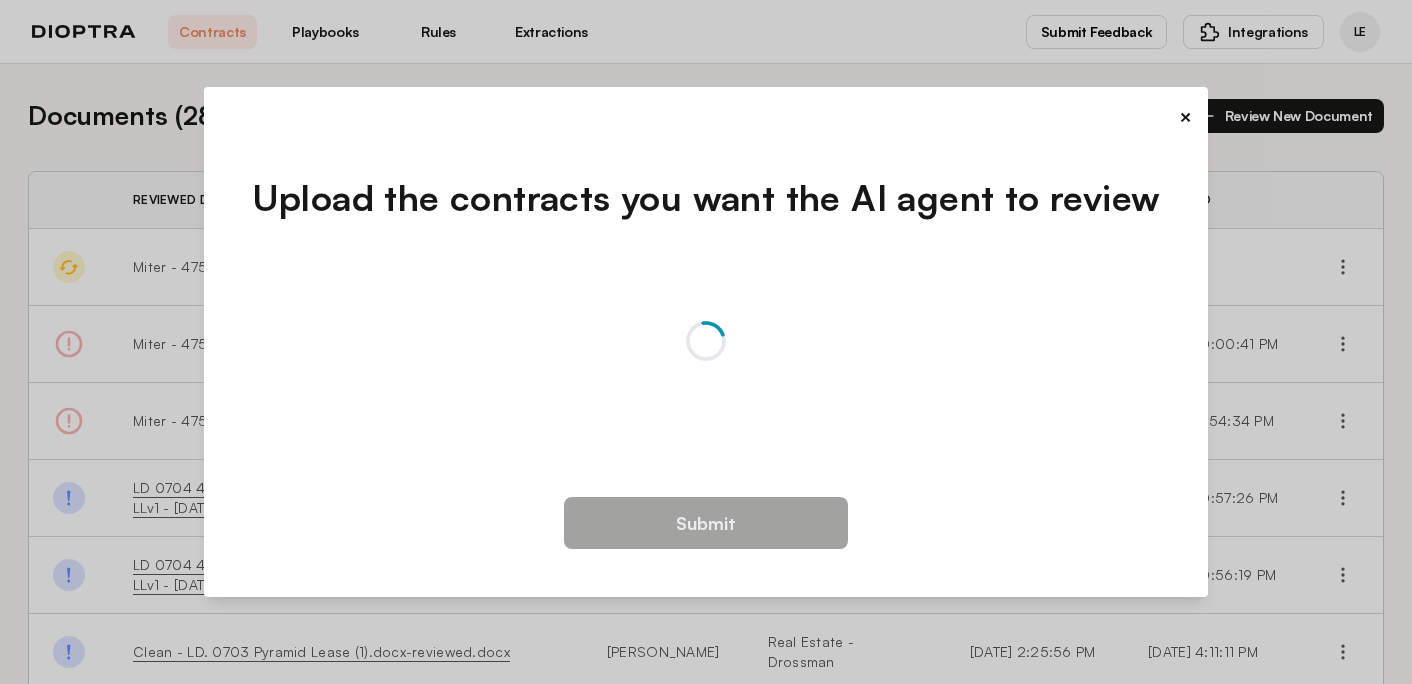 scroll, scrollTop: 0, scrollLeft: 0, axis: both 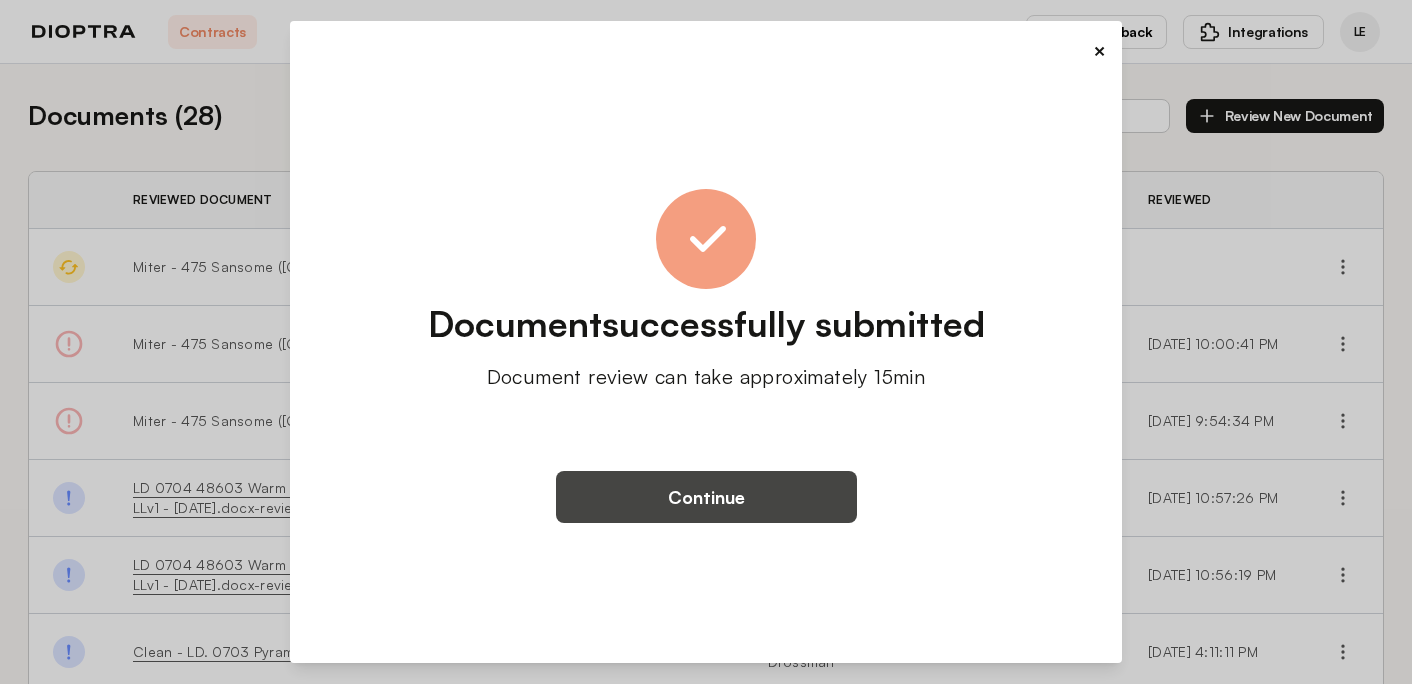 click on "Continue" at bounding box center [706, 497] 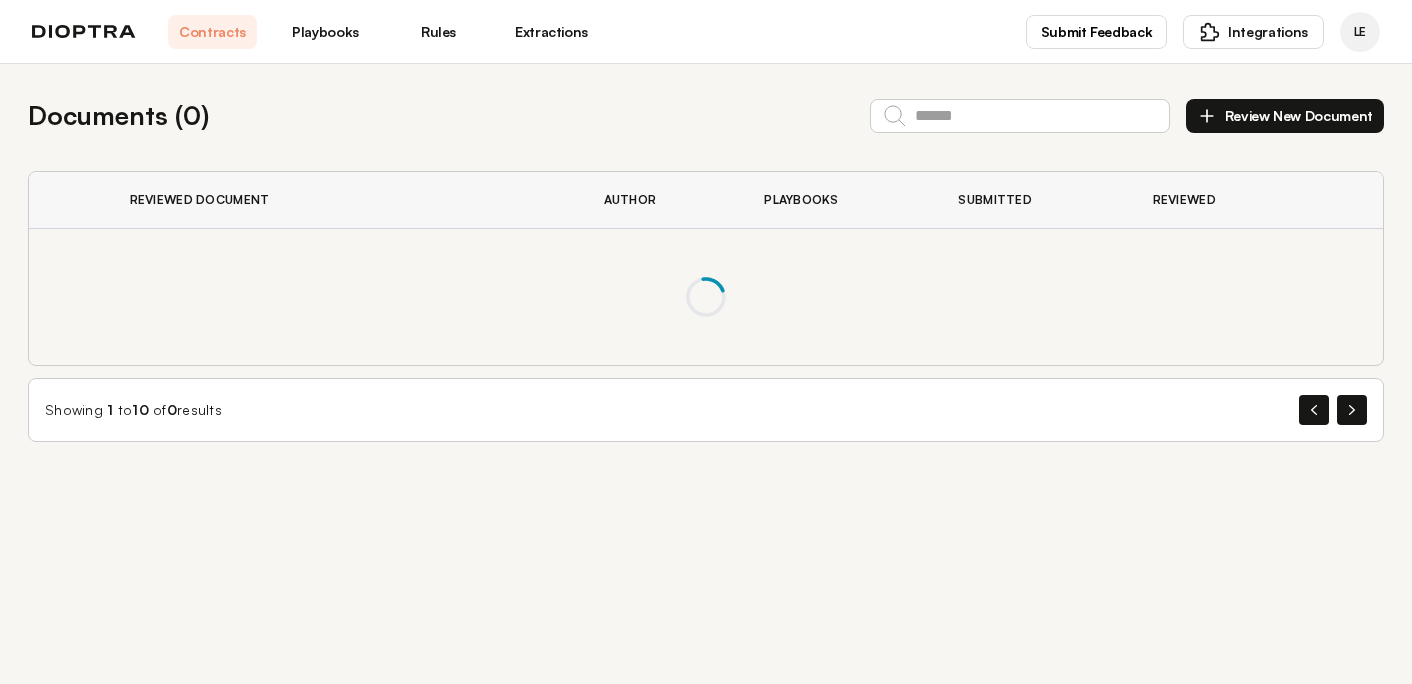 scroll, scrollTop: 0, scrollLeft: 0, axis: both 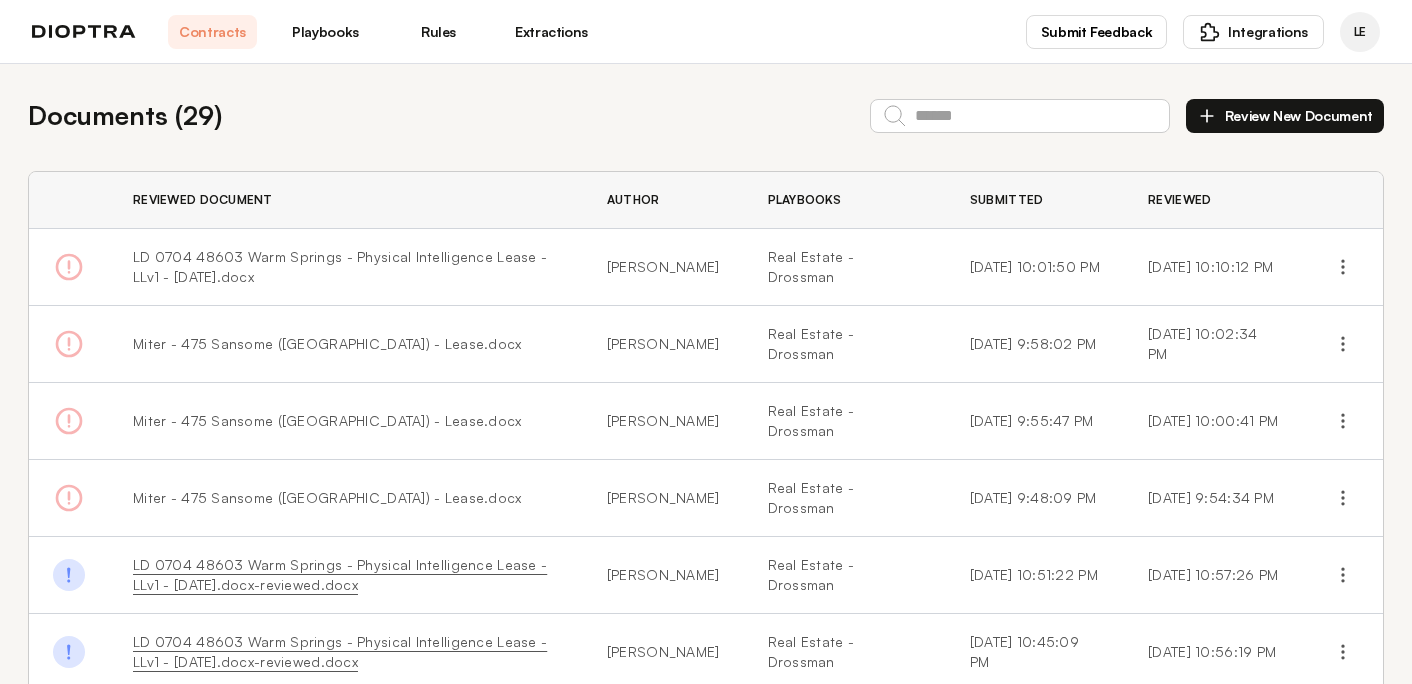click on "Playbooks" at bounding box center (325, 32) 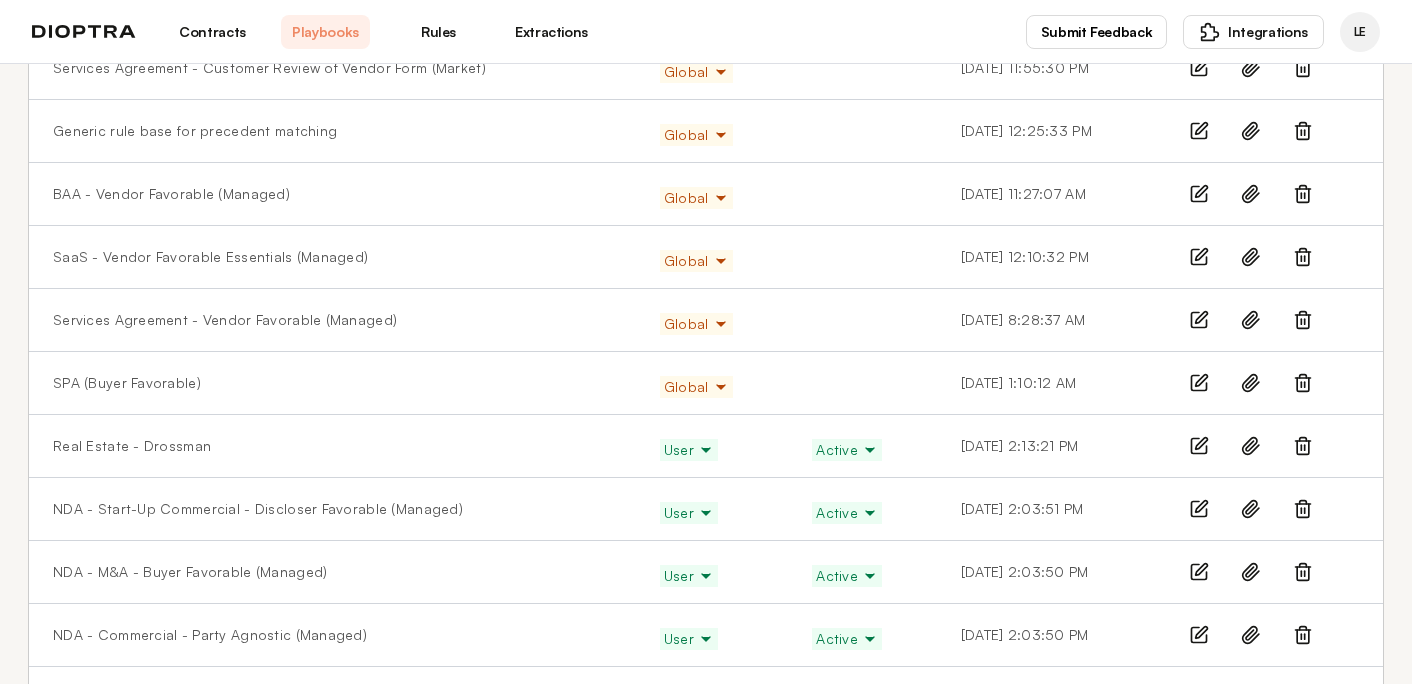 scroll, scrollTop: 203, scrollLeft: 0, axis: vertical 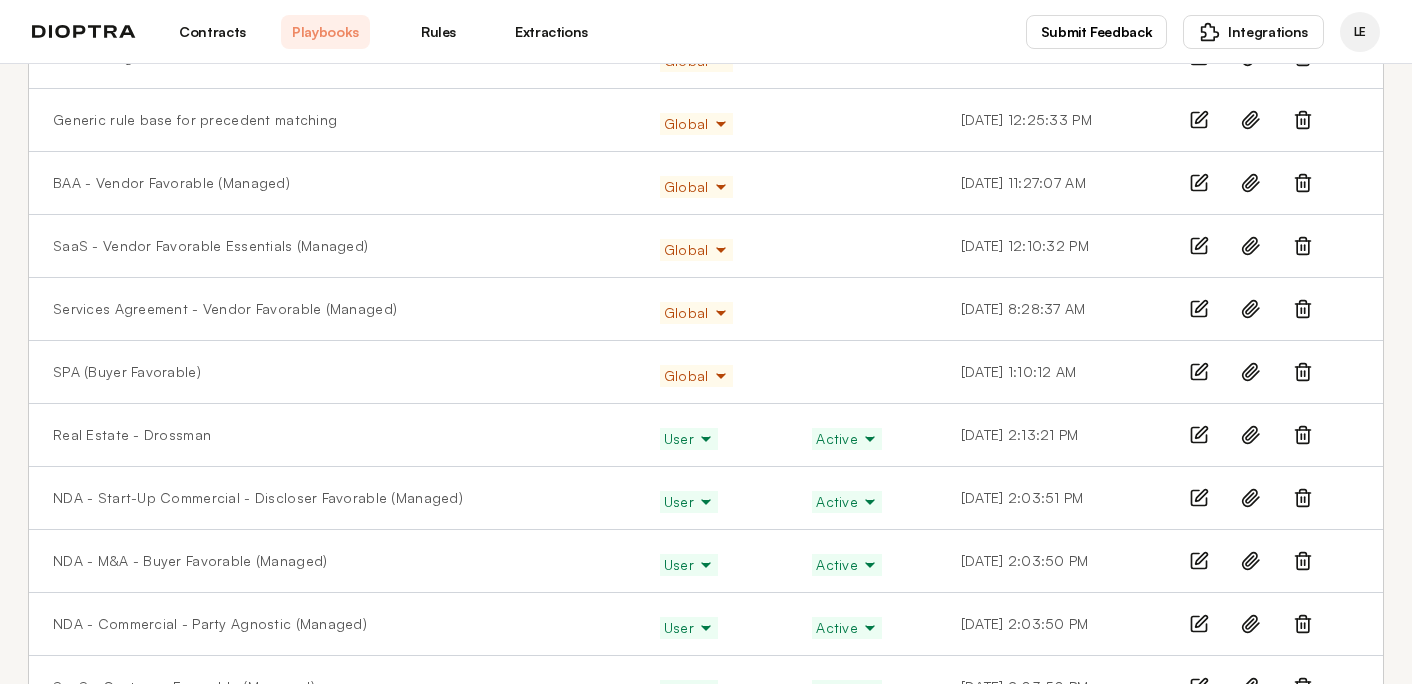 drag, startPoint x: 171, startPoint y: 432, endPoint x: 414, endPoint y: 238, distance: 310.9421 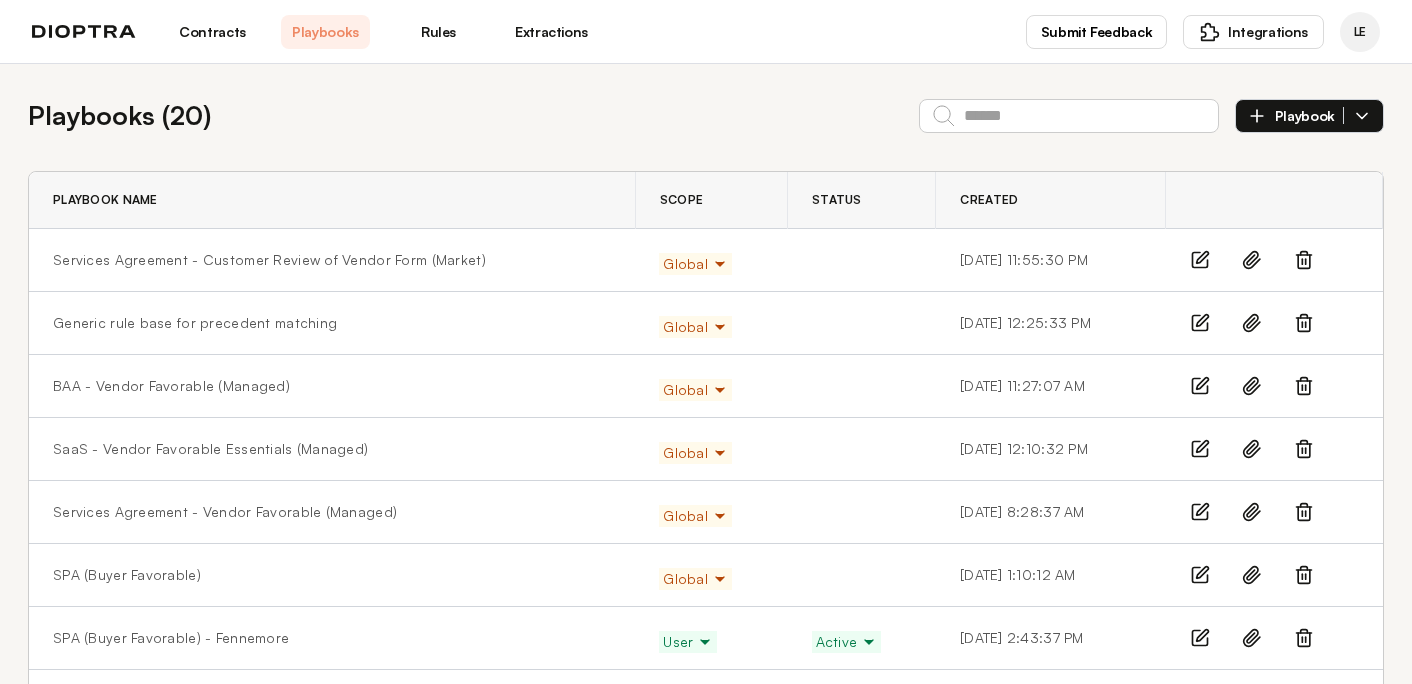 scroll, scrollTop: 0, scrollLeft: 0, axis: both 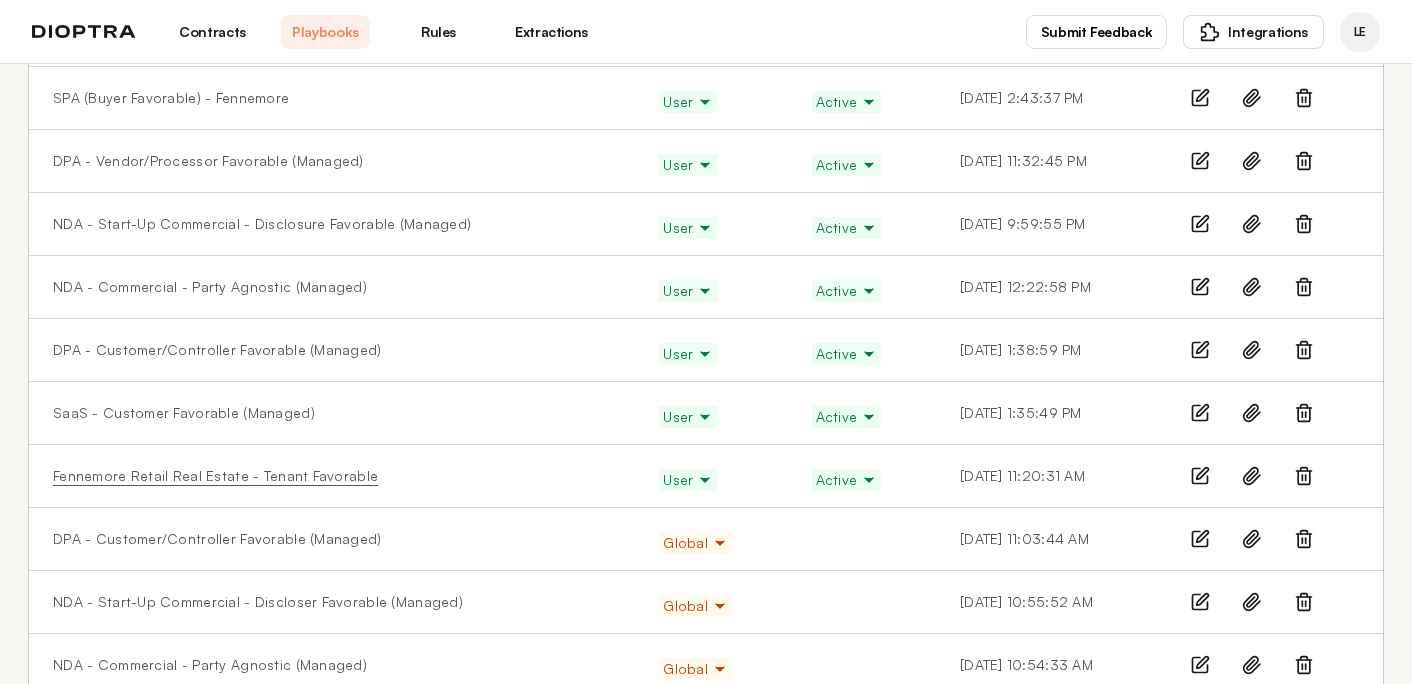click on "Fennemore Retail Real Estate - Tenant Favorable" at bounding box center [215, 476] 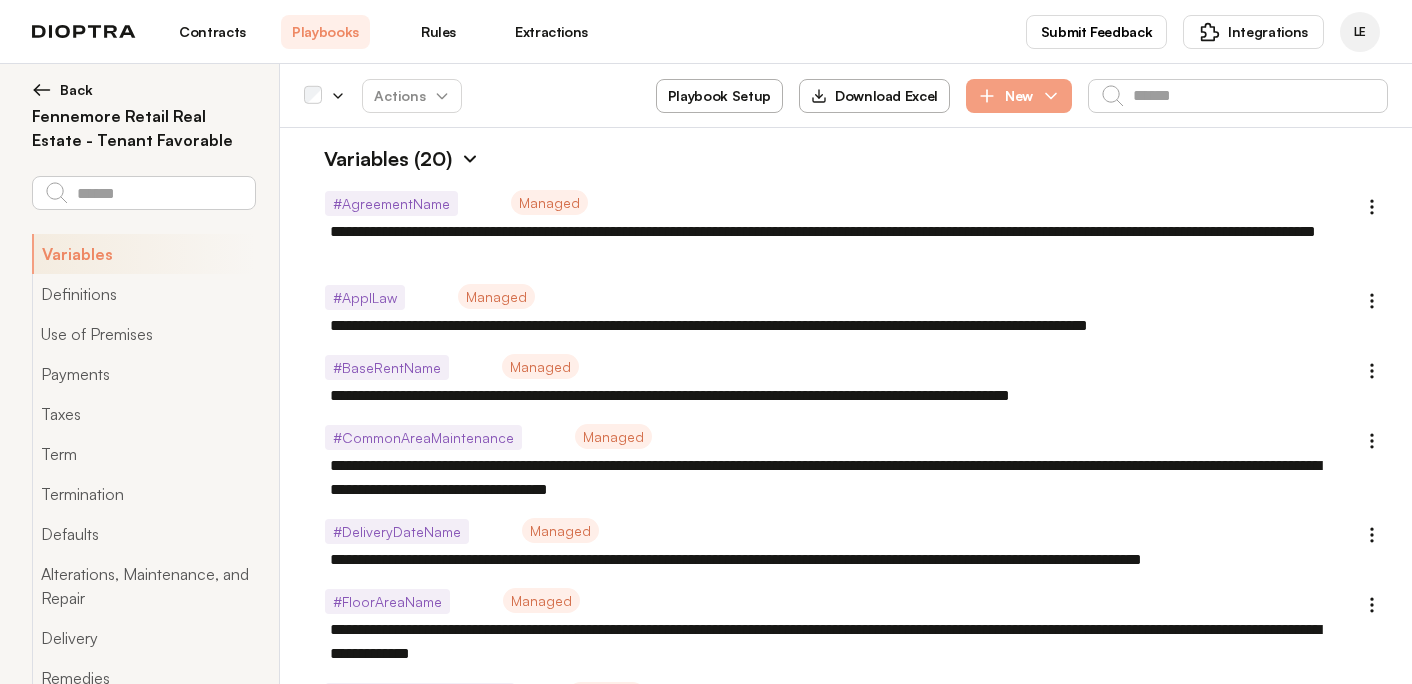 click at bounding box center [470, 159] 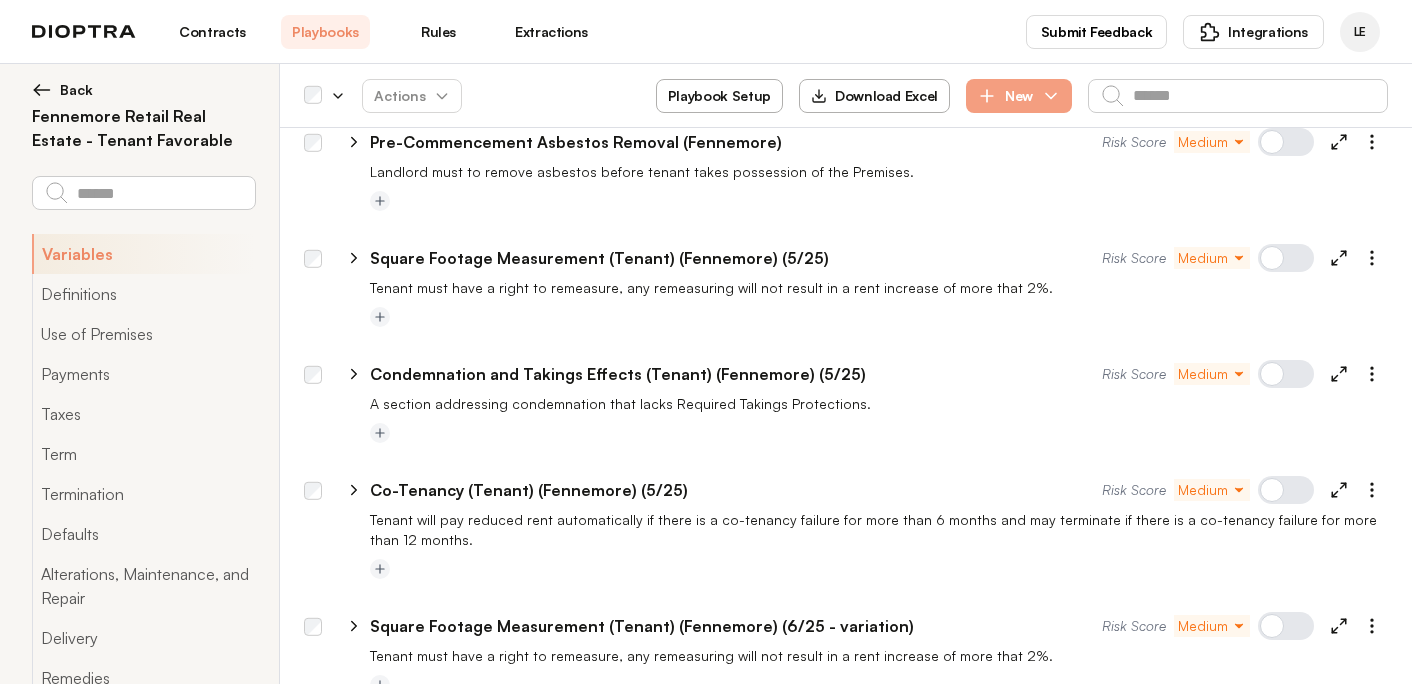 scroll, scrollTop: 1968, scrollLeft: 0, axis: vertical 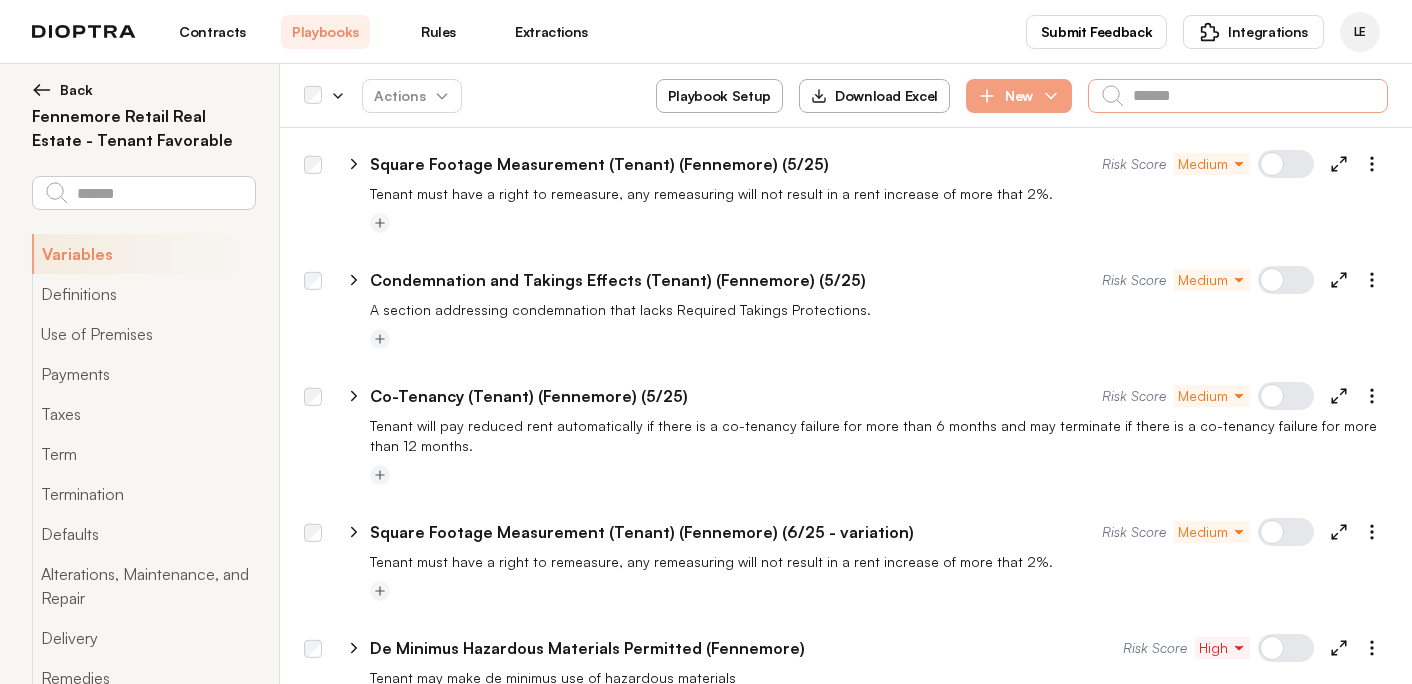 click at bounding box center (1238, 96) 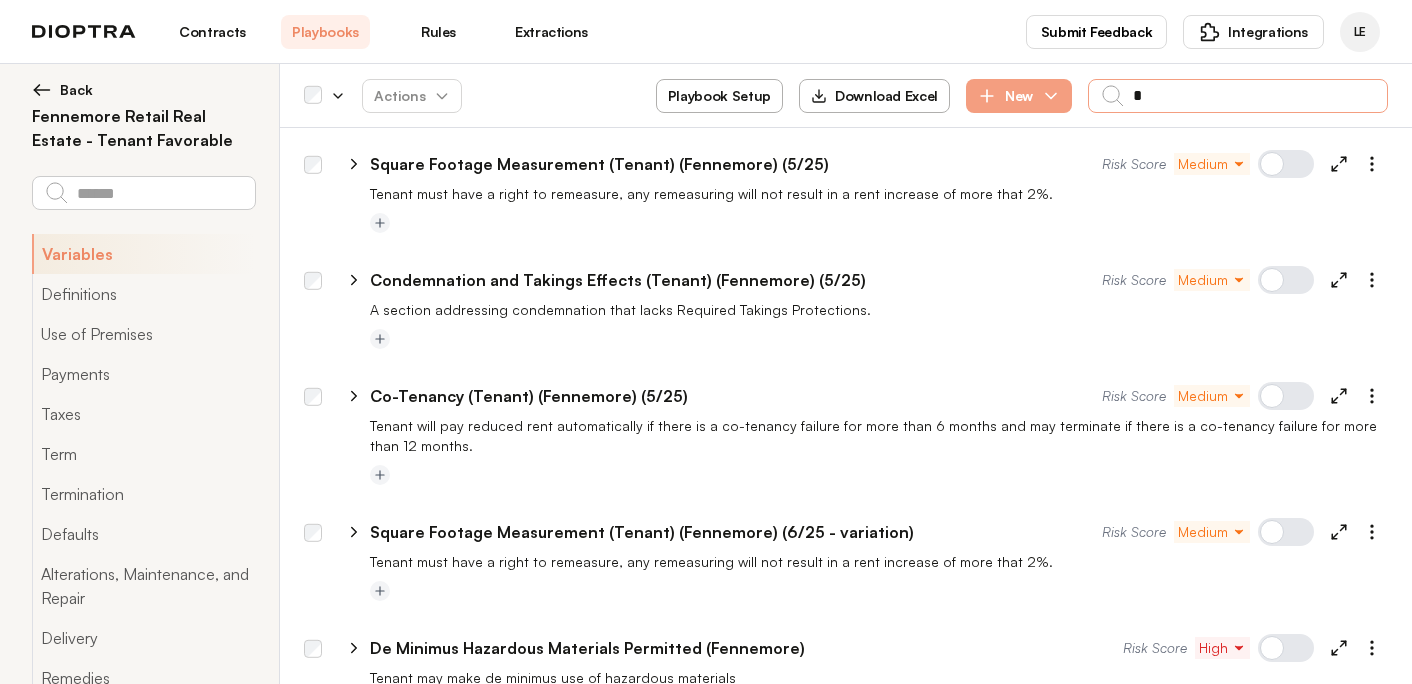 type on "*" 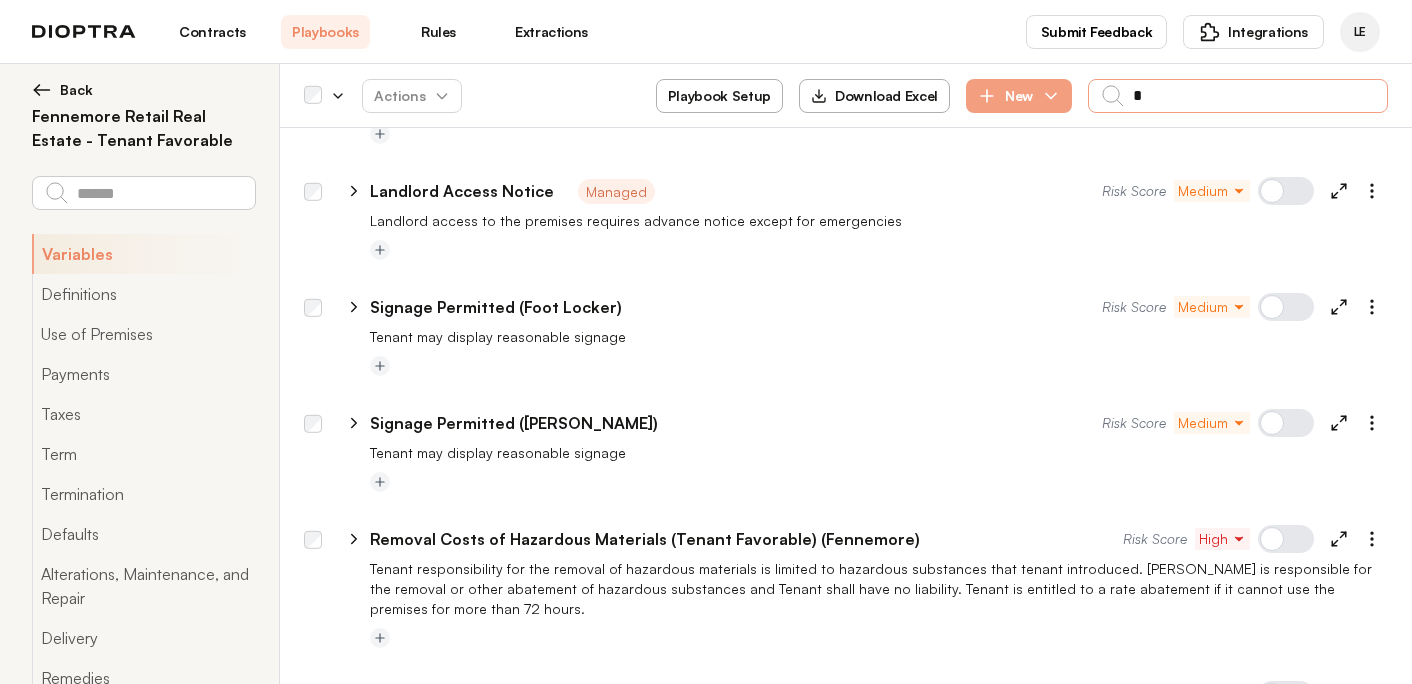type on "**" 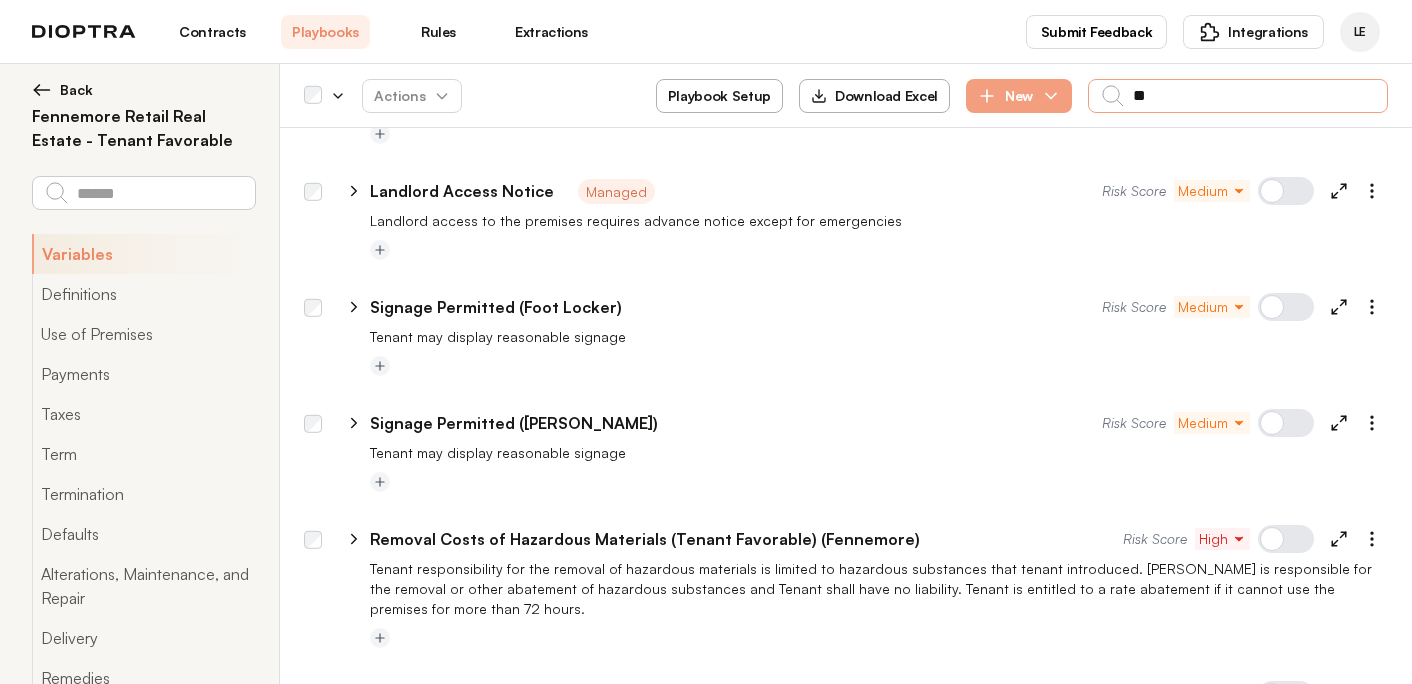 type on "*" 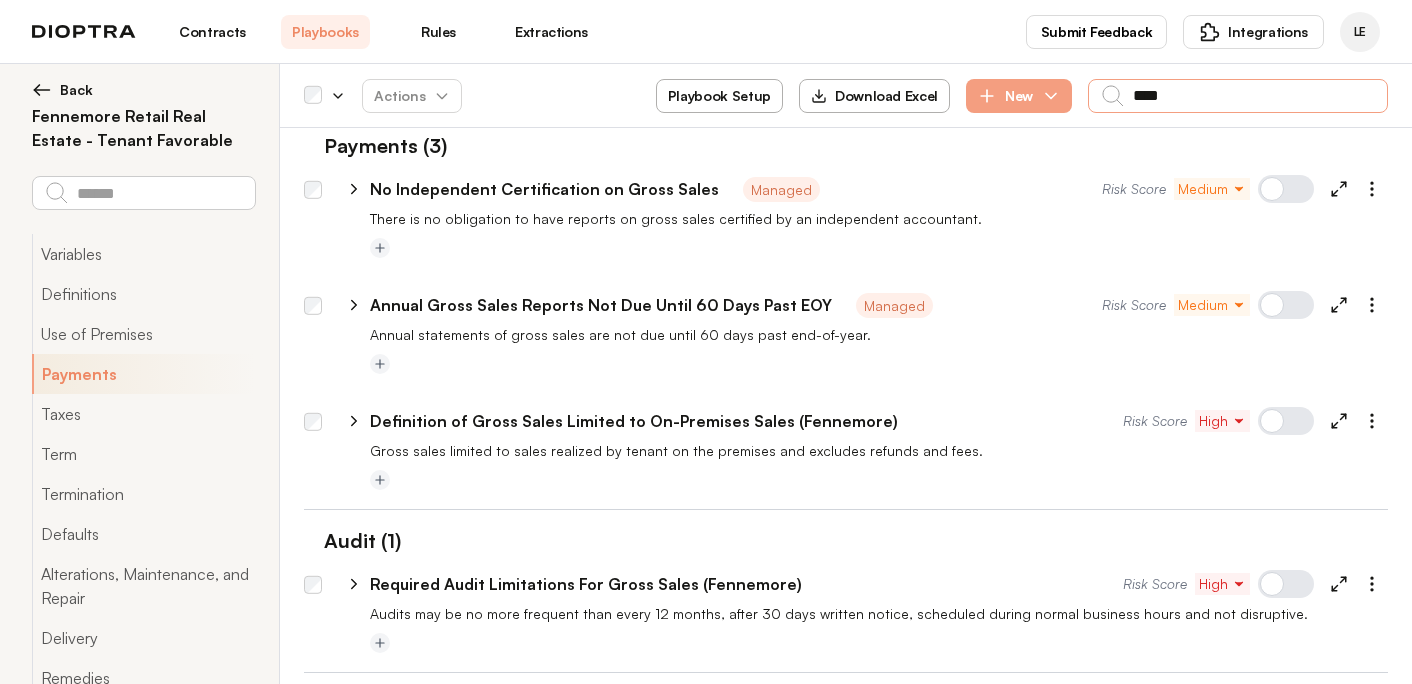 scroll, scrollTop: 177, scrollLeft: 0, axis: vertical 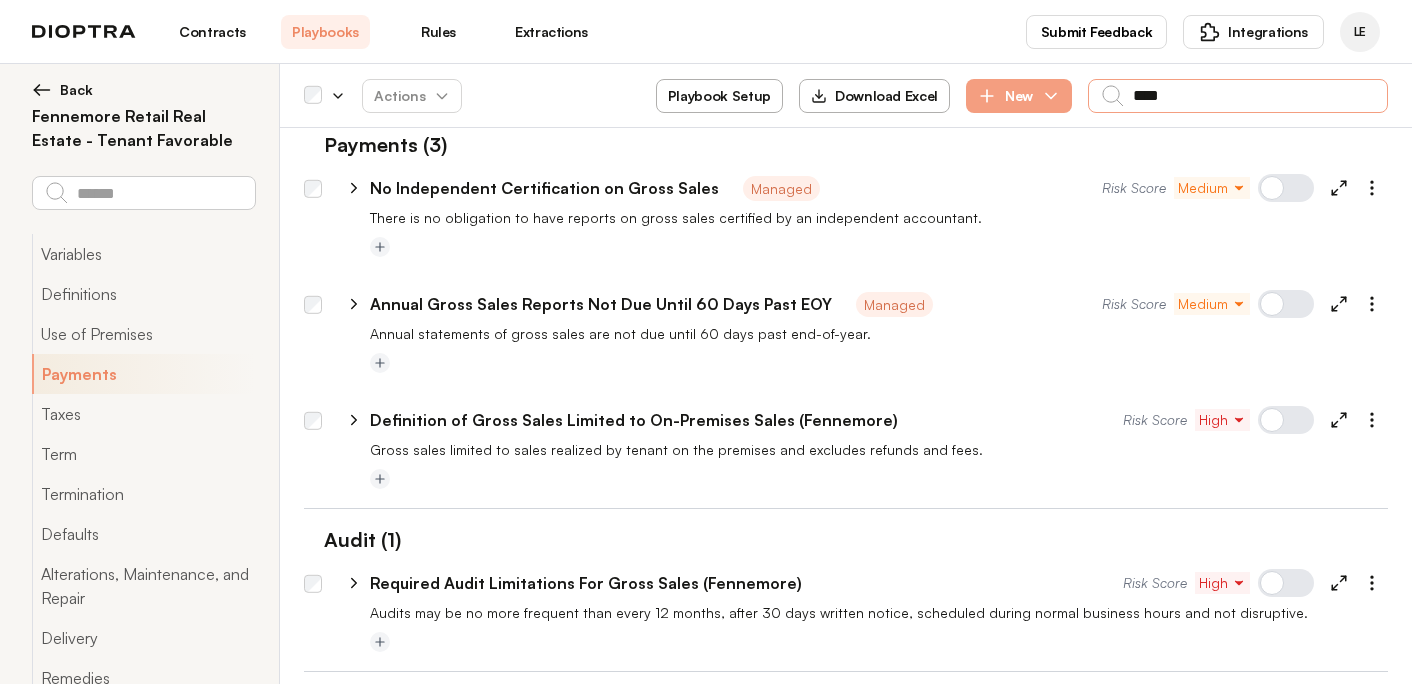 type on "****" 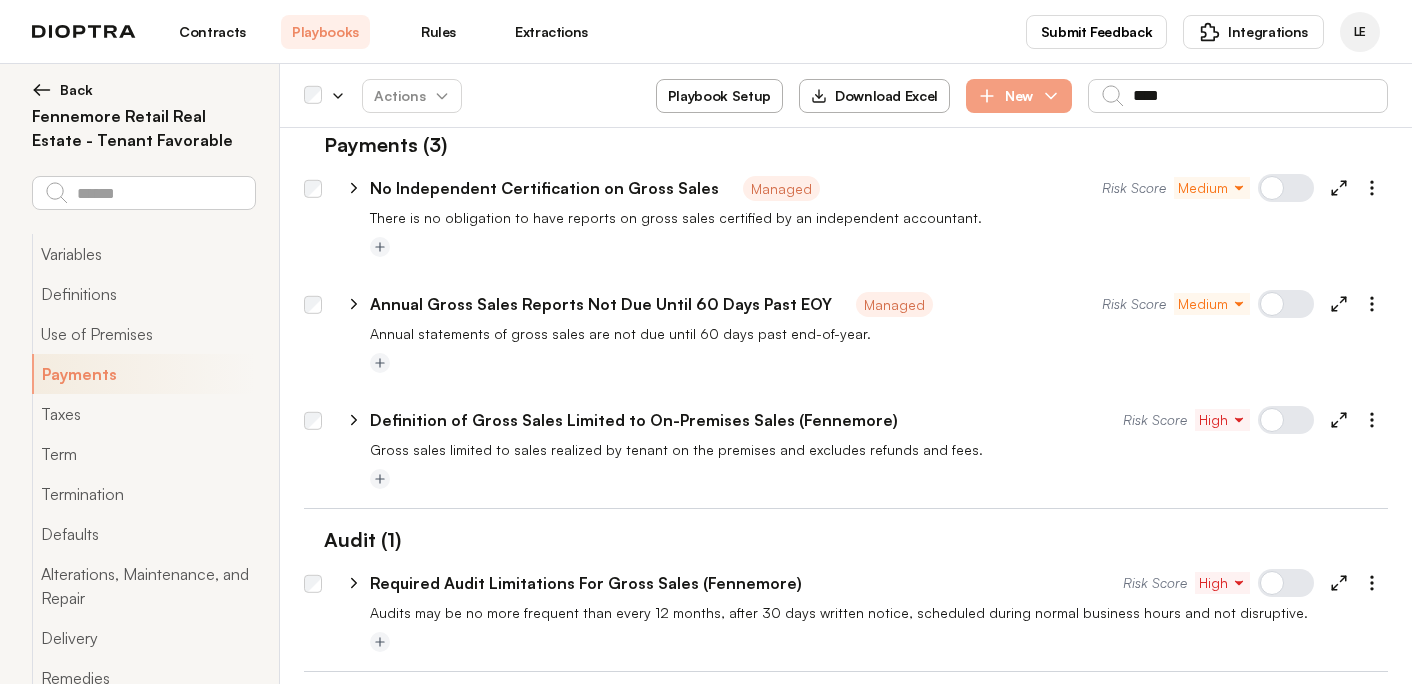 click 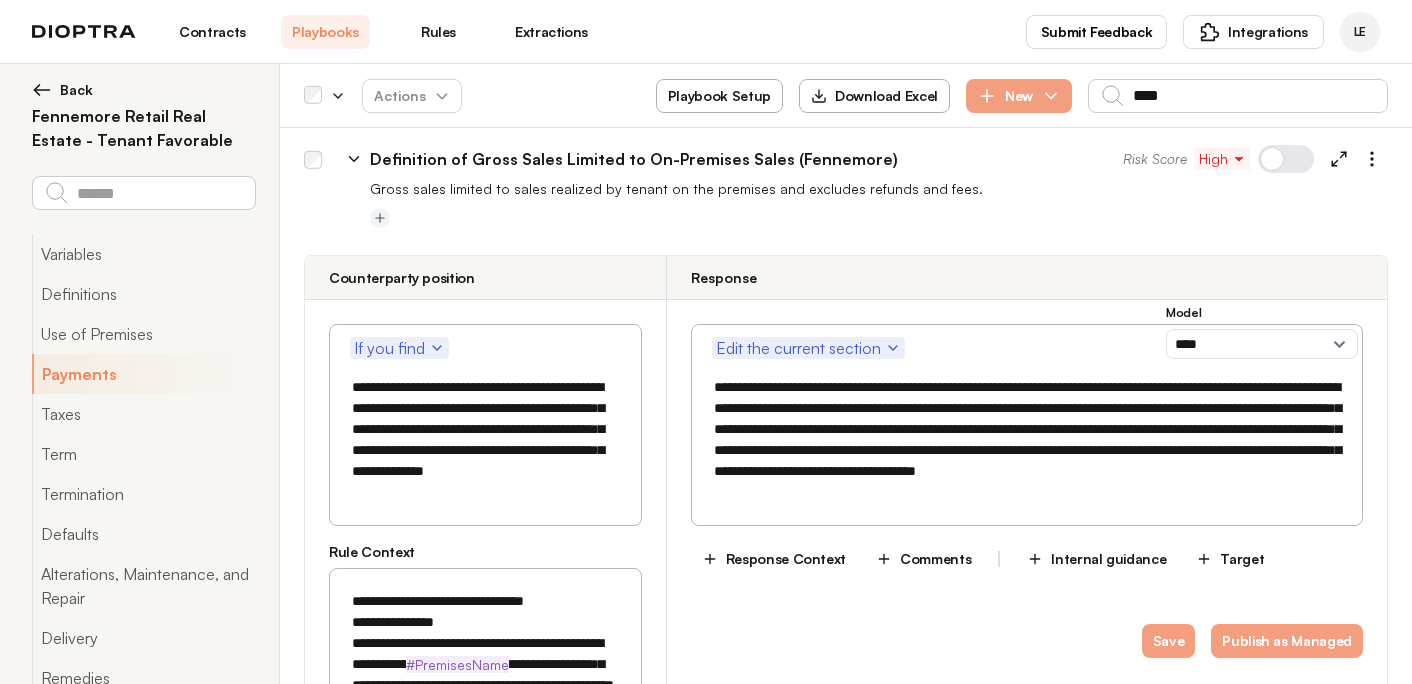 scroll, scrollTop: 427, scrollLeft: 0, axis: vertical 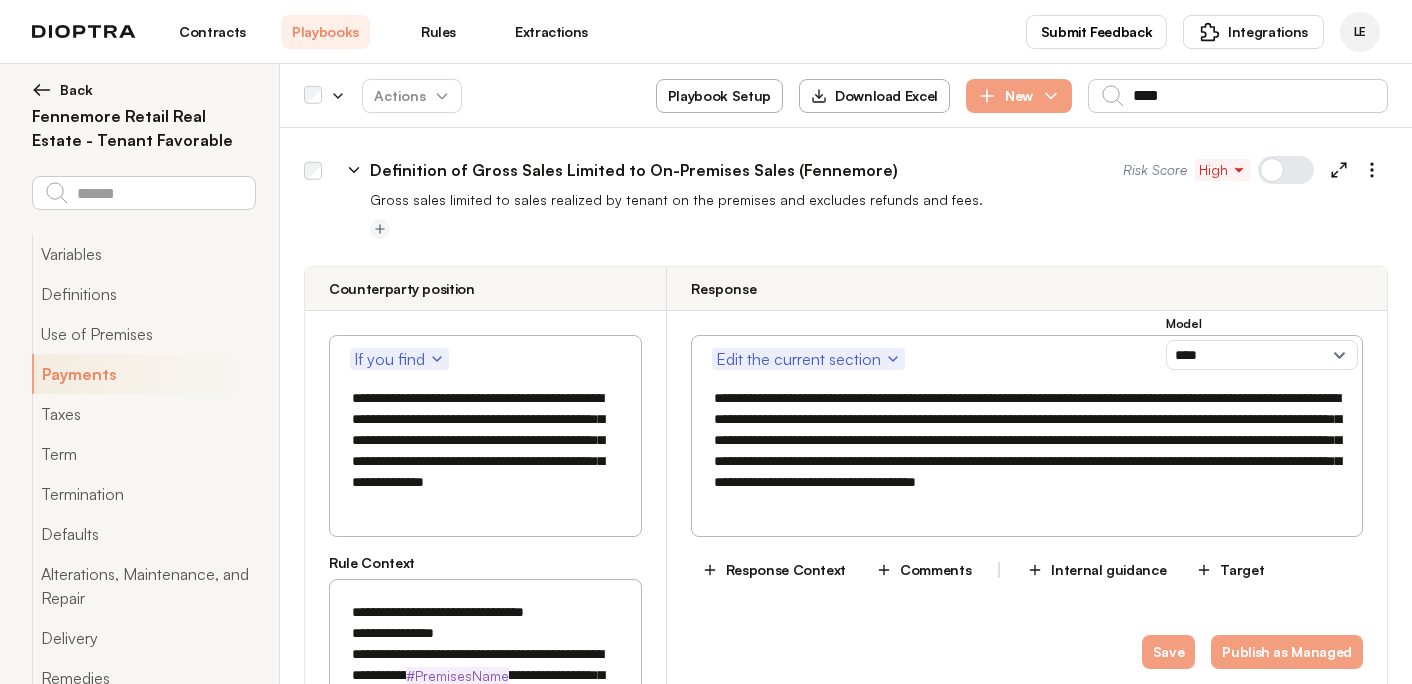 click 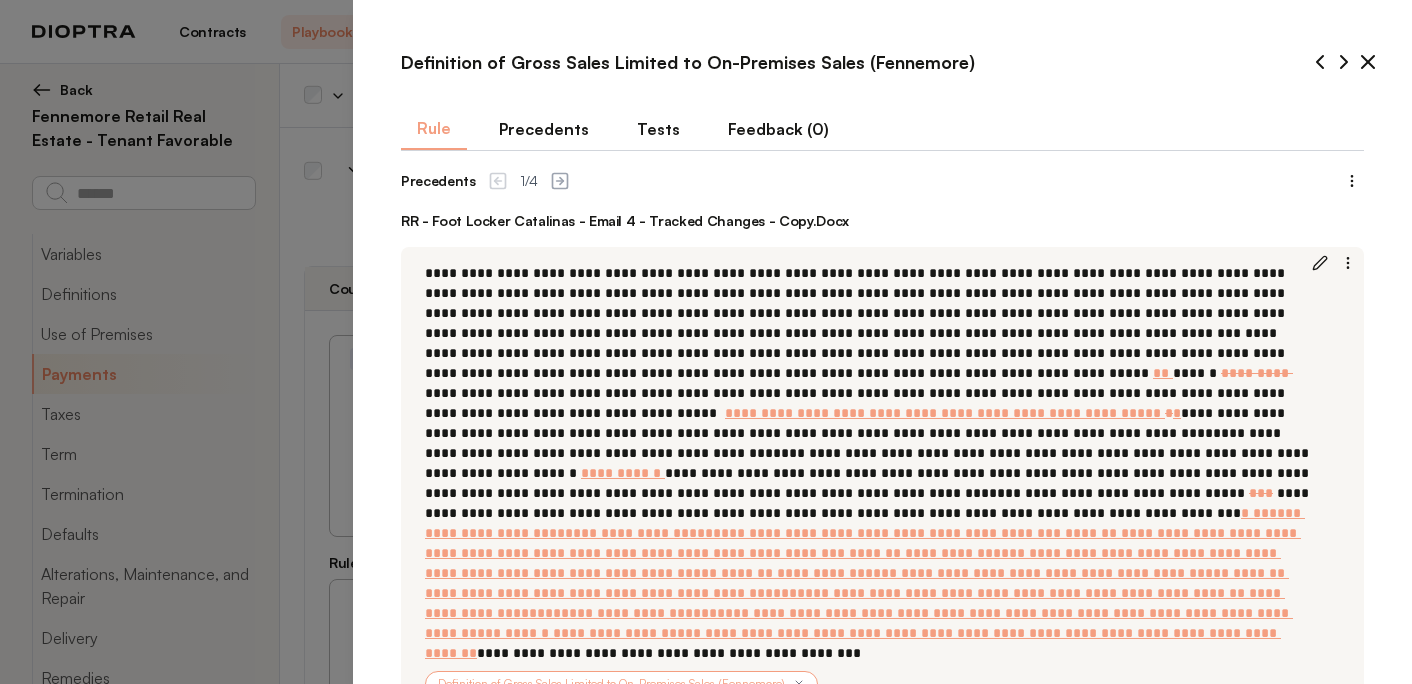 click on "Tests" at bounding box center [658, 129] 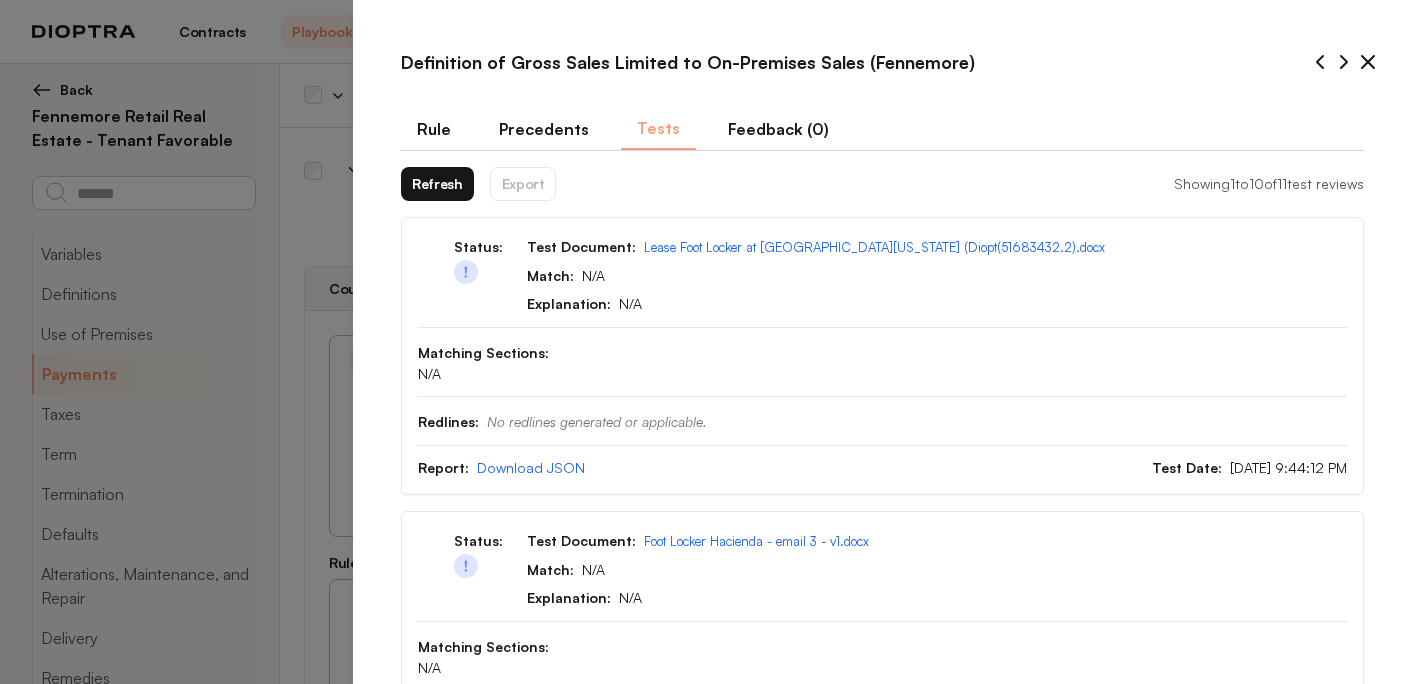 click on "Refresh" at bounding box center (437, 184) 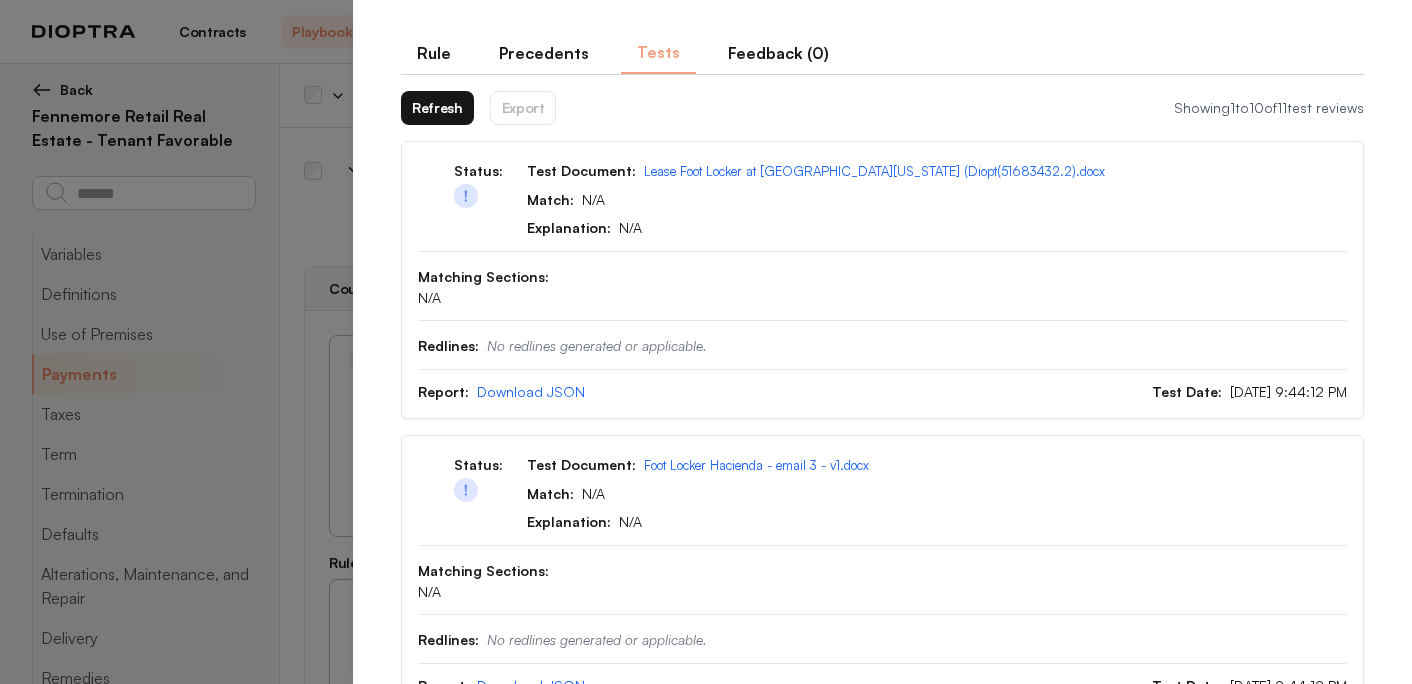 scroll, scrollTop: 0, scrollLeft: 0, axis: both 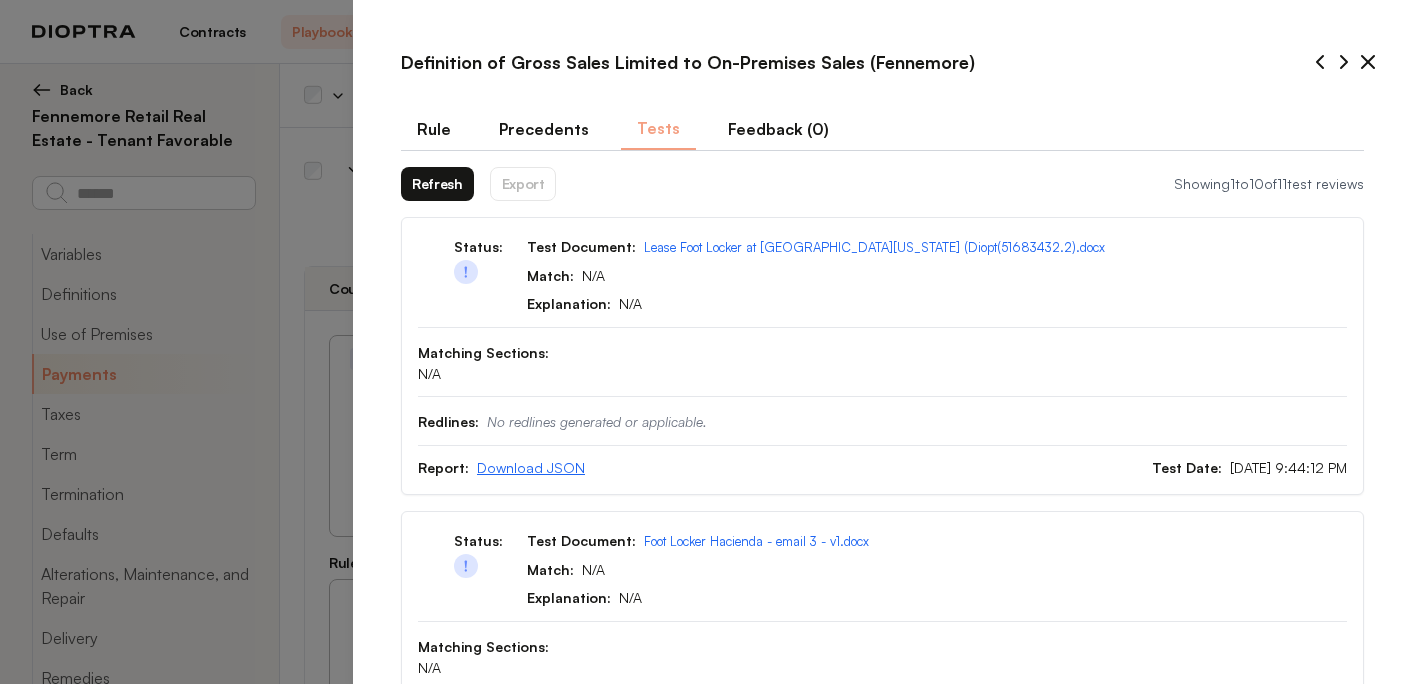 click on "Download JSON" at bounding box center (531, 467) 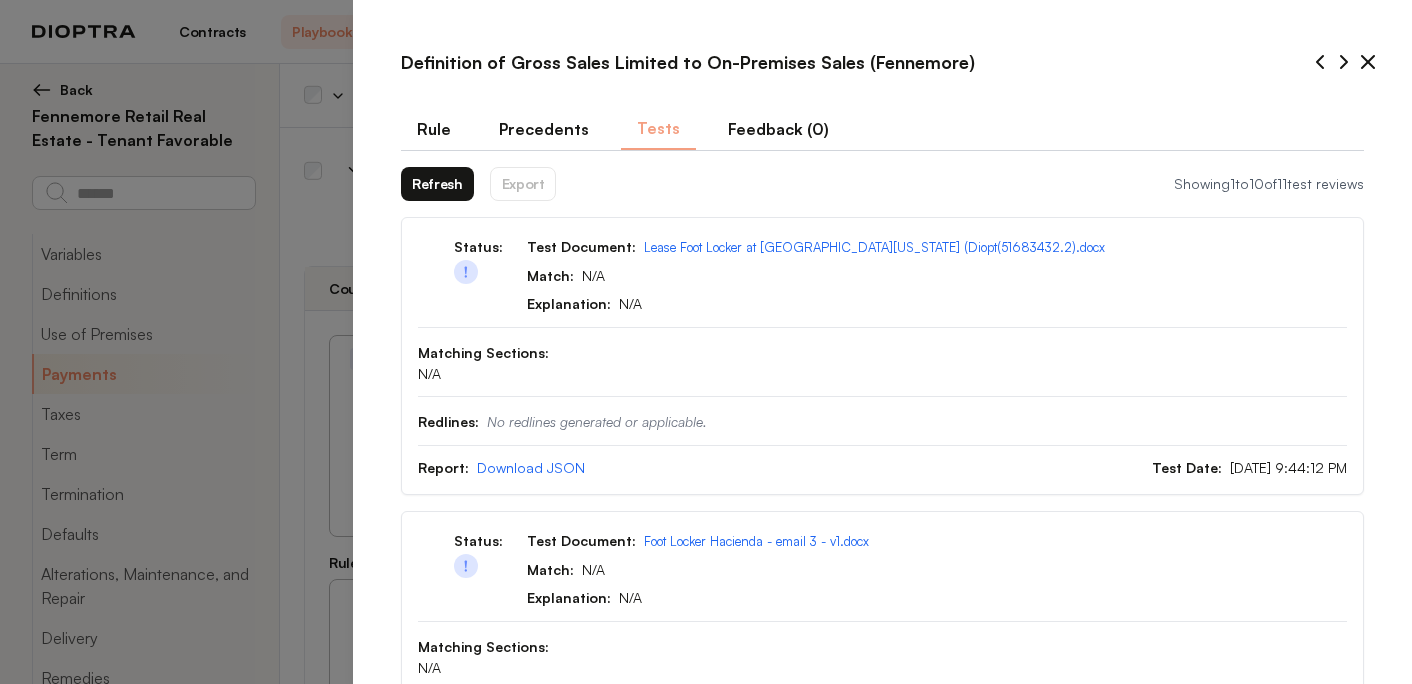 click 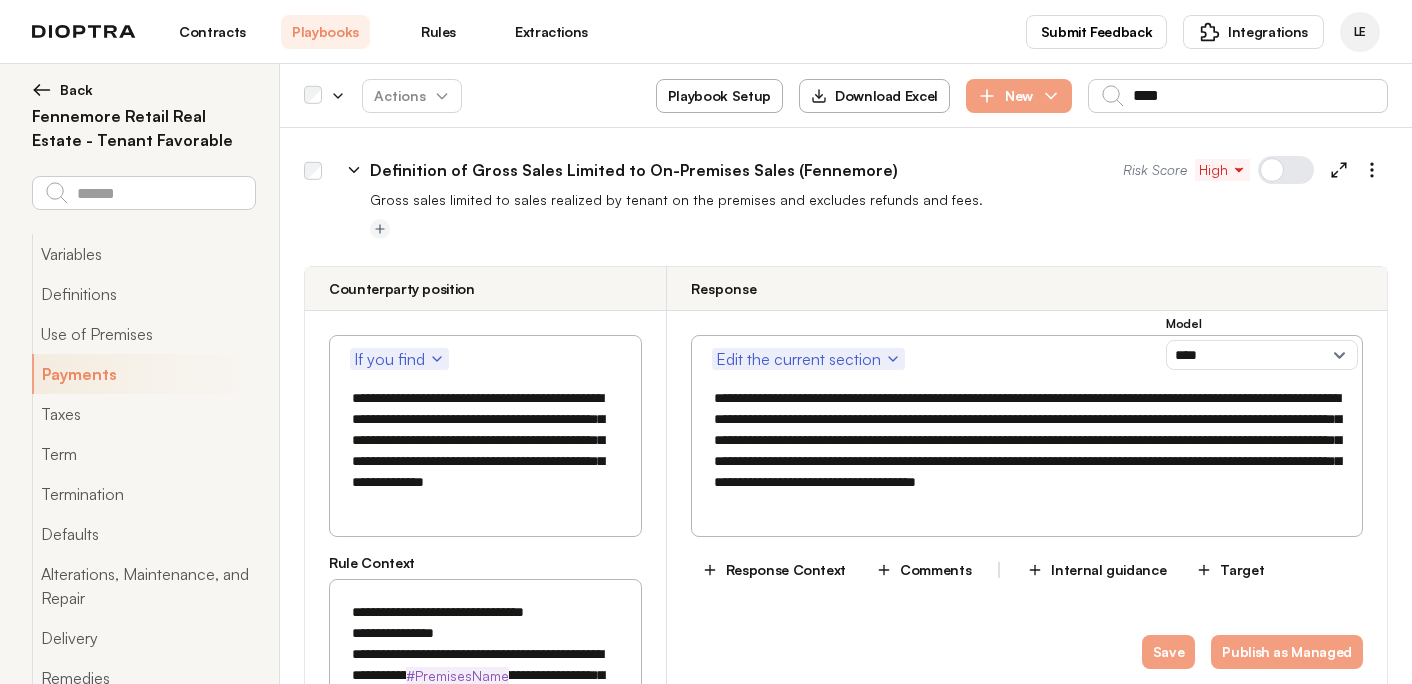 scroll, scrollTop: 444, scrollLeft: 0, axis: vertical 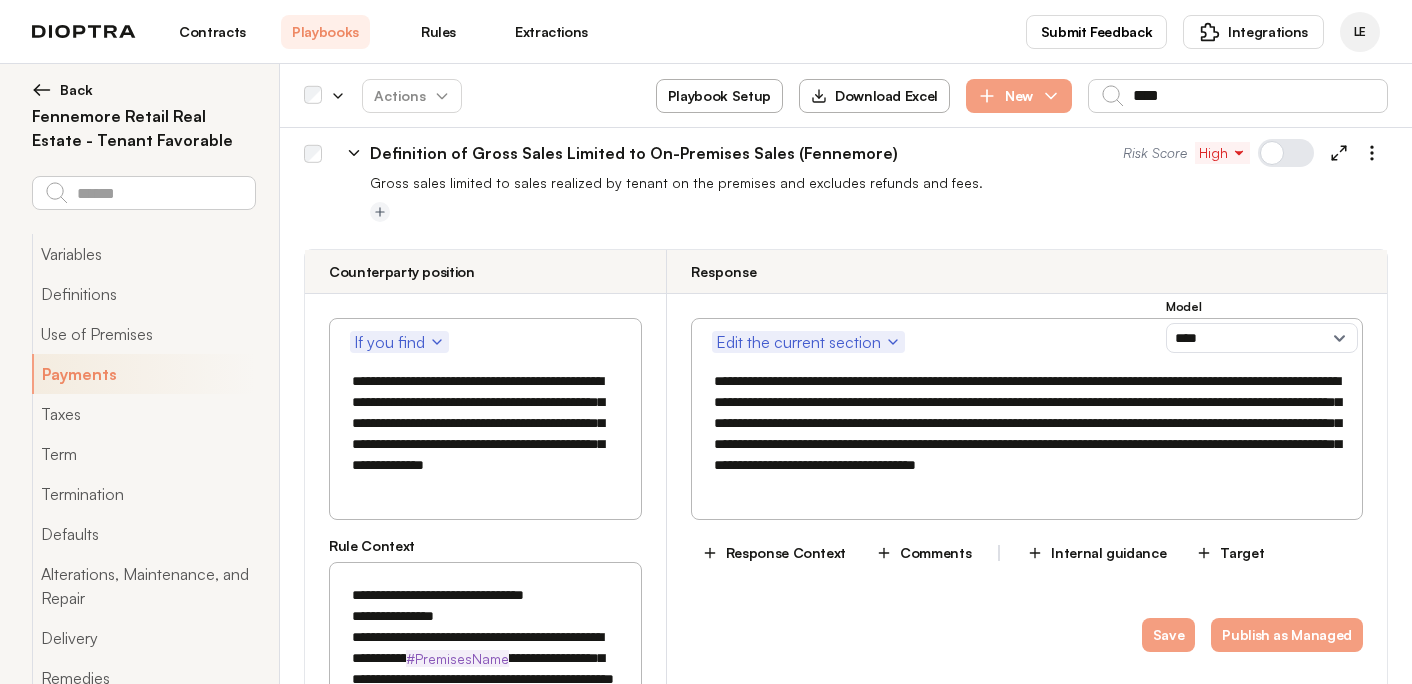 click 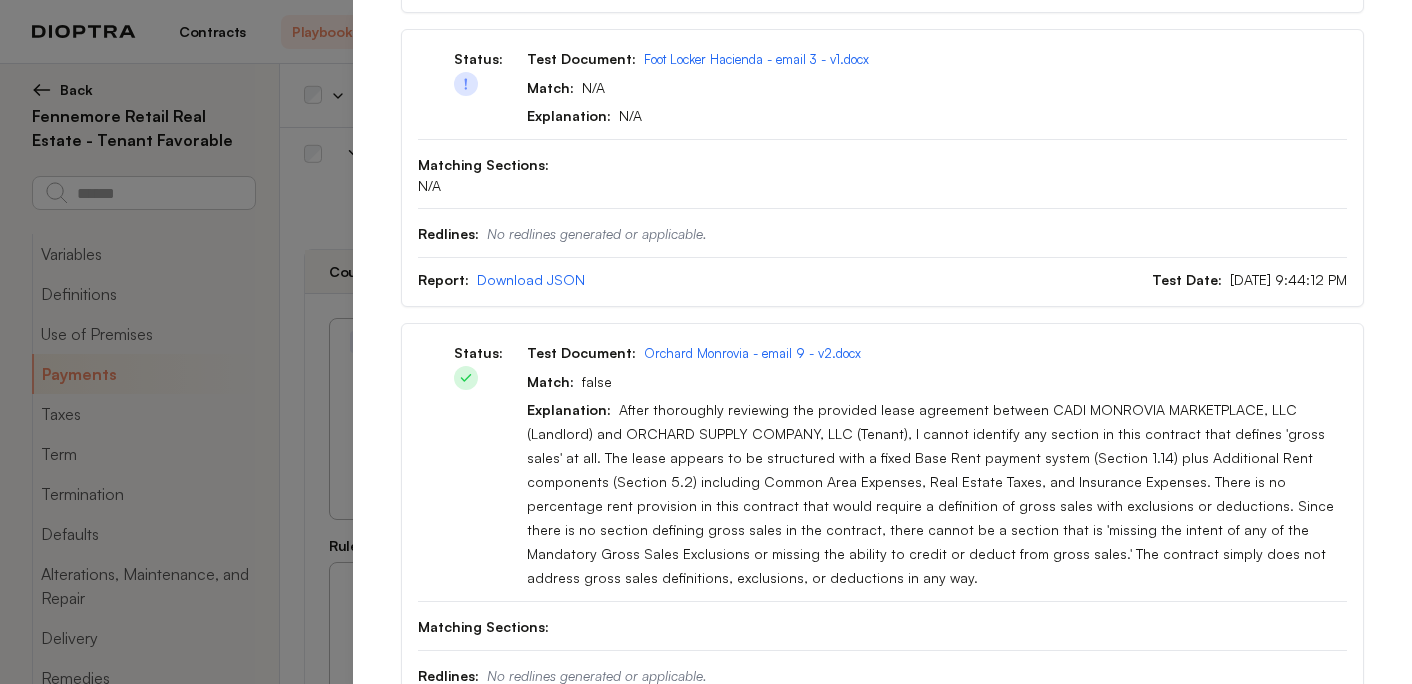 scroll, scrollTop: 0, scrollLeft: 0, axis: both 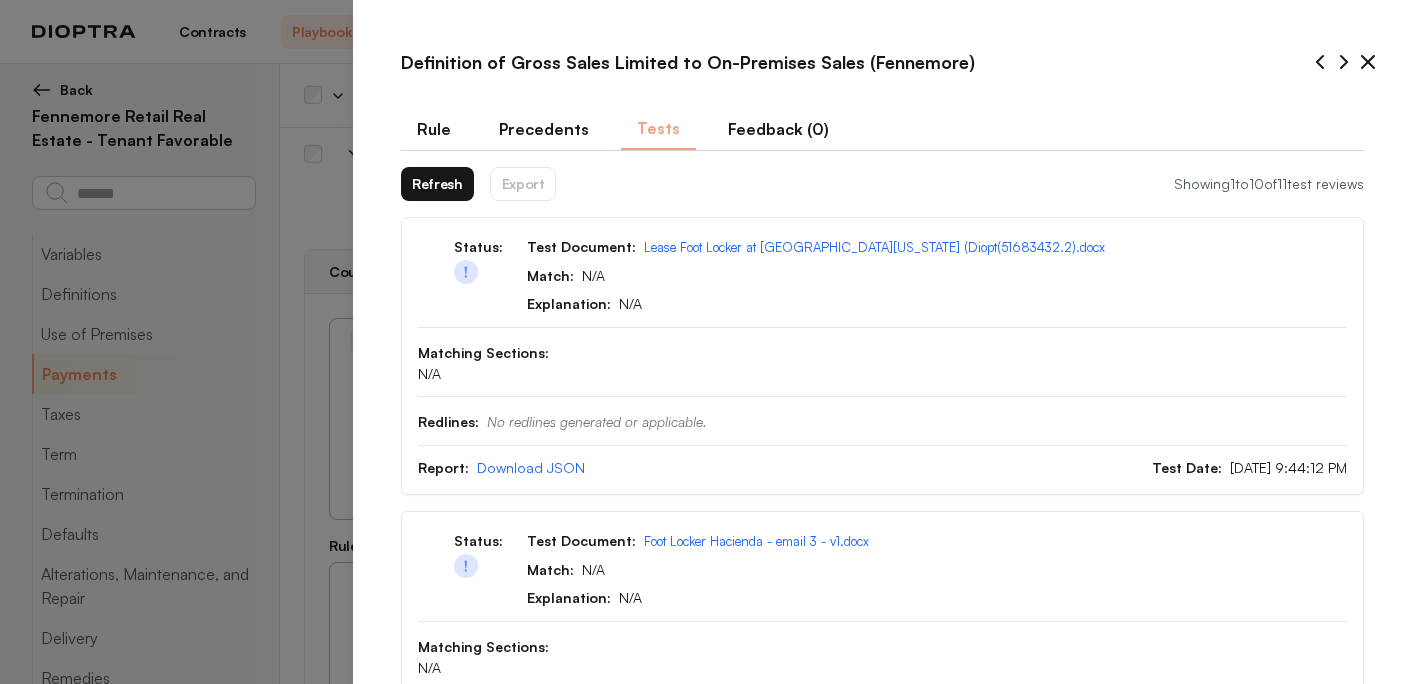 click on "Rule" at bounding box center (434, 129) 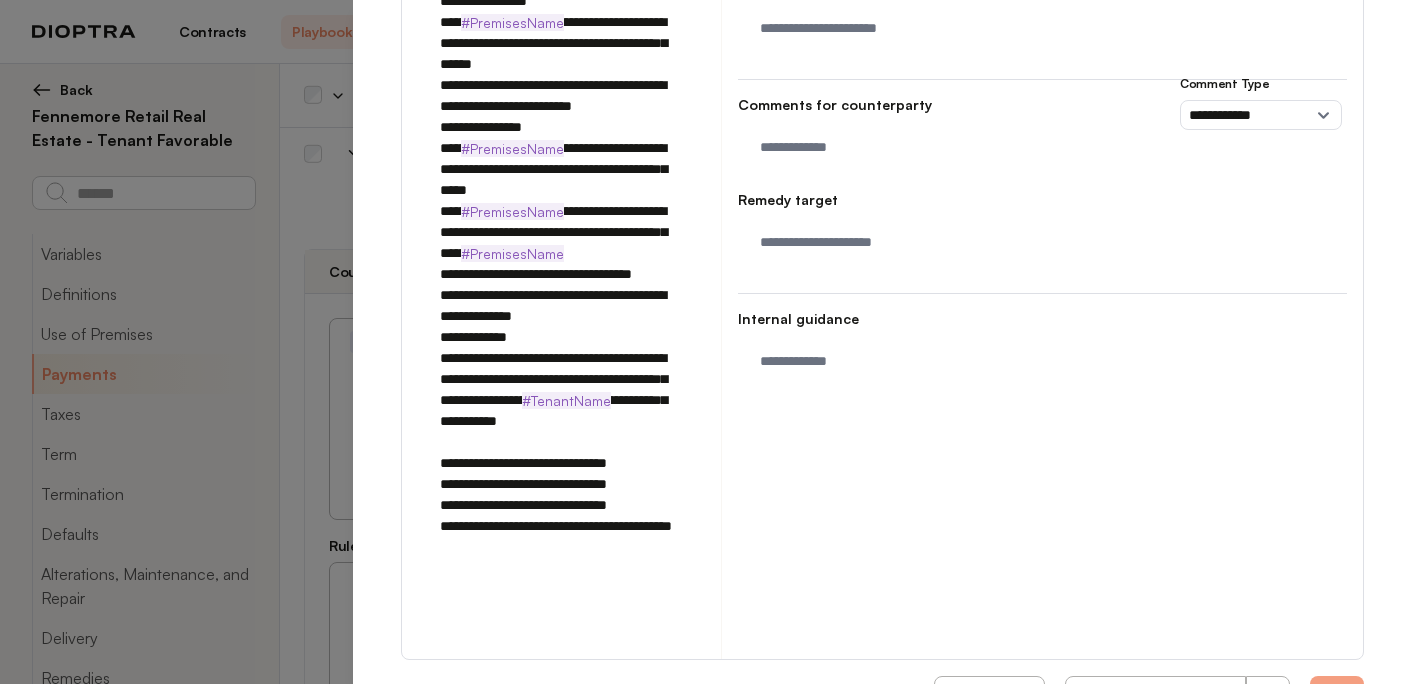 scroll, scrollTop: 1203, scrollLeft: 0, axis: vertical 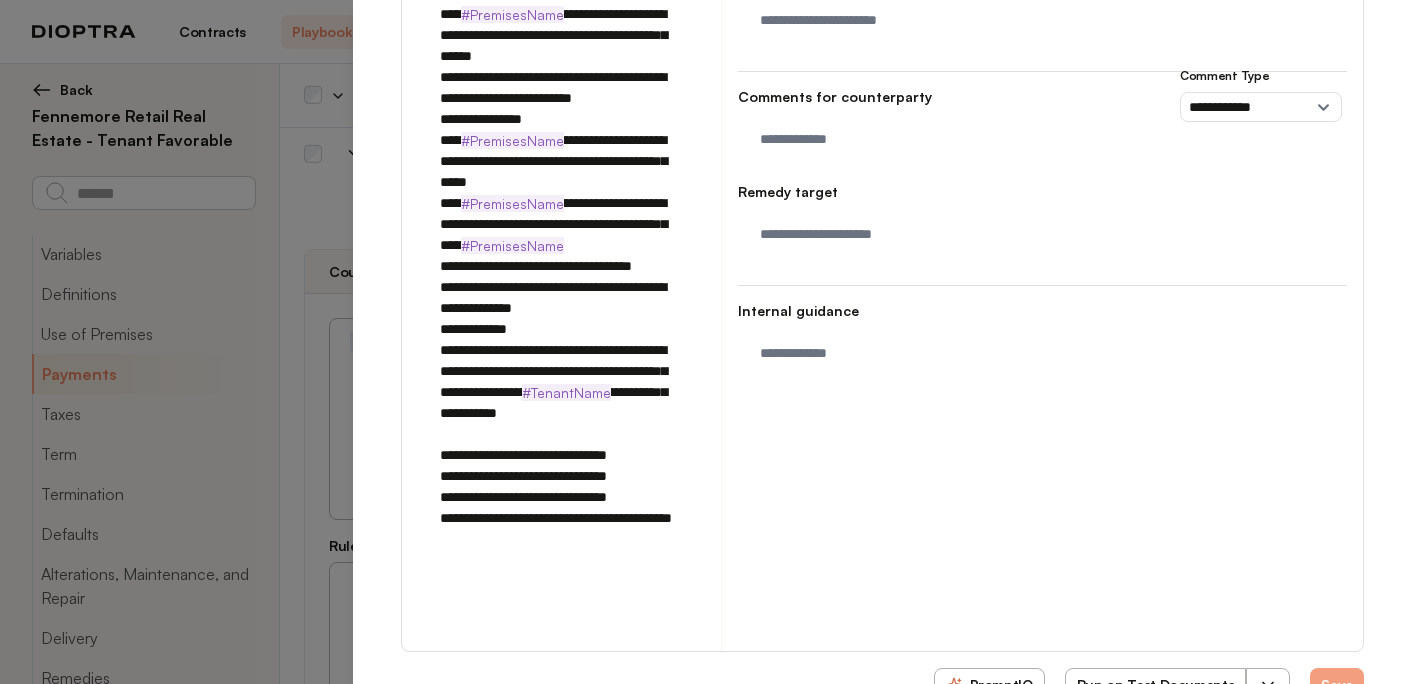 click 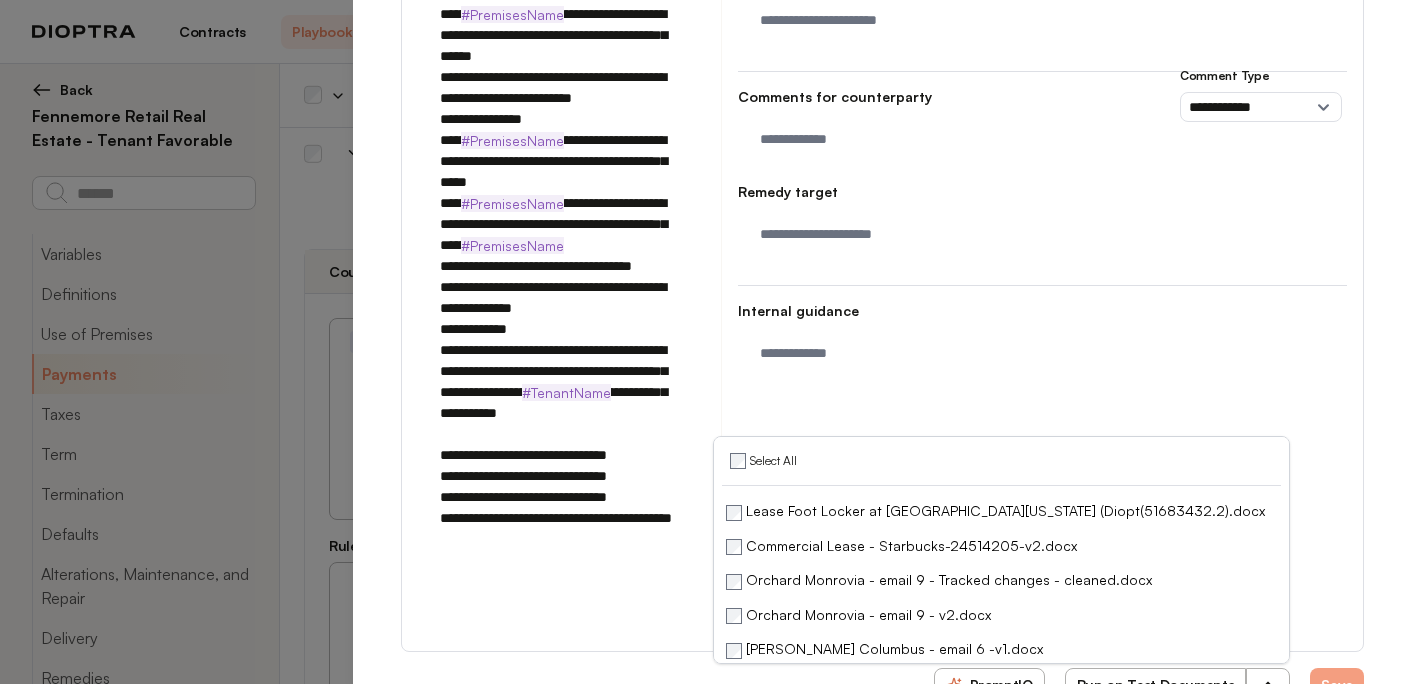 click on "Run on Test Documents" at bounding box center (1156, 685) 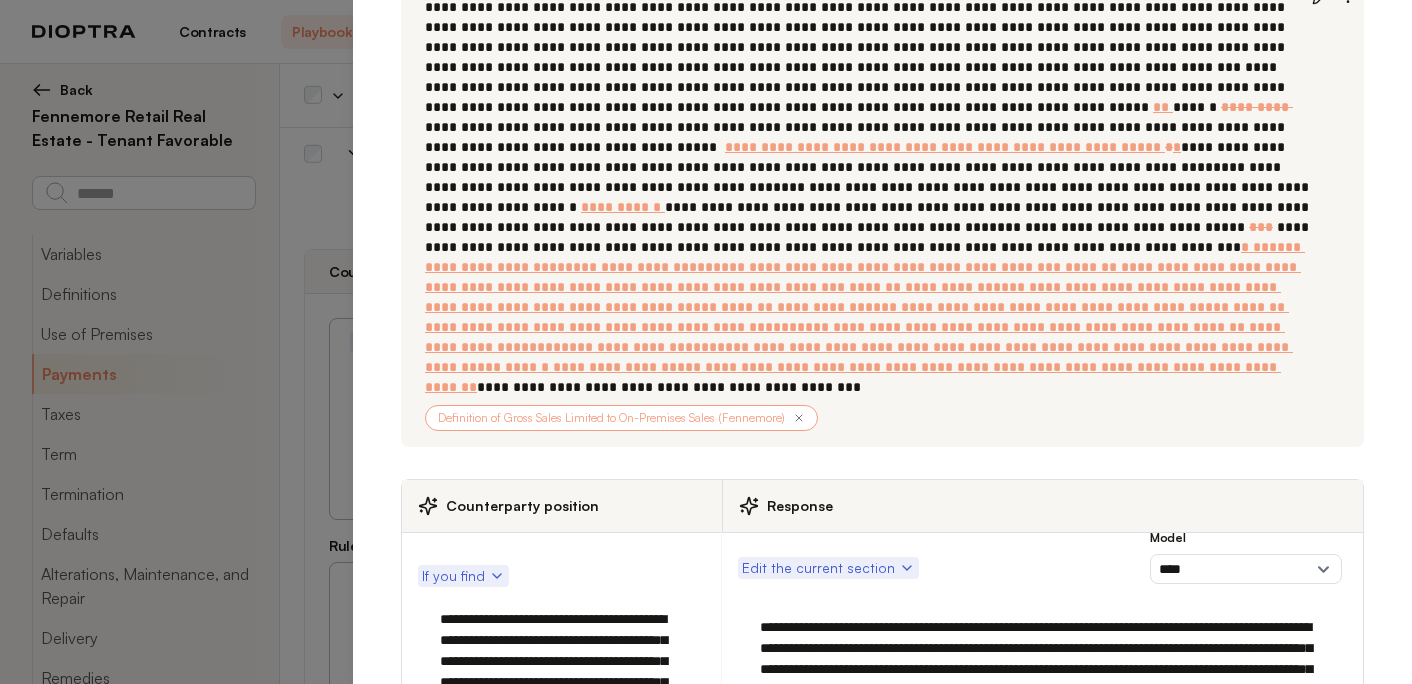 scroll, scrollTop: 0, scrollLeft: 0, axis: both 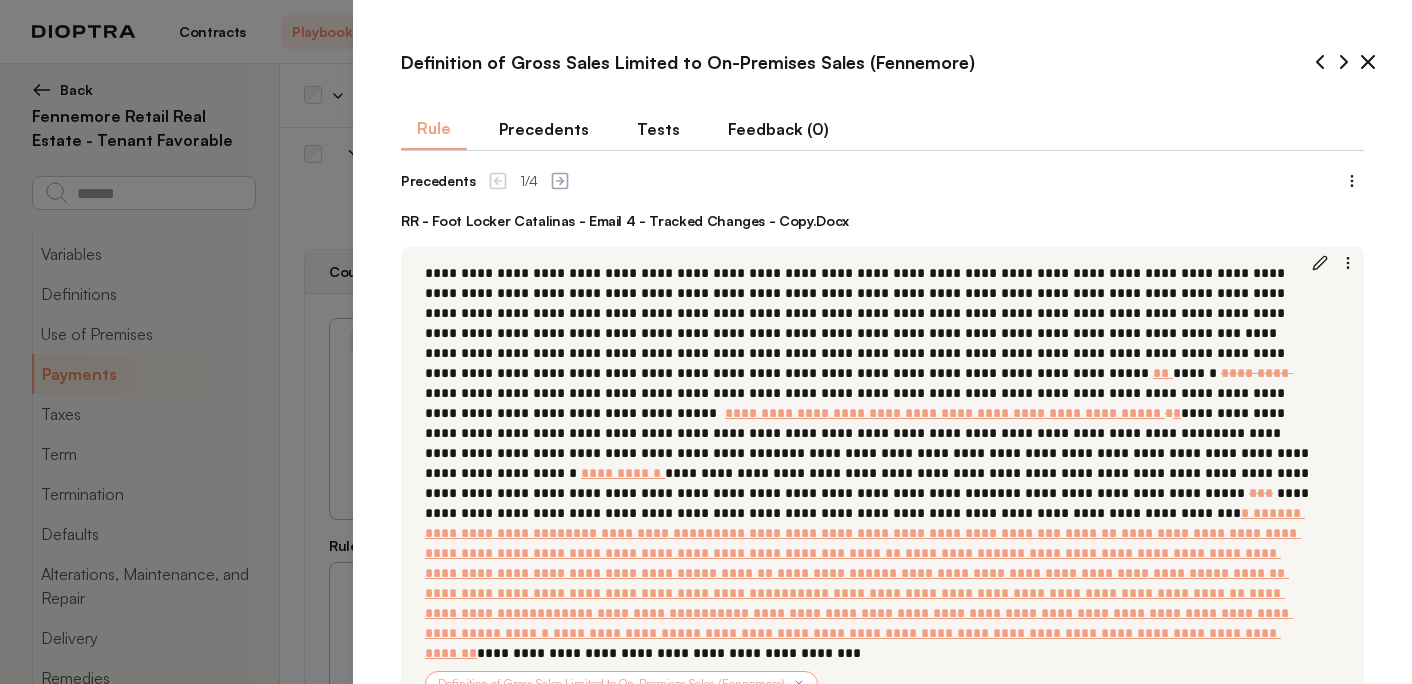 click on "Tests" at bounding box center (658, 129) 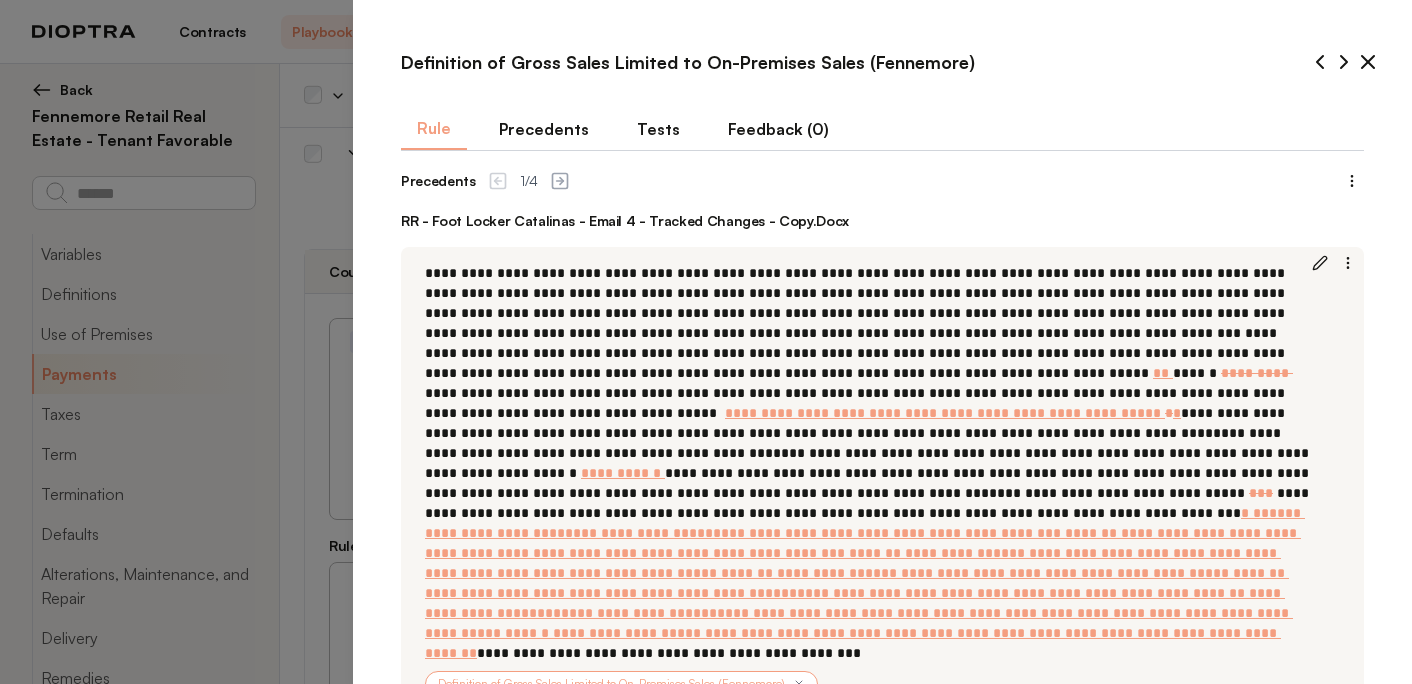 type on "*" 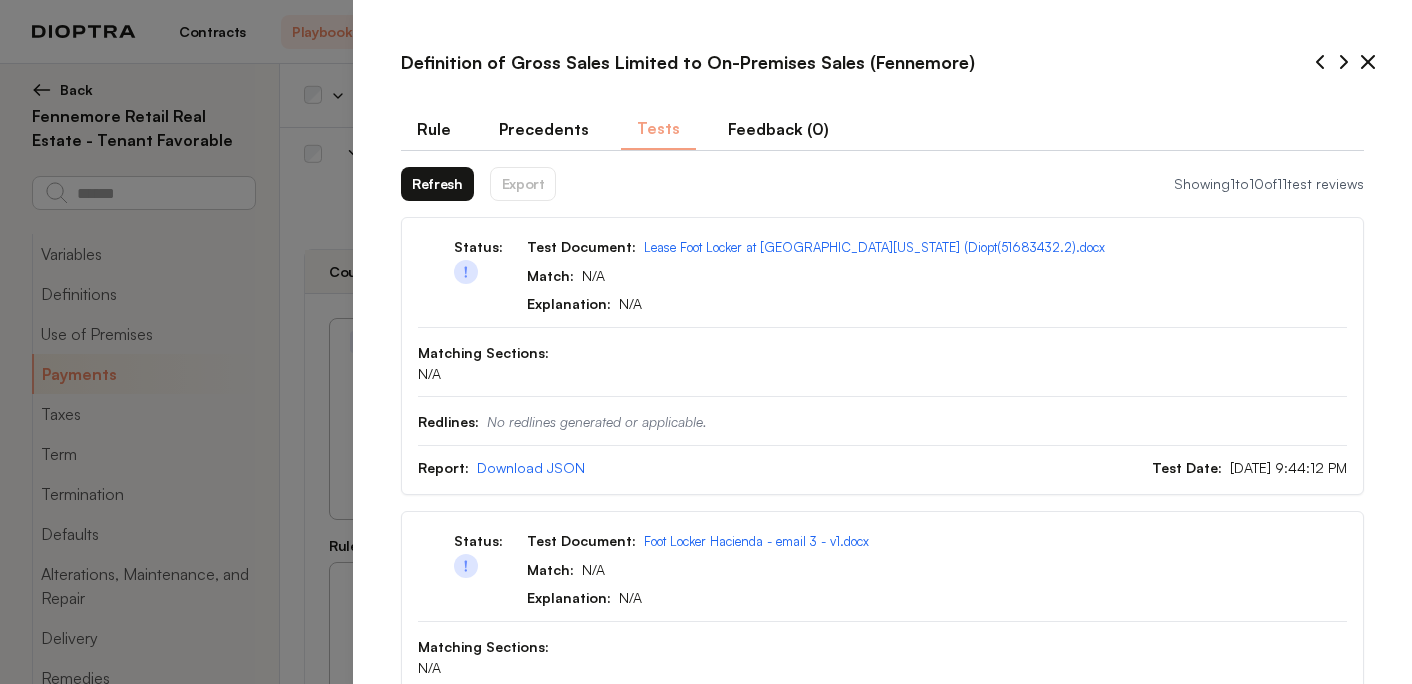 click on "Refresh" at bounding box center [437, 184] 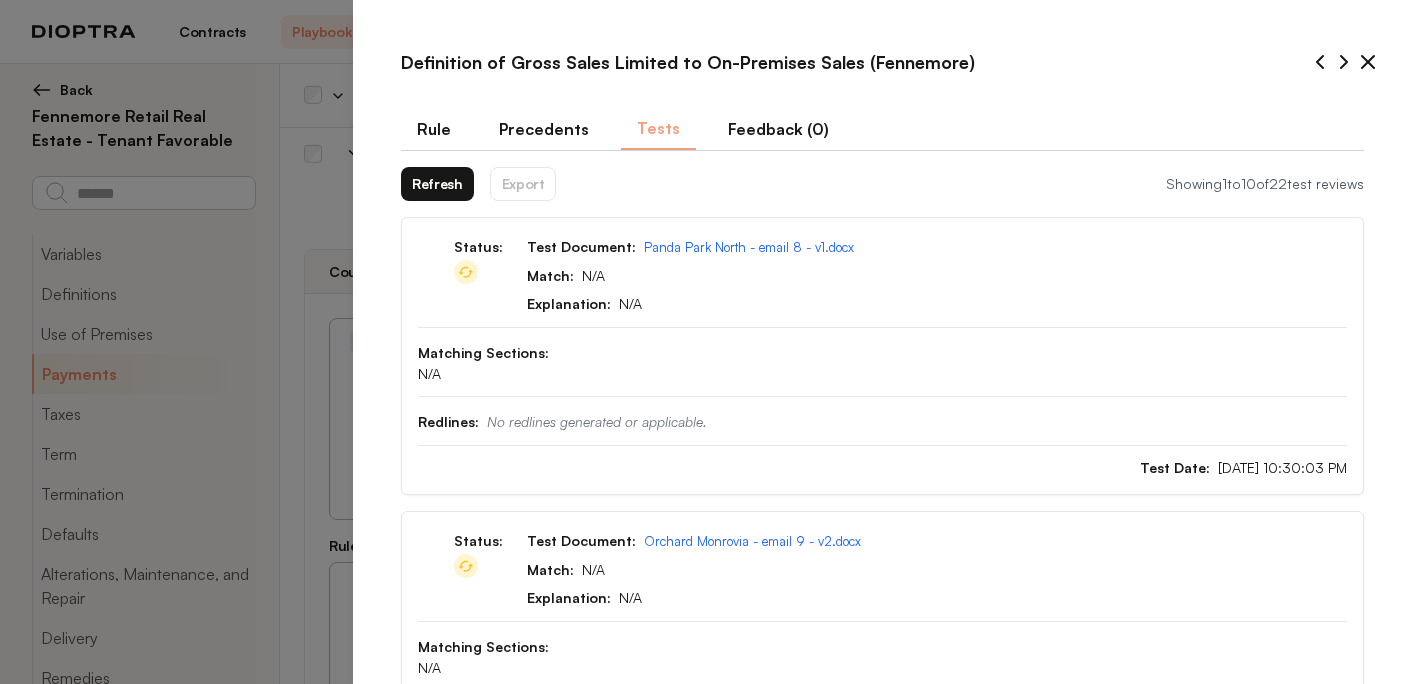 click on "Refresh" at bounding box center (437, 184) 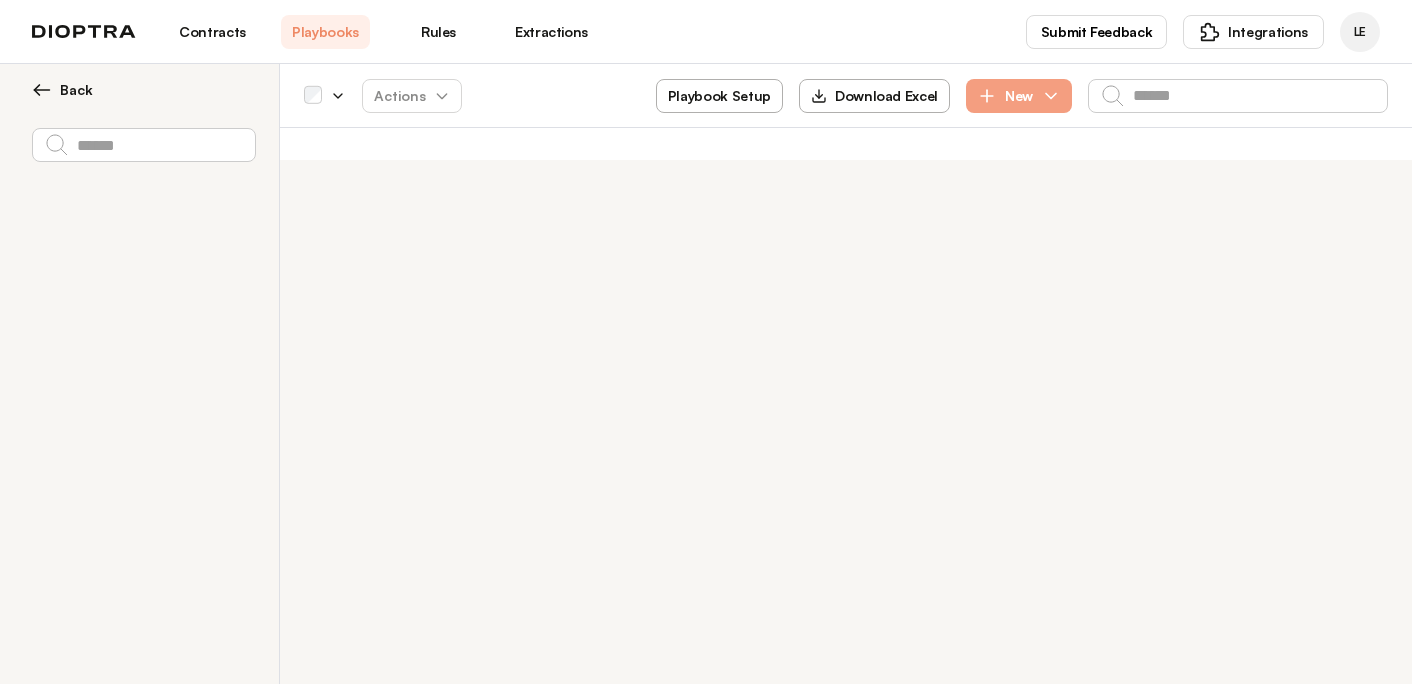 scroll, scrollTop: 0, scrollLeft: 0, axis: both 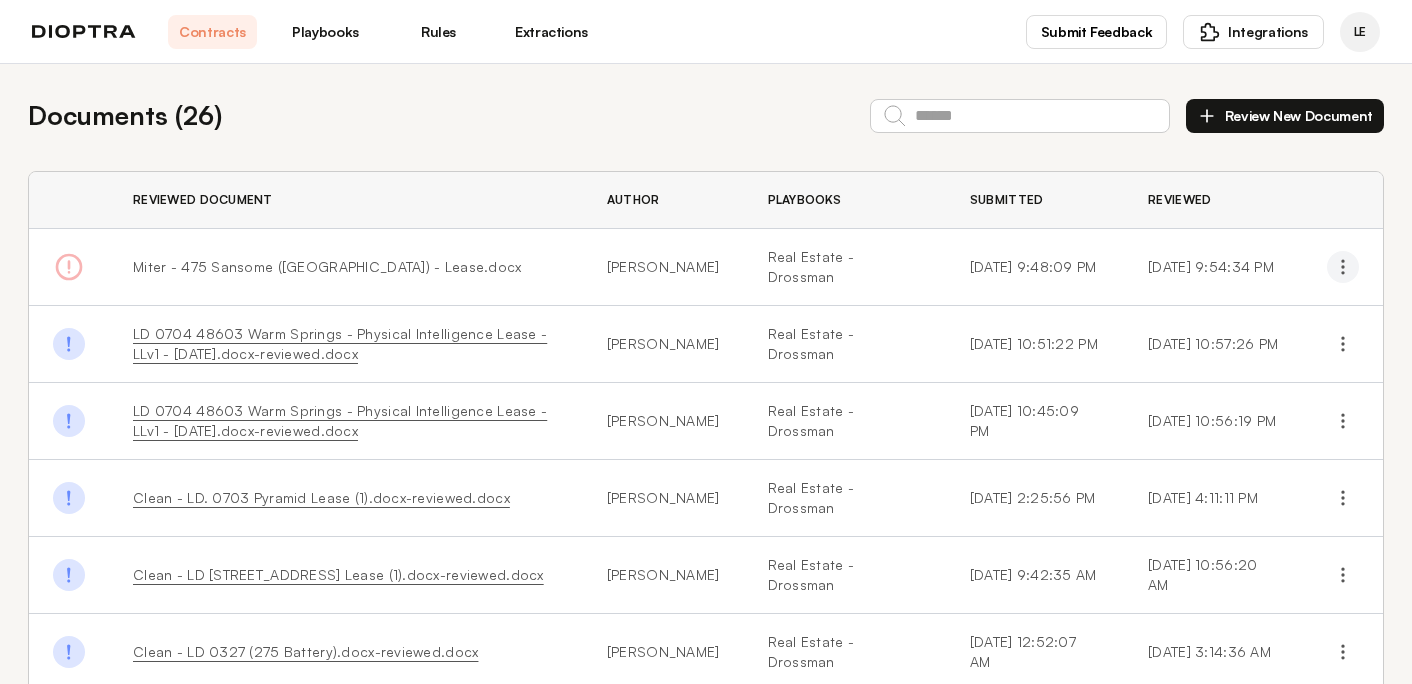 click 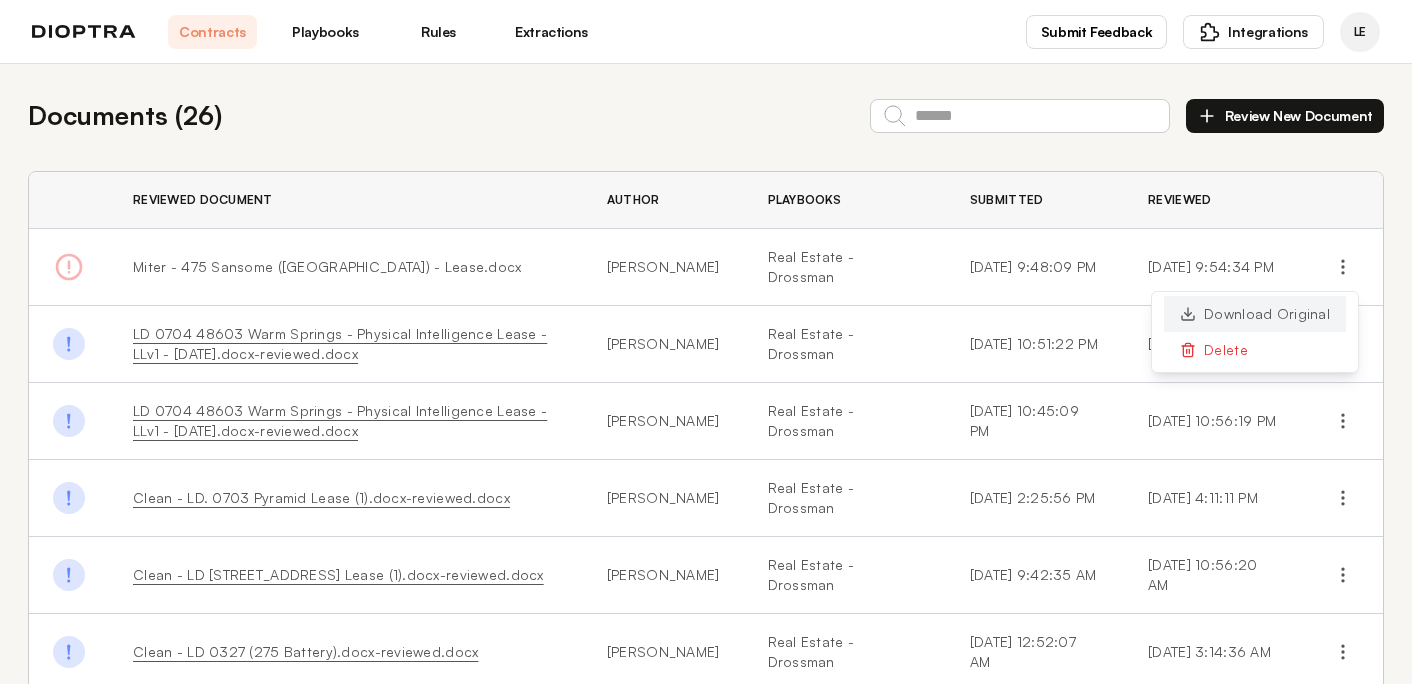 click on "Download Original" at bounding box center (1255, 314) 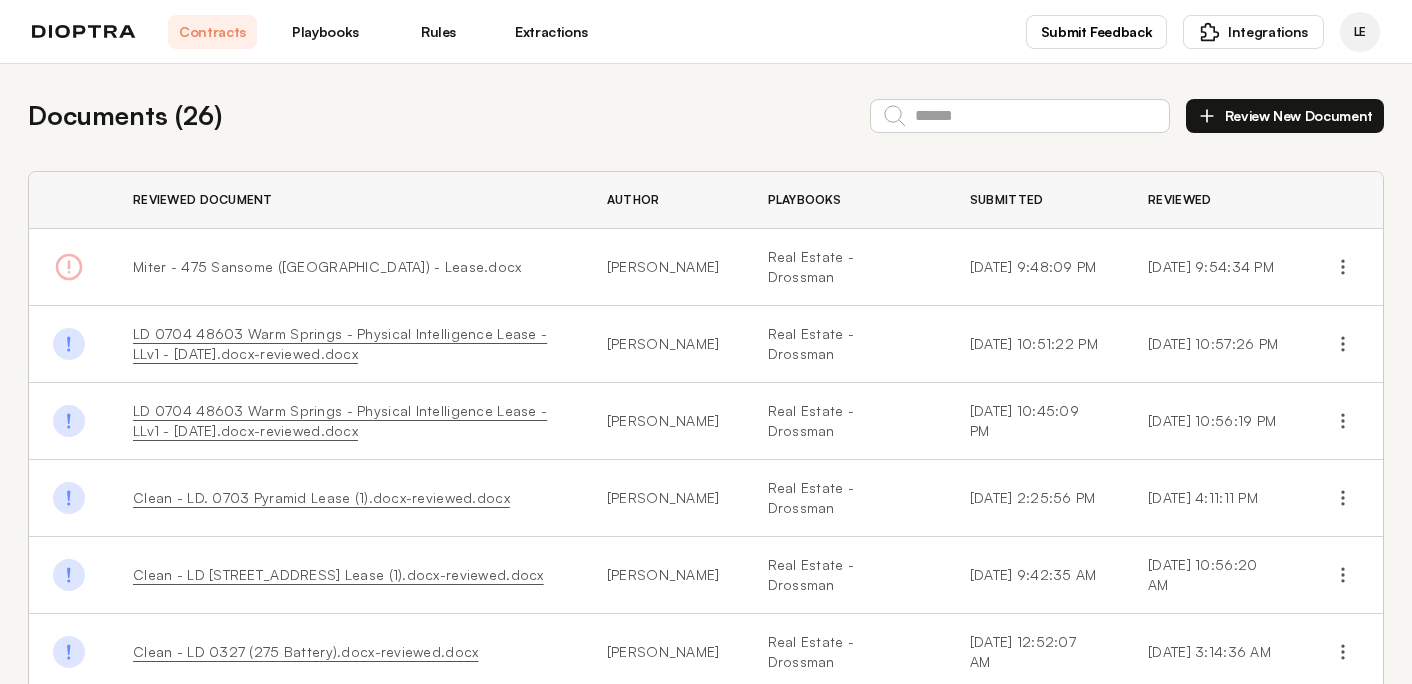 click on "Review New Document" at bounding box center [1285, 116] 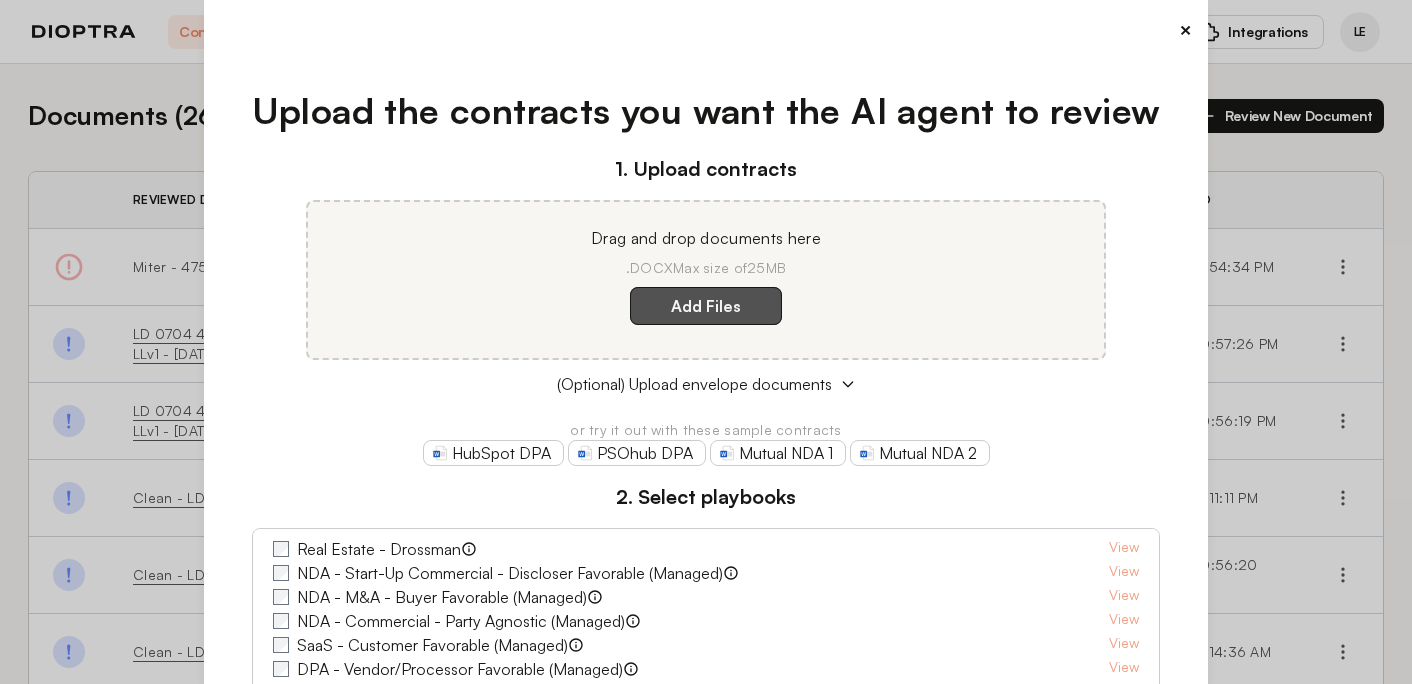 click on "Add Files" at bounding box center (706, 306) 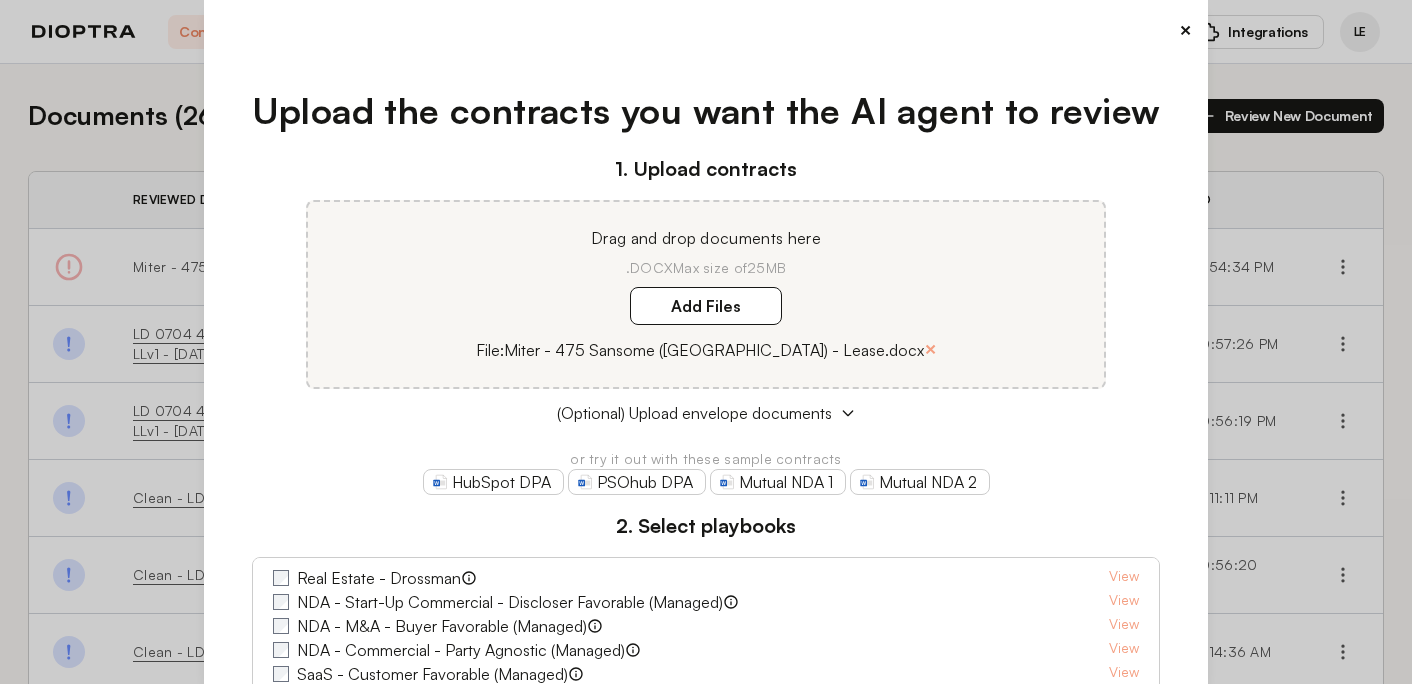 click on "Real Estate - Drossman" at bounding box center (379, 578) 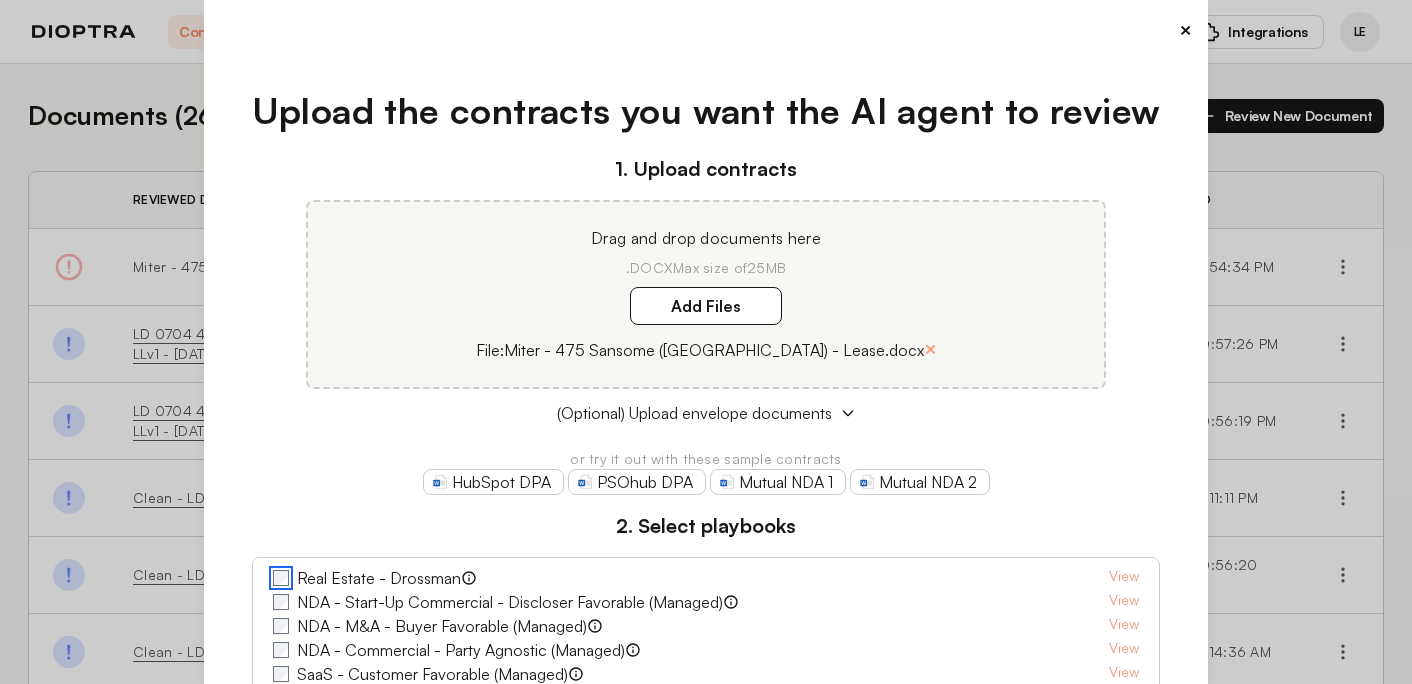scroll, scrollTop: 54, scrollLeft: 0, axis: vertical 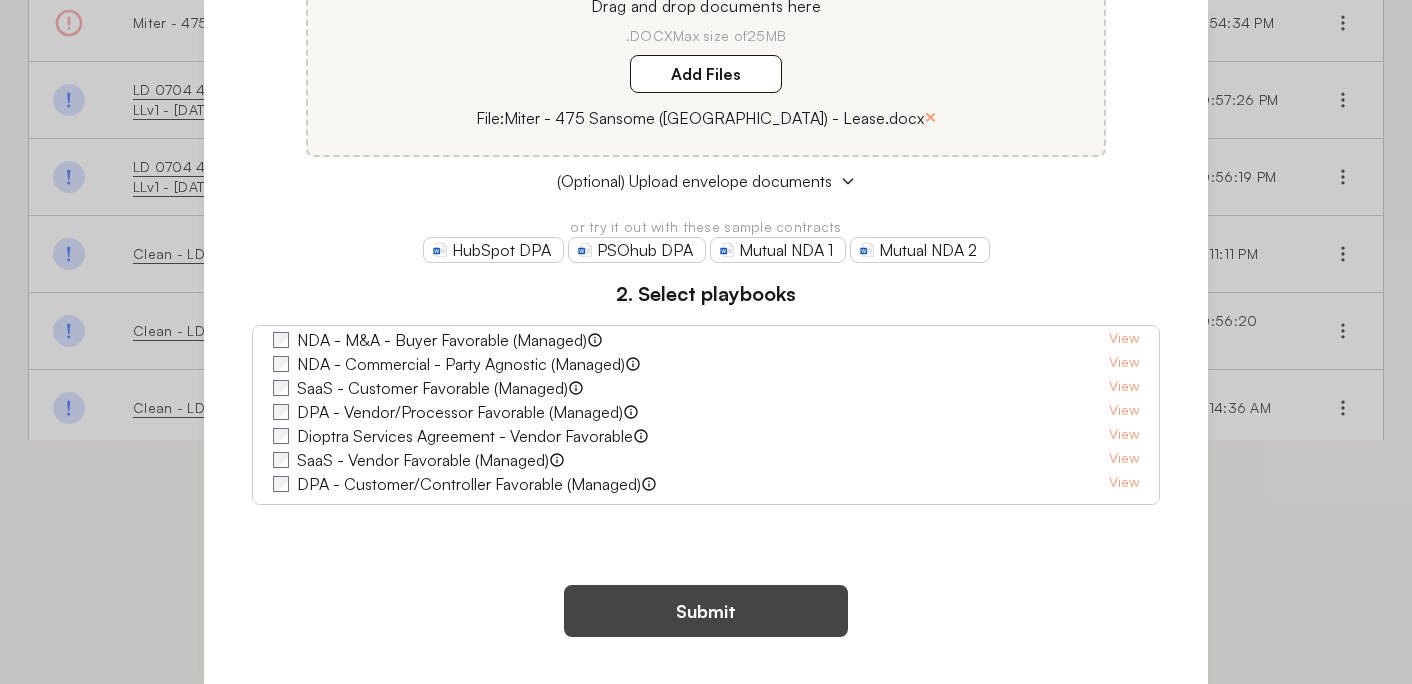 click on "Submit" at bounding box center [706, 611] 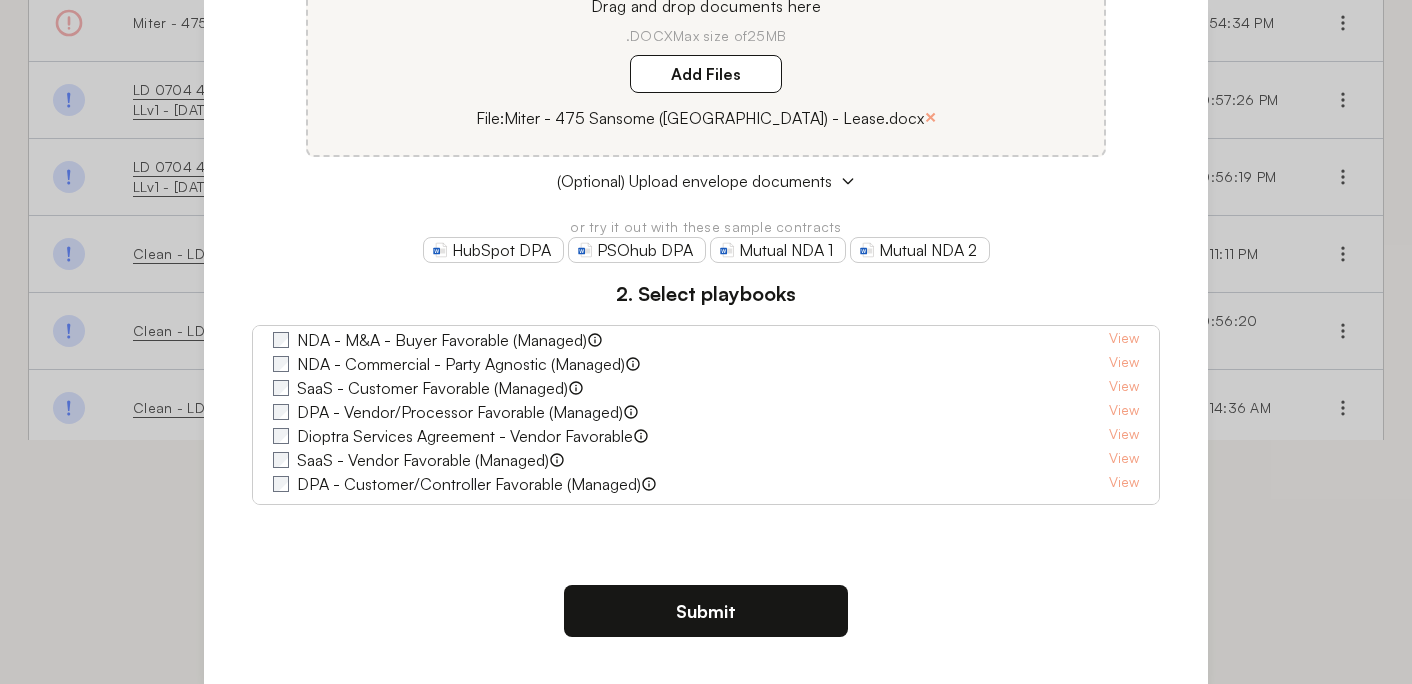 scroll, scrollTop: 0, scrollLeft: 0, axis: both 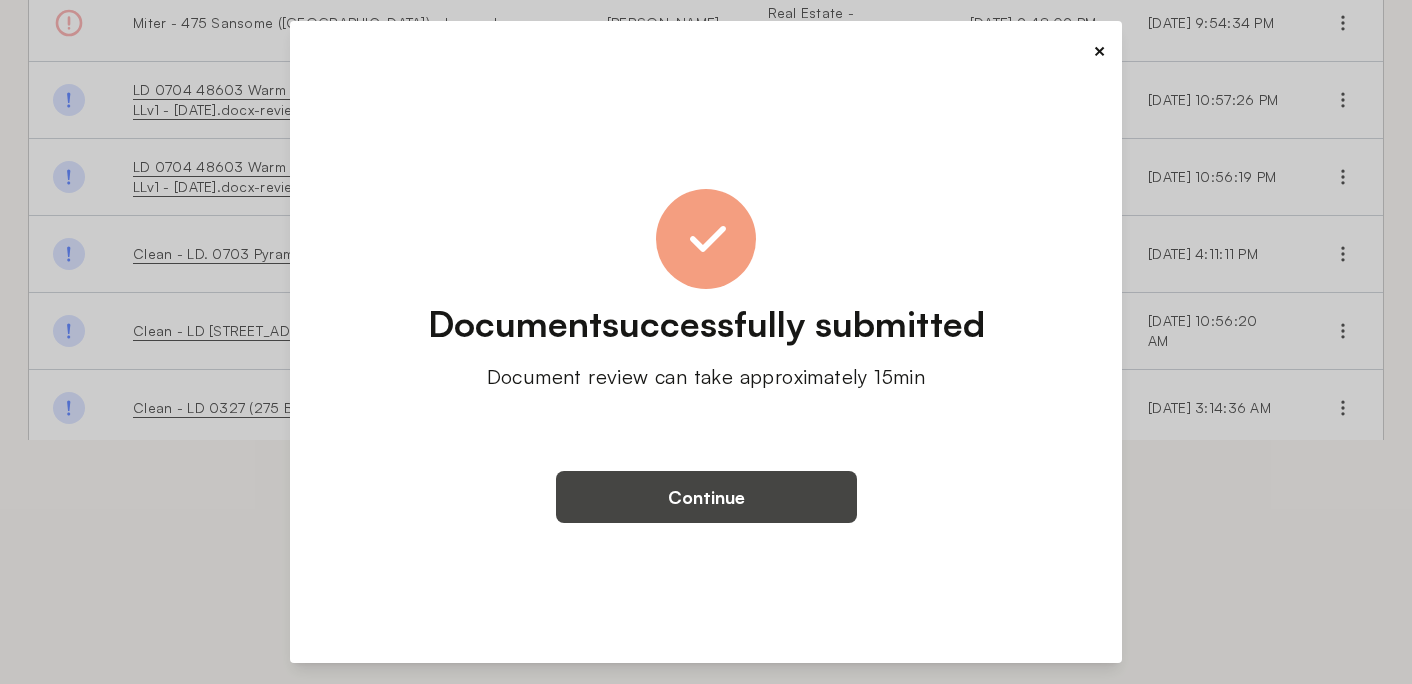 click on "Continue" at bounding box center (706, 497) 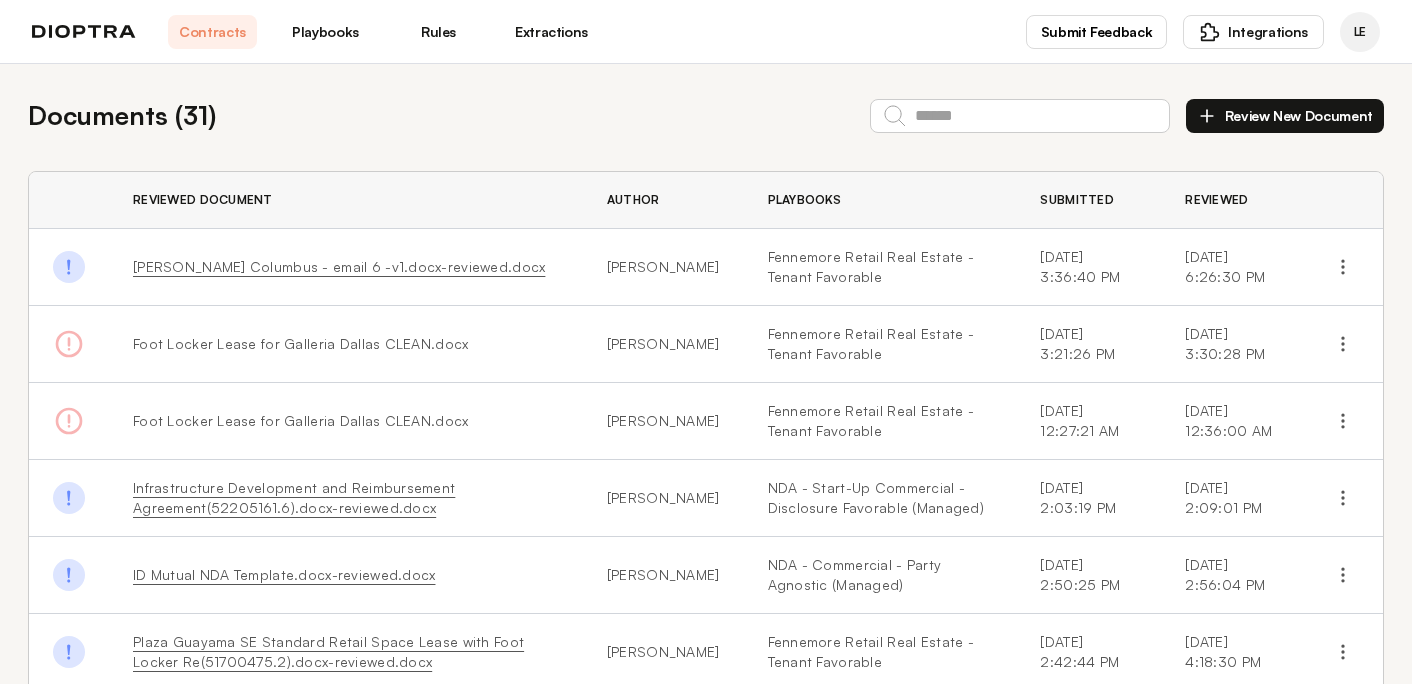 scroll, scrollTop: 0, scrollLeft: 0, axis: both 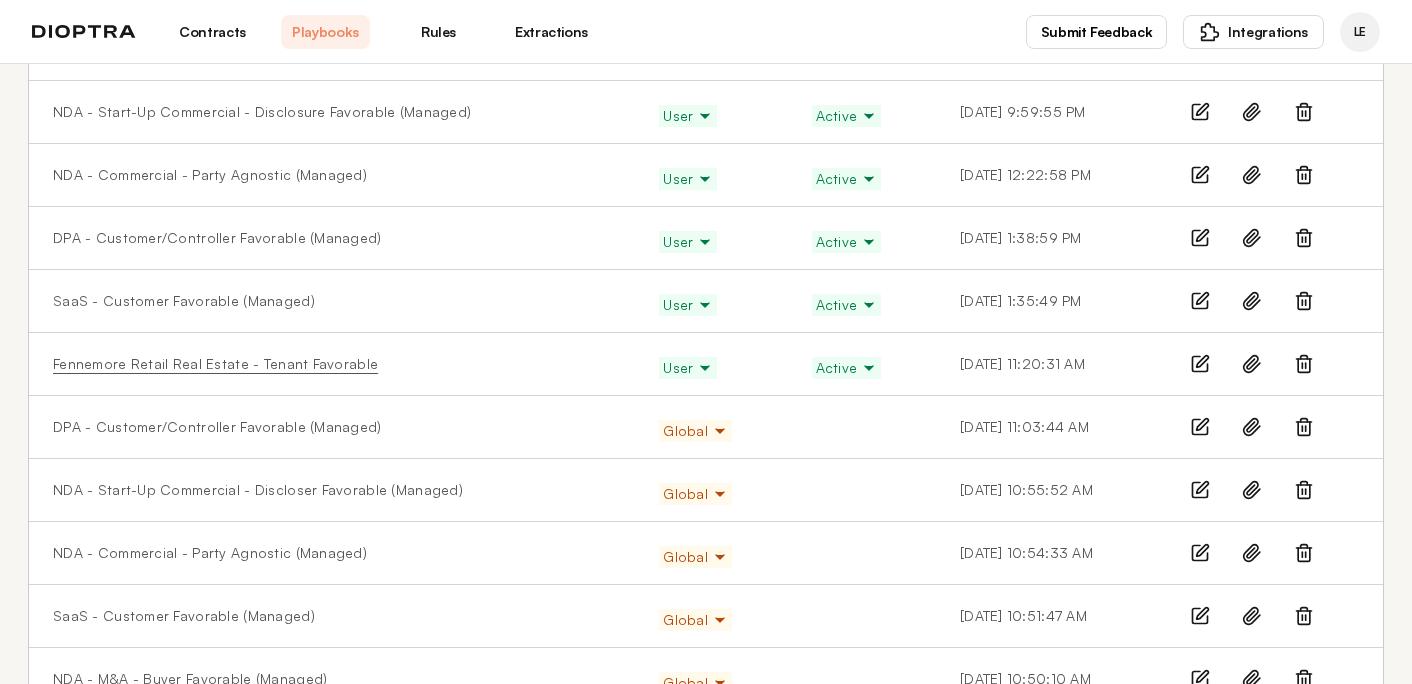 click on "Fennemore Retail Real Estate - Tenant Favorable" at bounding box center (215, 364) 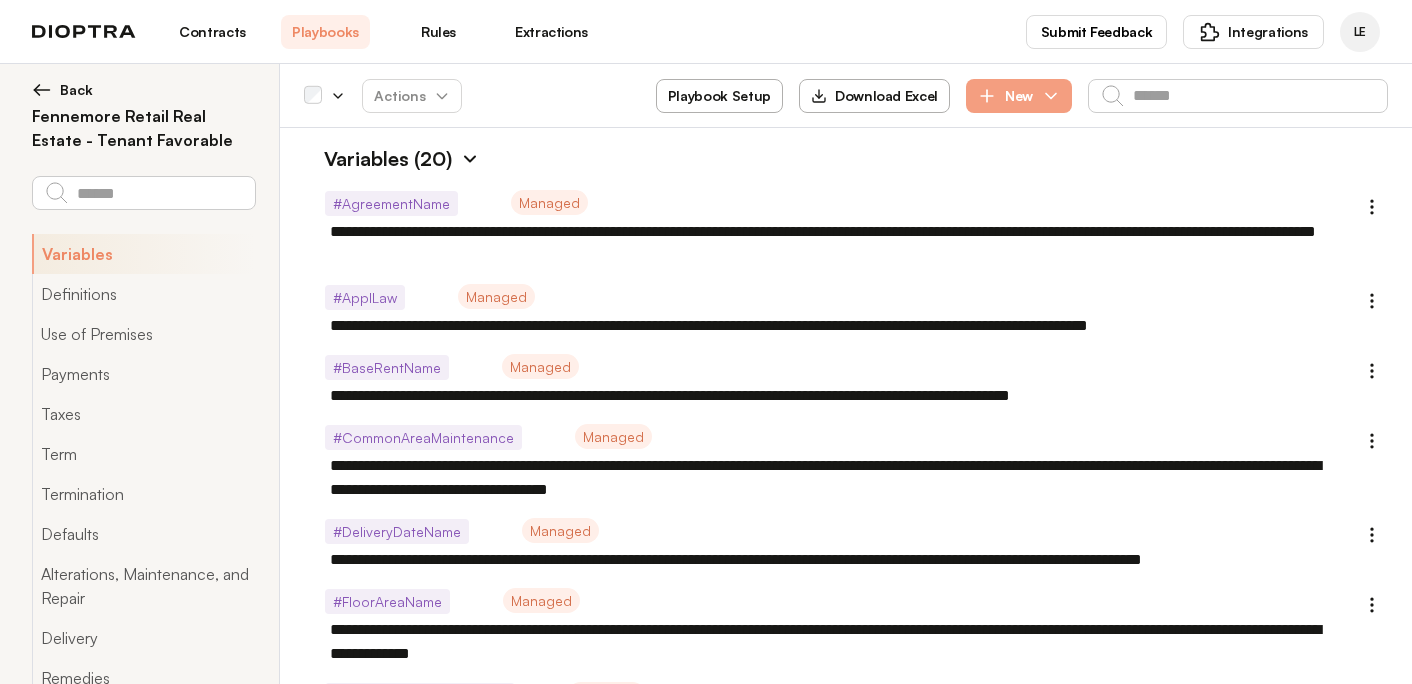 type on "*" 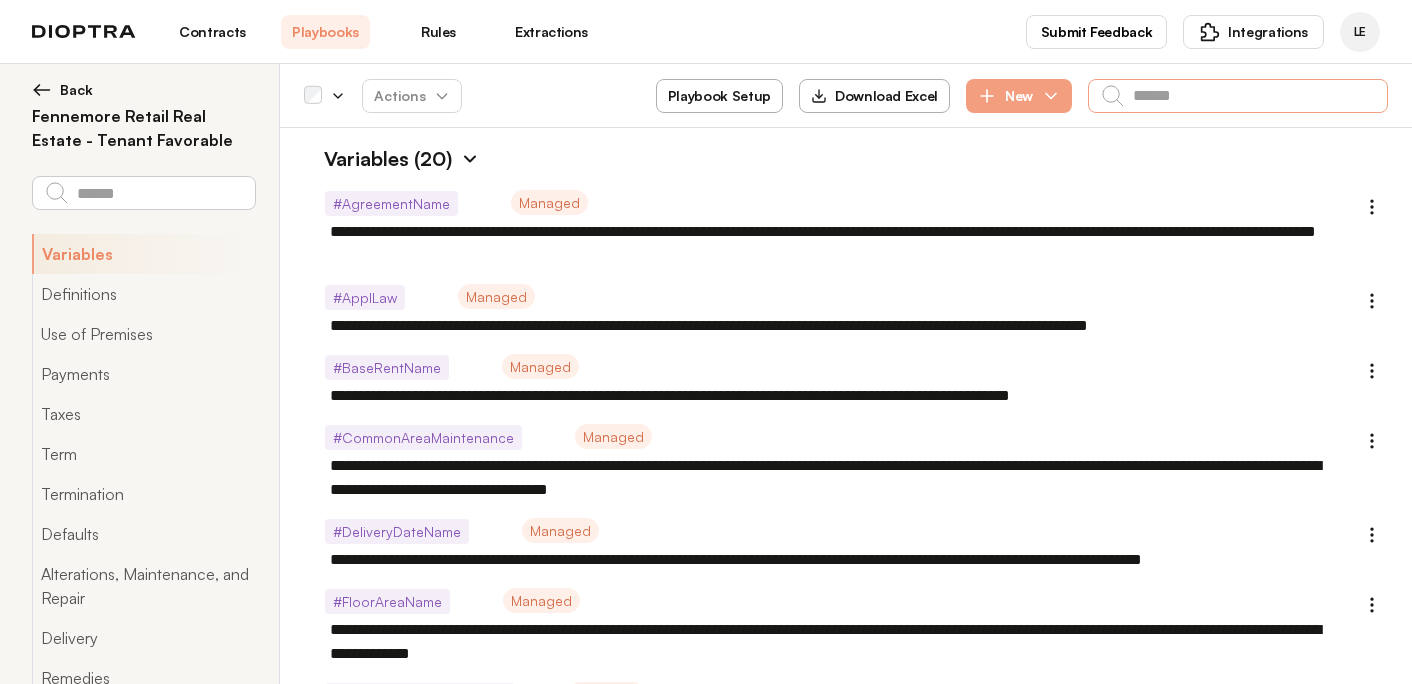 click at bounding box center (1238, 96) 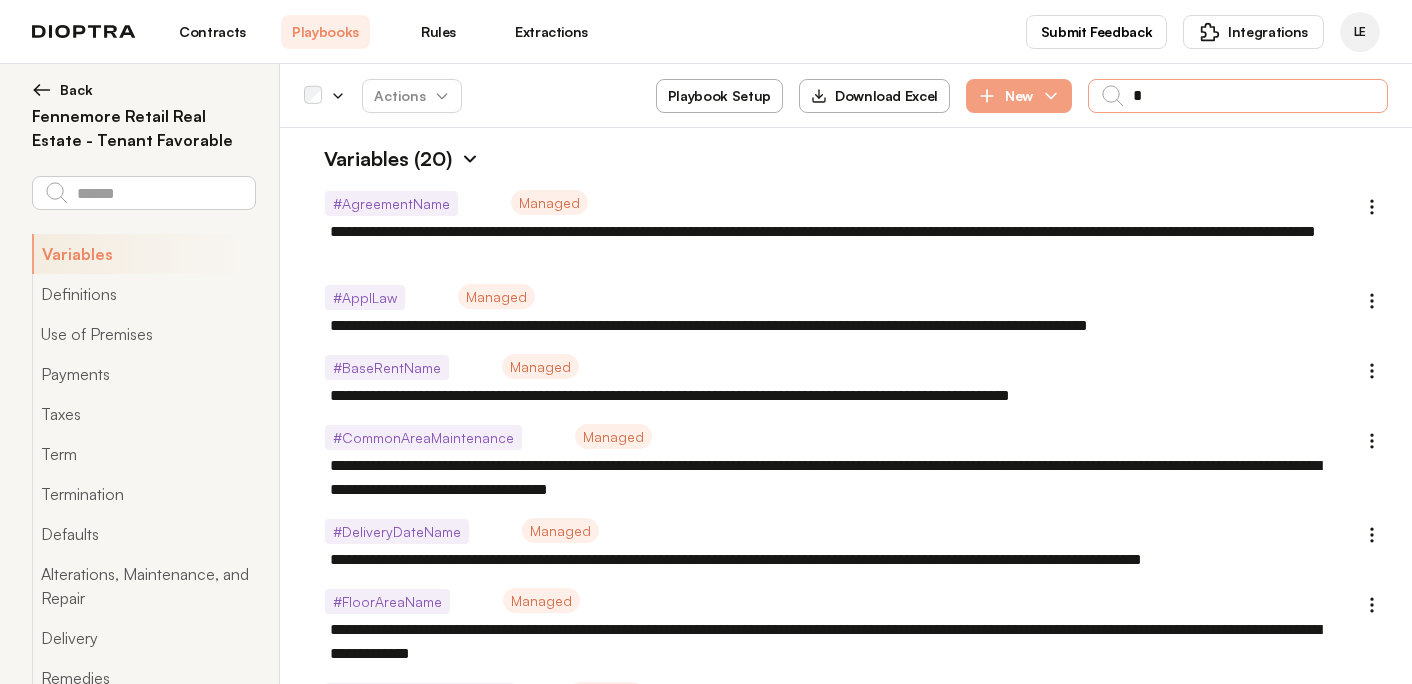 type on "*" 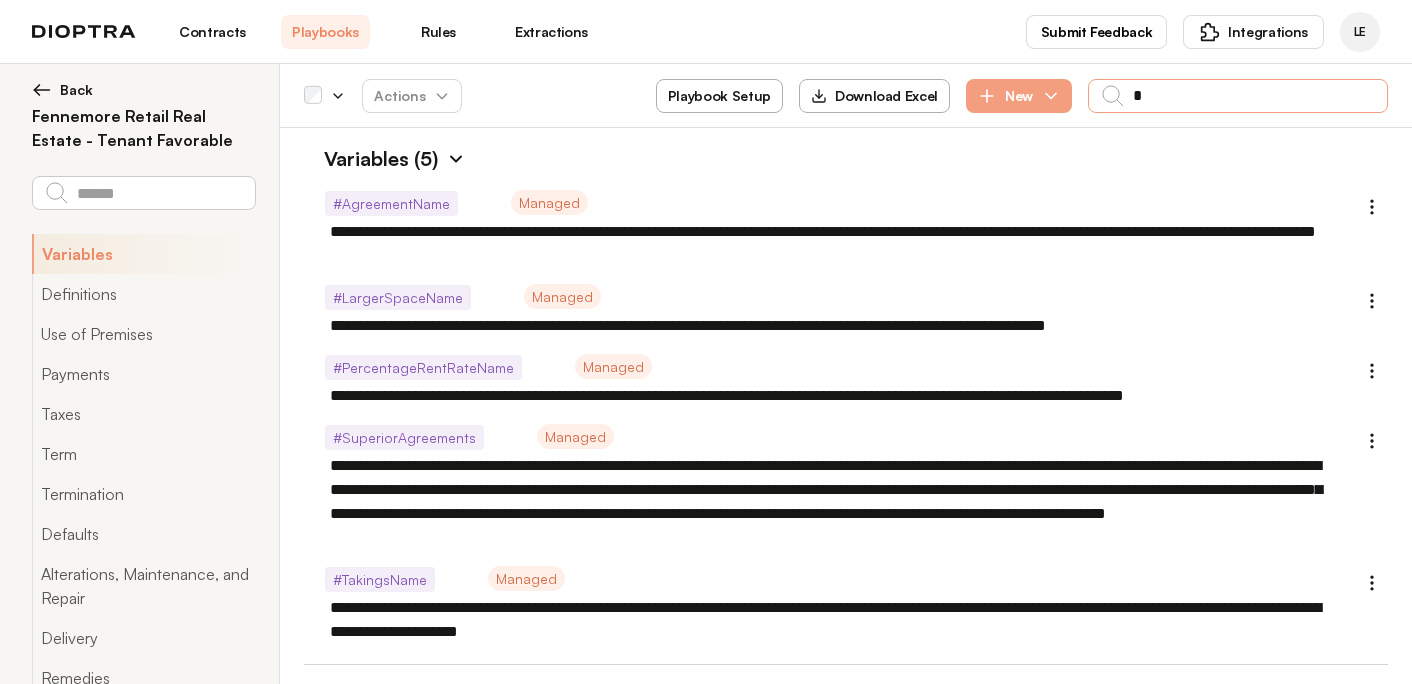 type on "**" 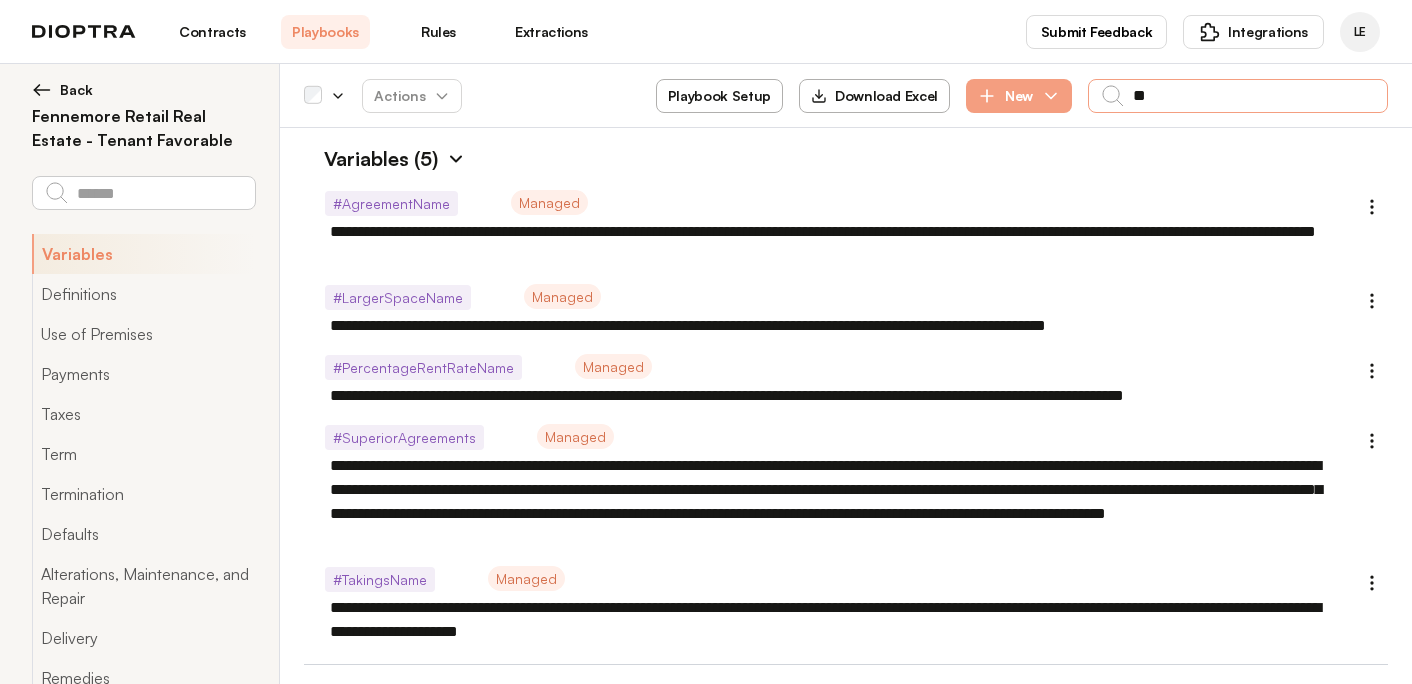 type on "*" 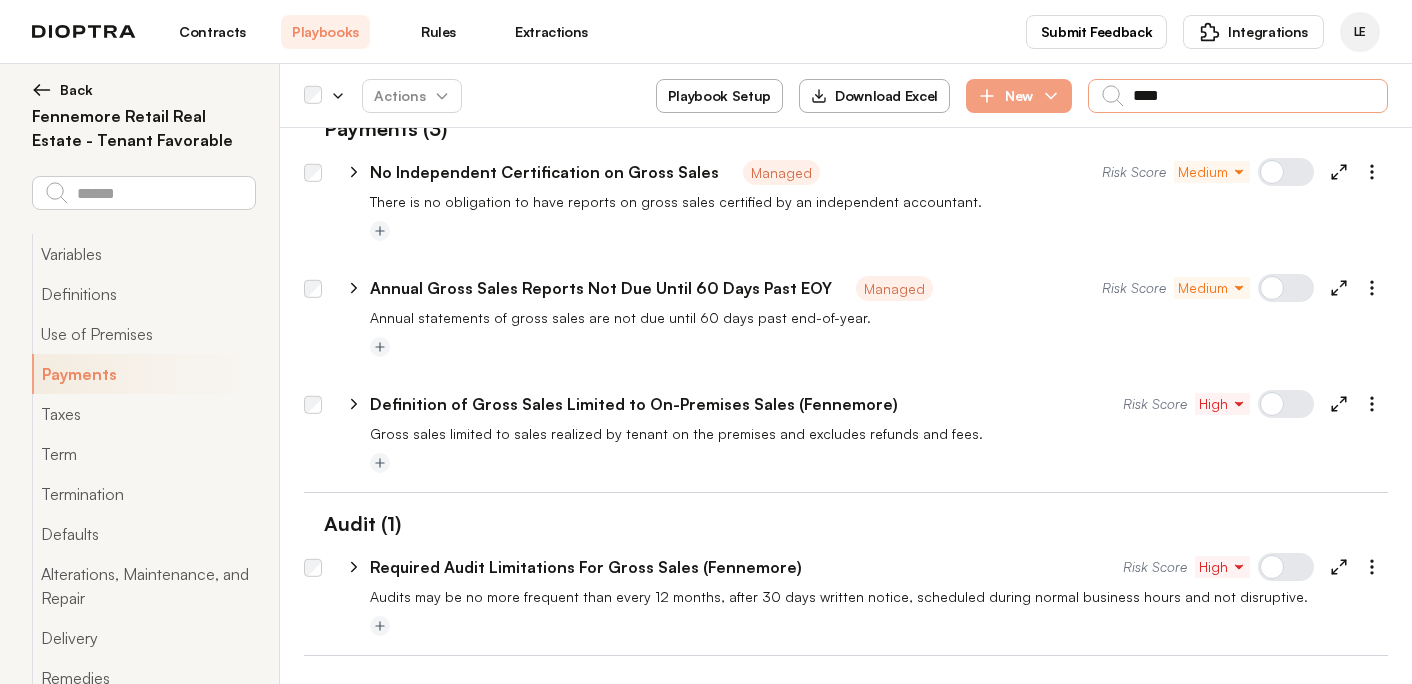 scroll, scrollTop: 197, scrollLeft: 0, axis: vertical 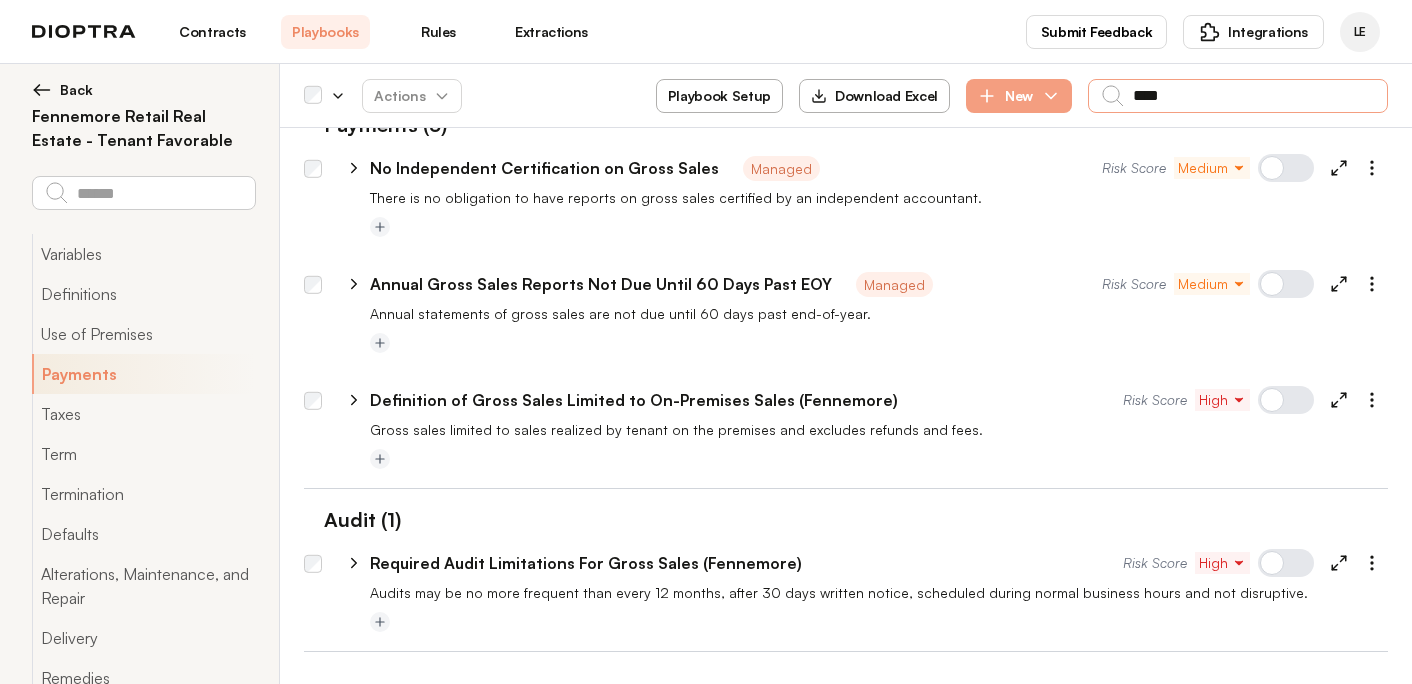 type on "****" 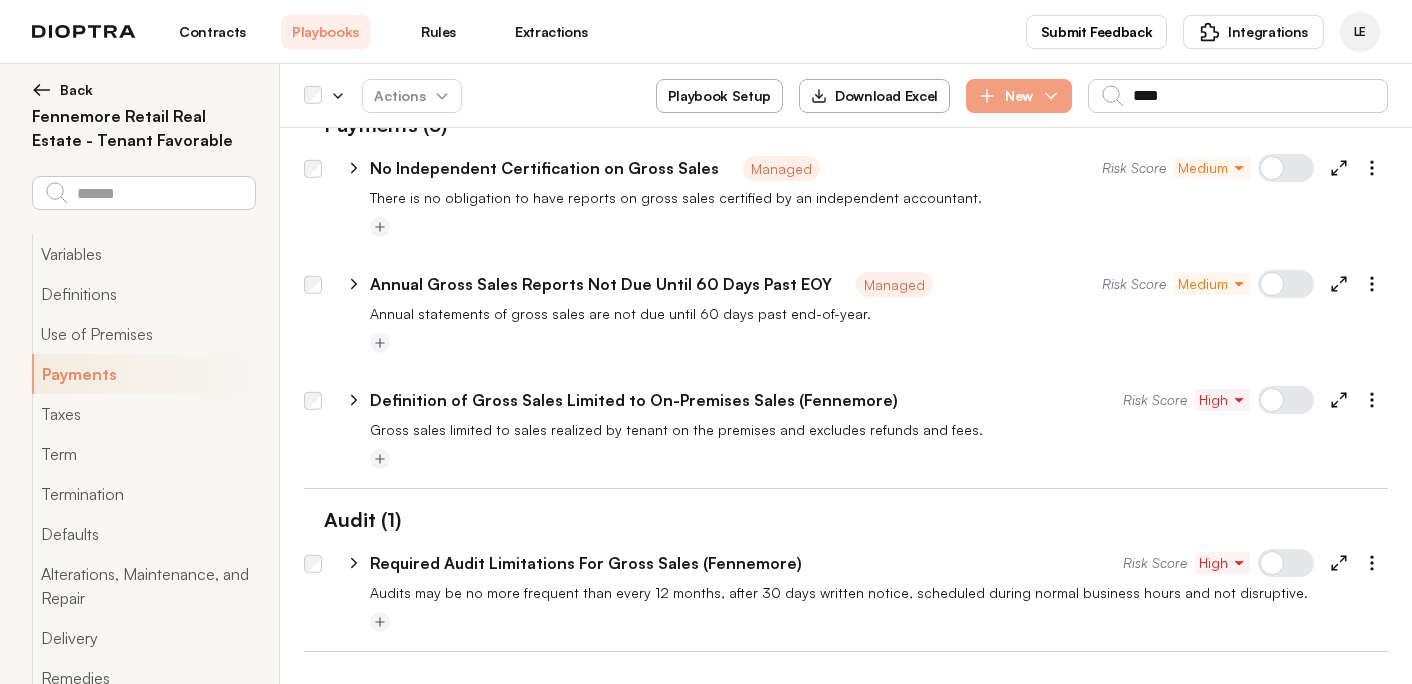 click 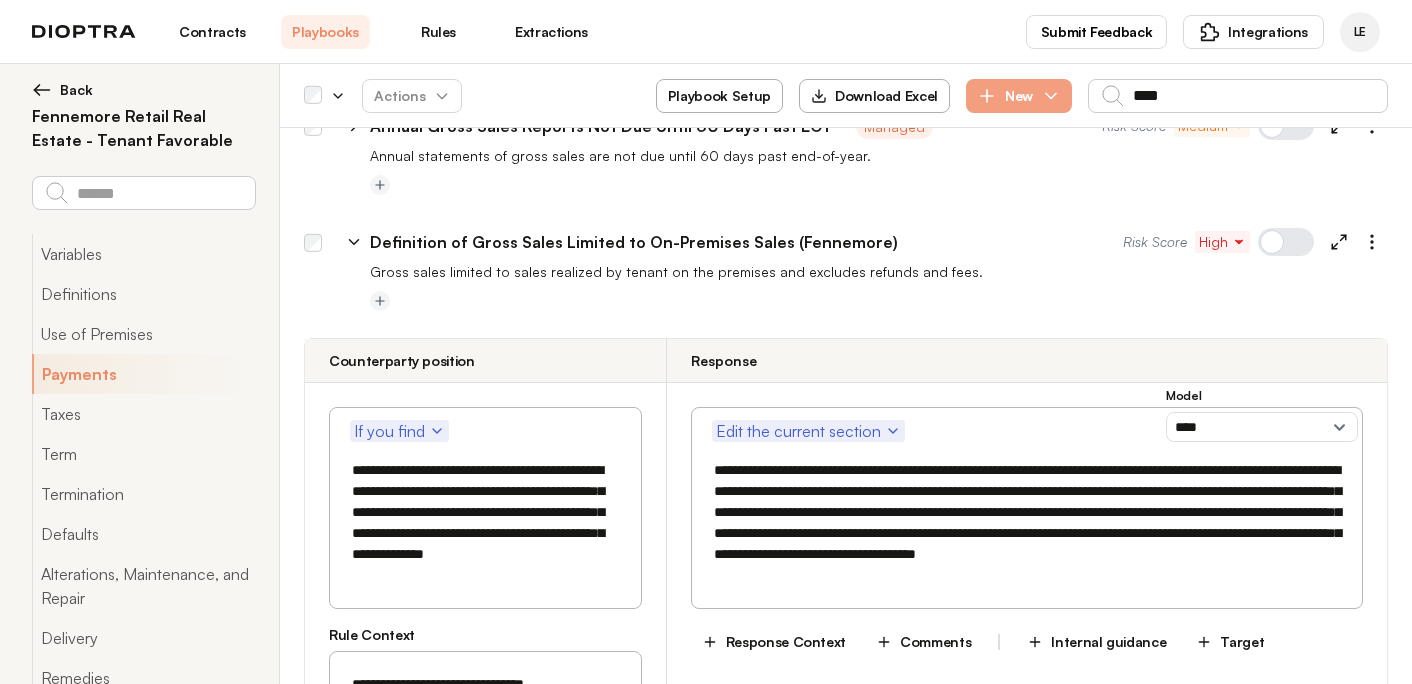 scroll, scrollTop: 331, scrollLeft: 0, axis: vertical 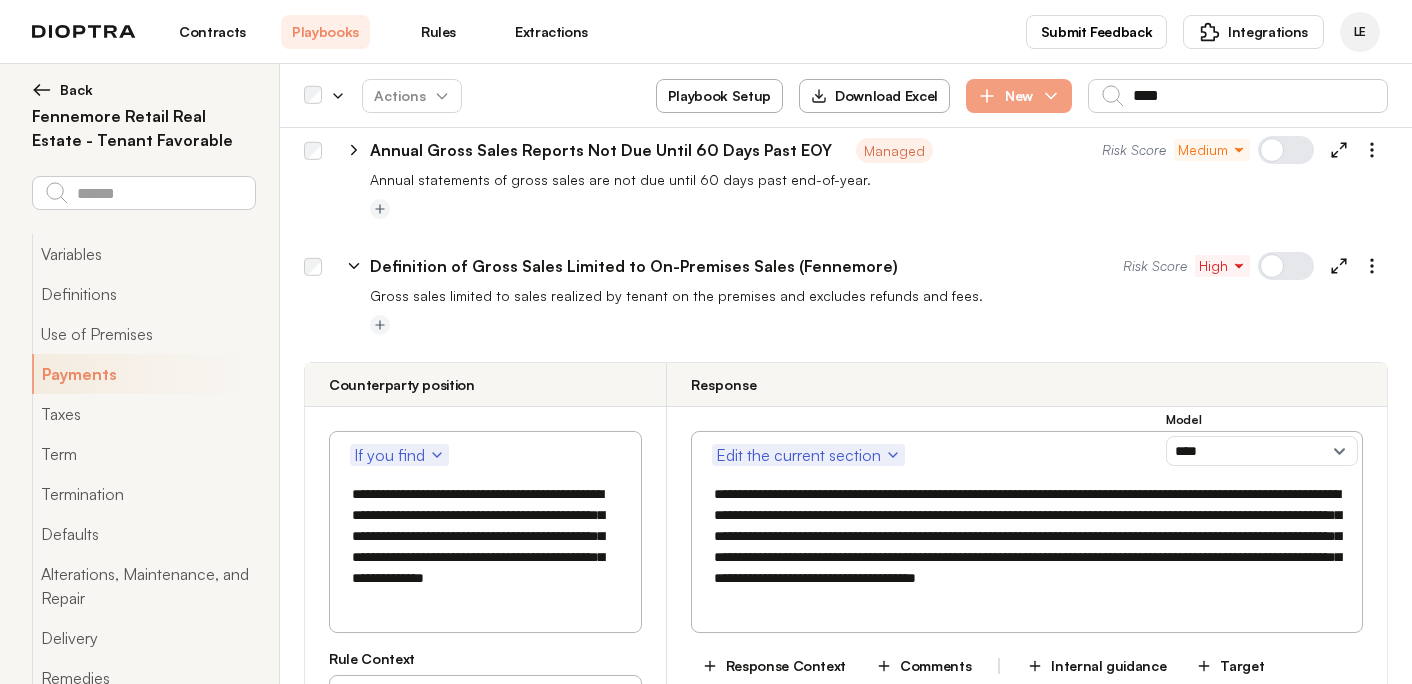 click 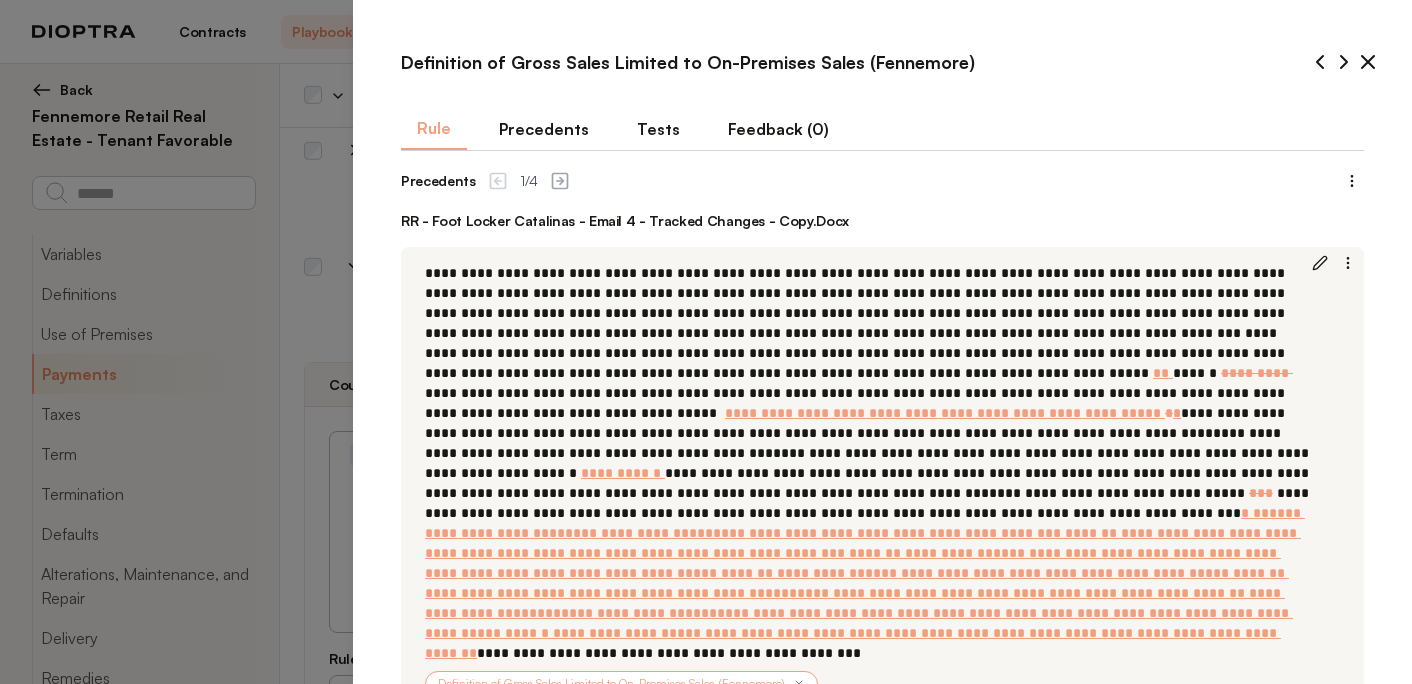click on "Precedents" at bounding box center (544, 129) 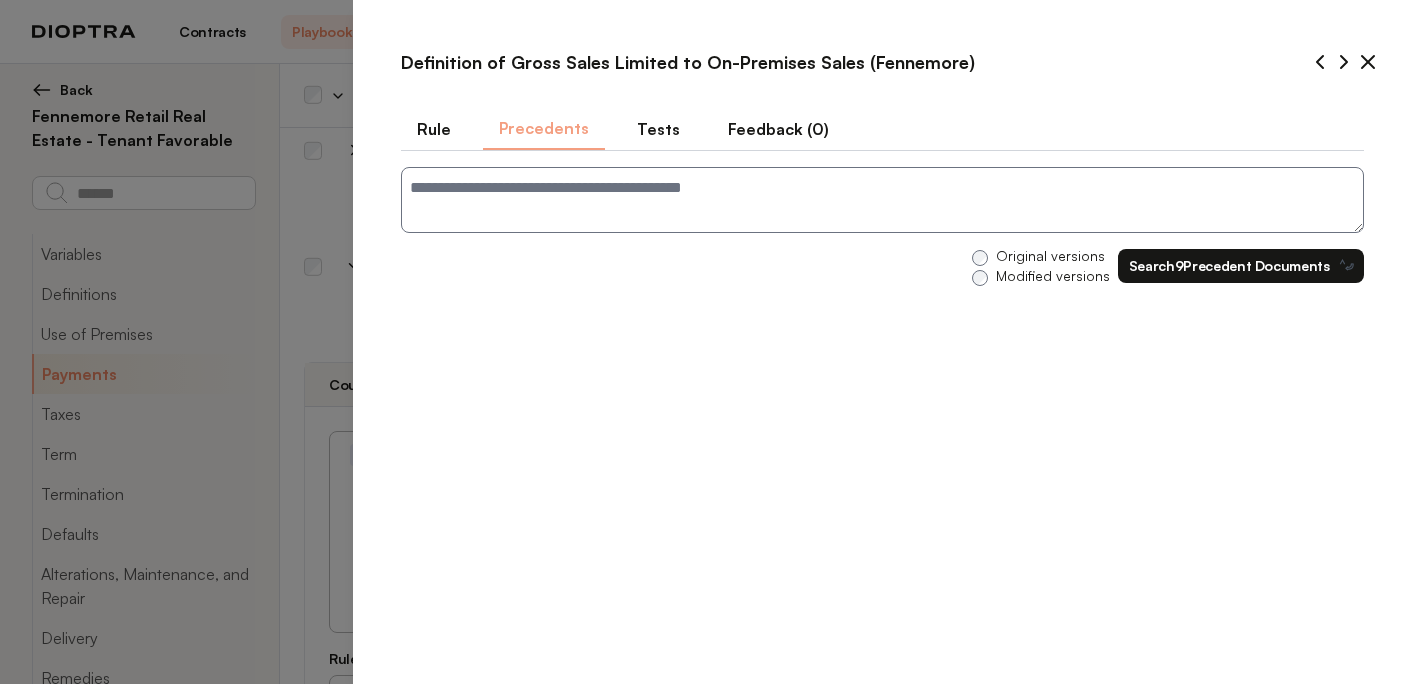 click on "Tests" at bounding box center [658, 129] 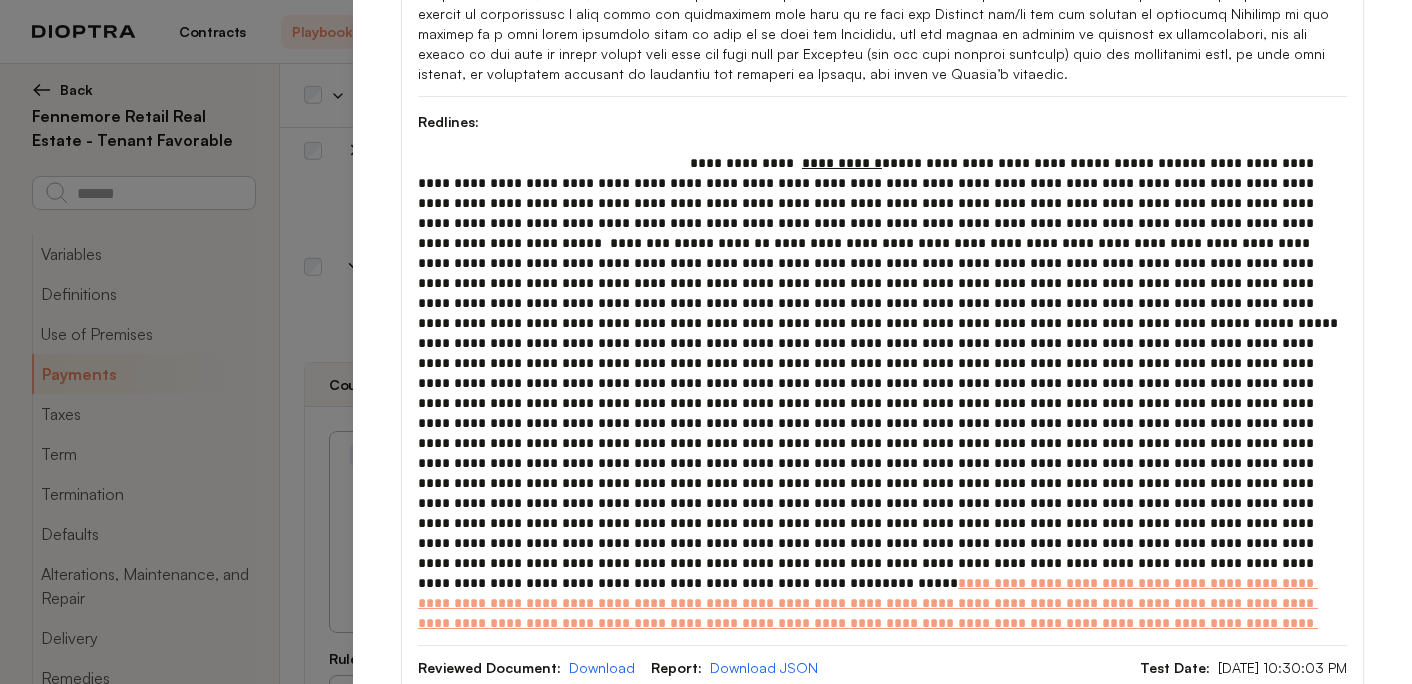 scroll, scrollTop: 705, scrollLeft: 0, axis: vertical 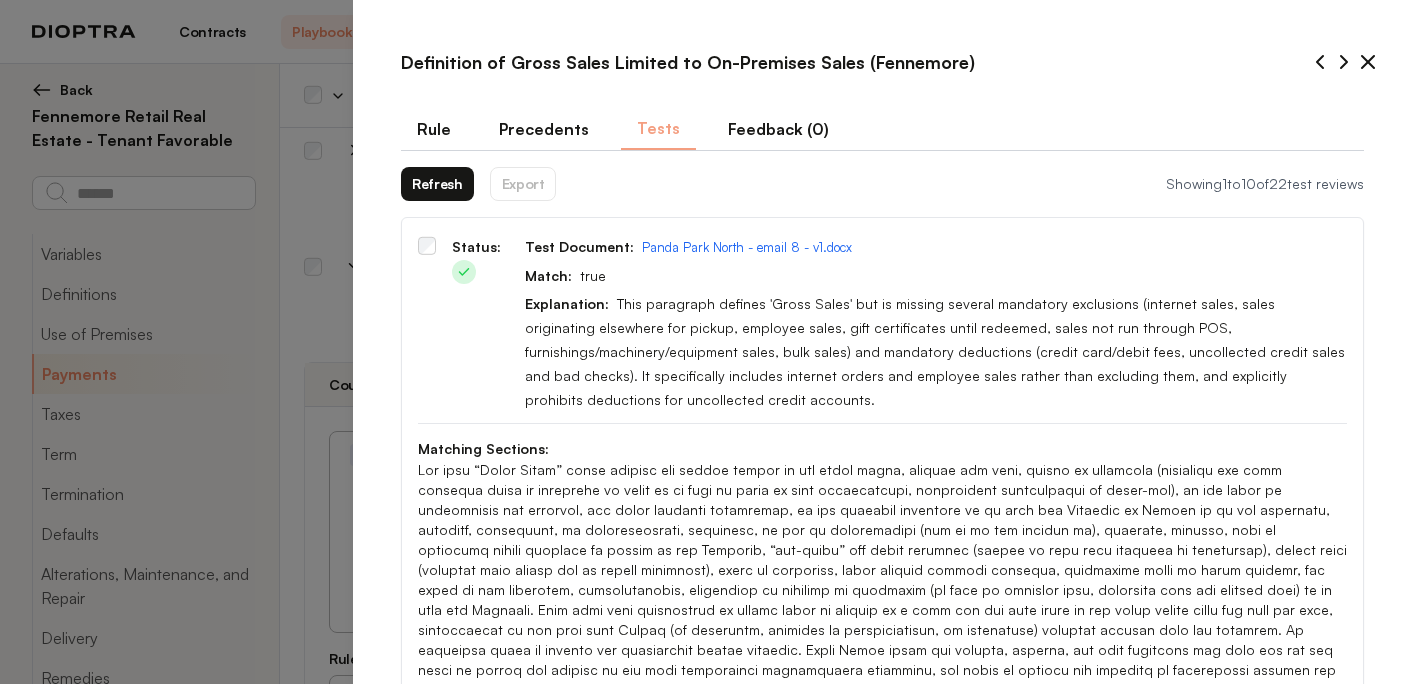 click on "Refresh" at bounding box center (437, 184) 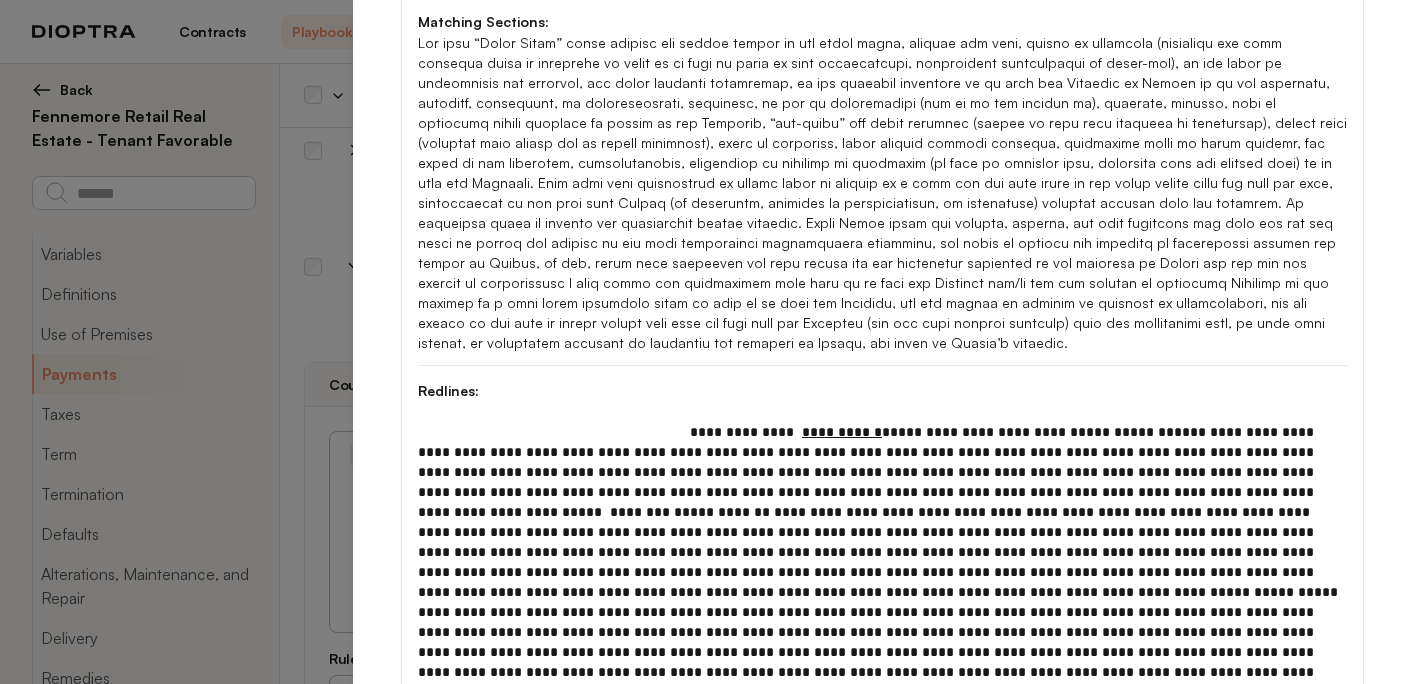 scroll, scrollTop: 466, scrollLeft: 0, axis: vertical 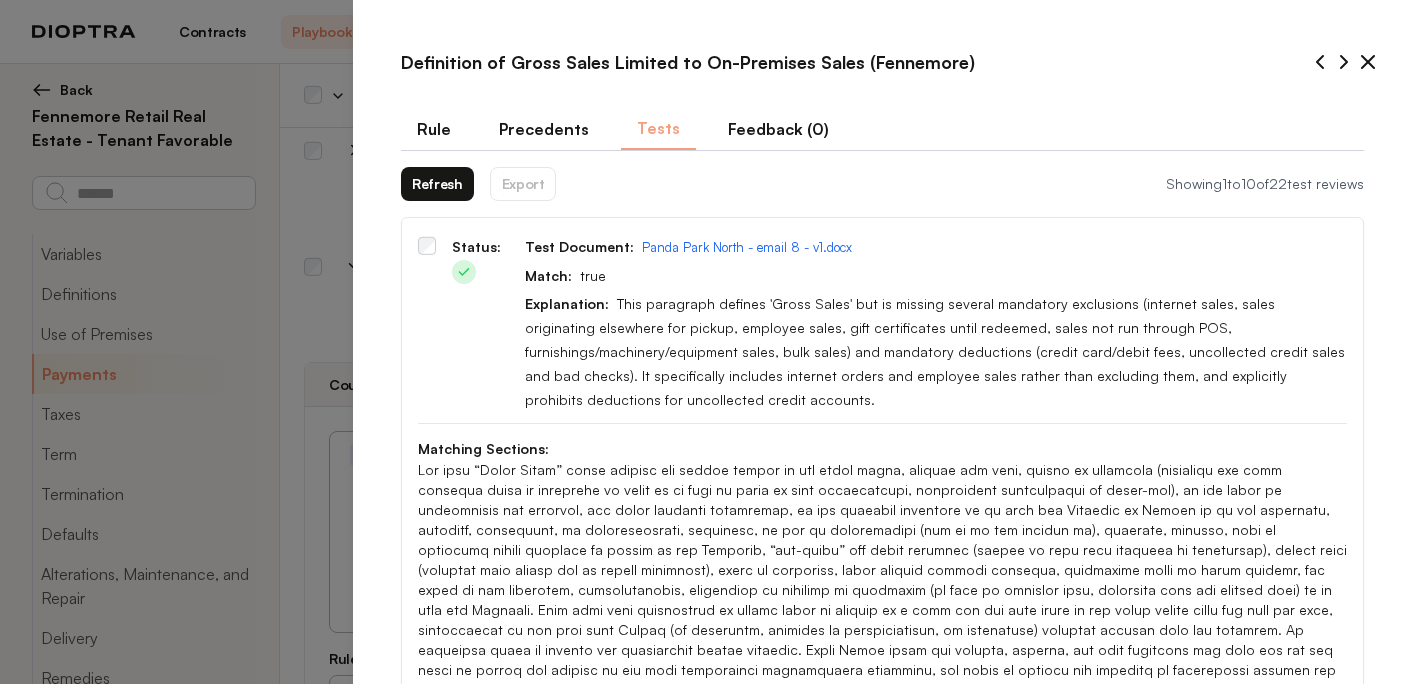click on "Refresh" at bounding box center (437, 184) 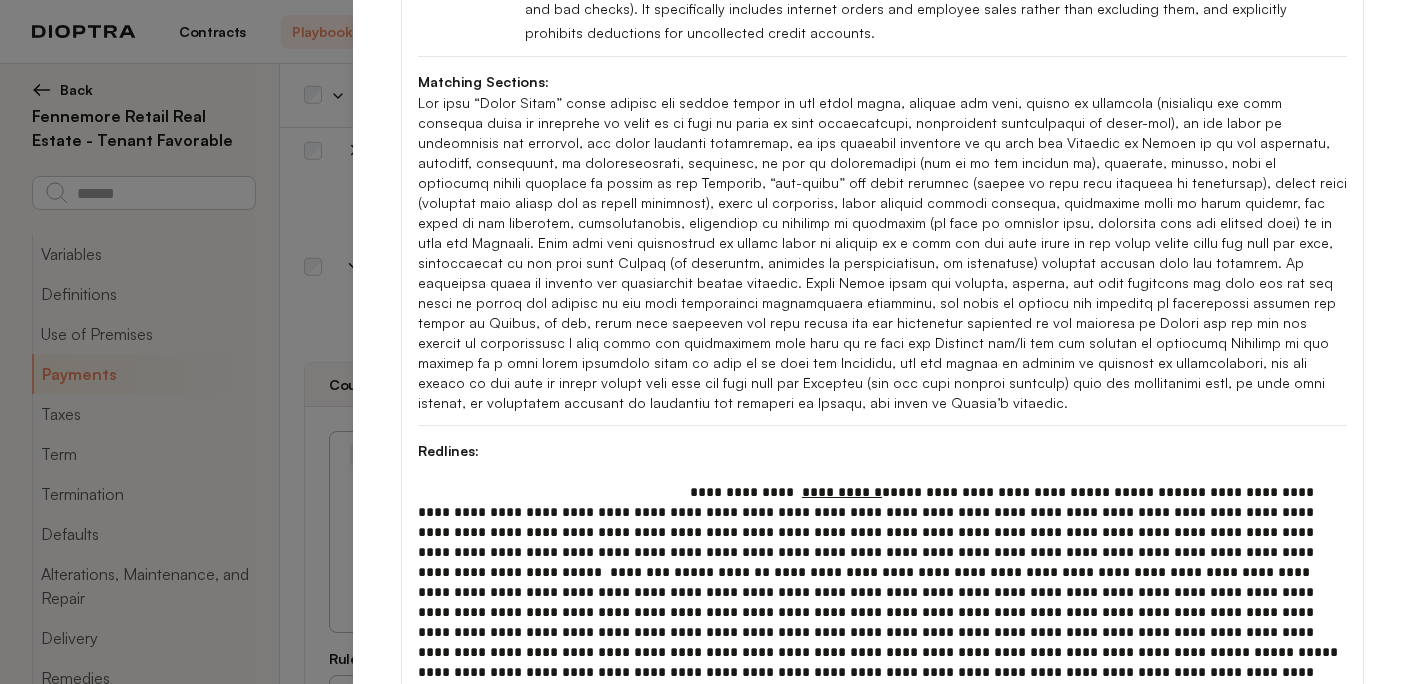 scroll, scrollTop: 444, scrollLeft: 0, axis: vertical 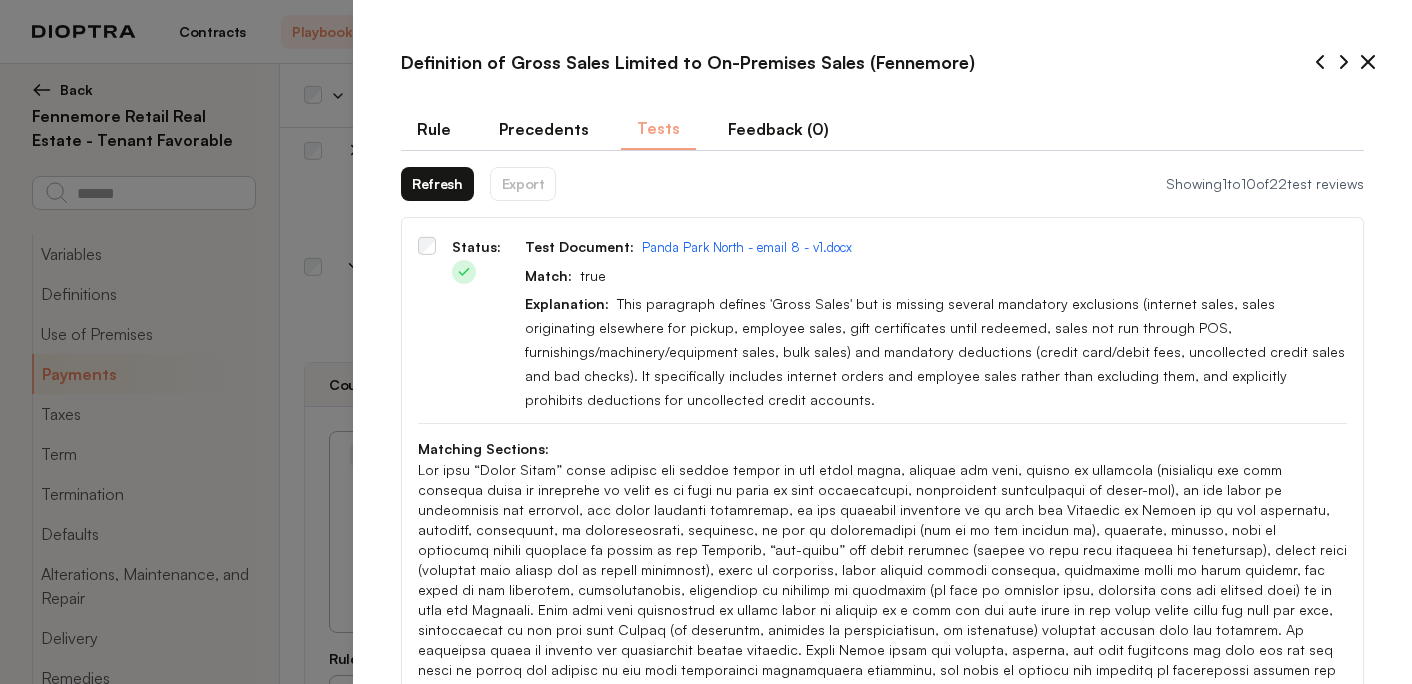 click on "Refresh" at bounding box center (437, 184) 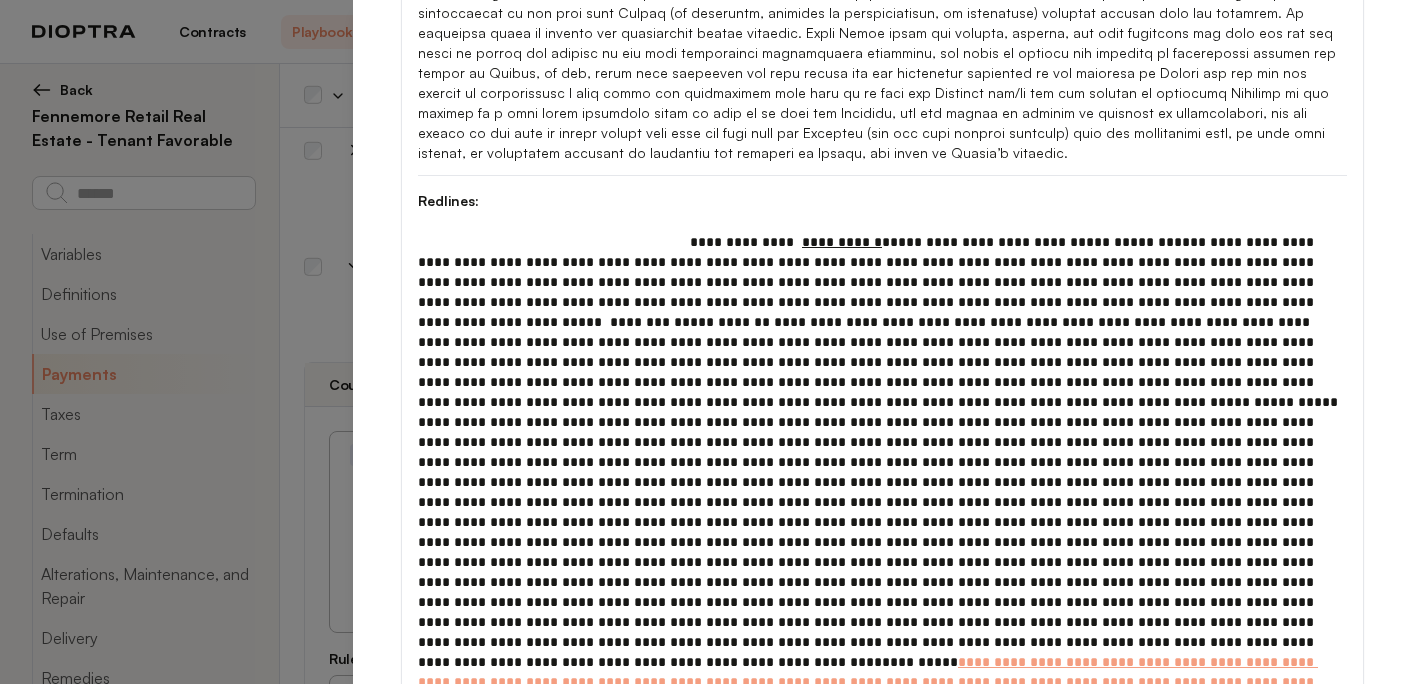 scroll, scrollTop: 699, scrollLeft: 0, axis: vertical 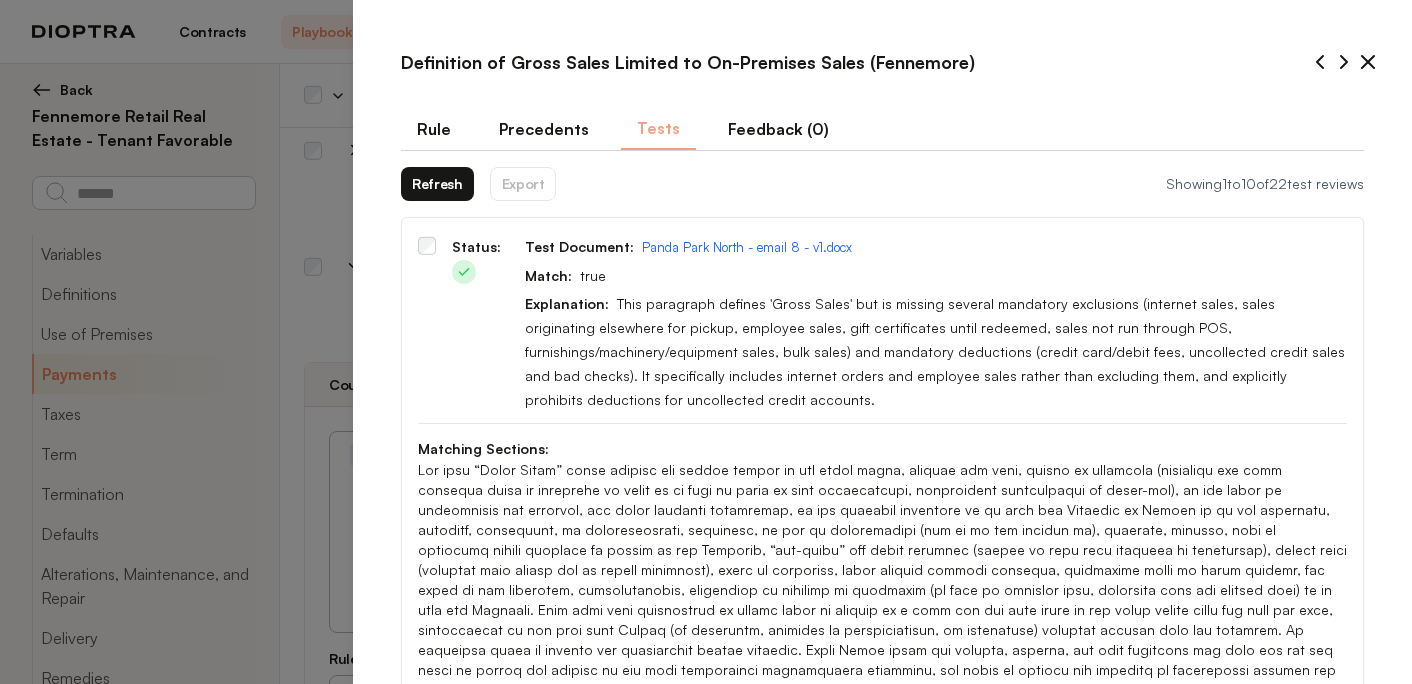 click 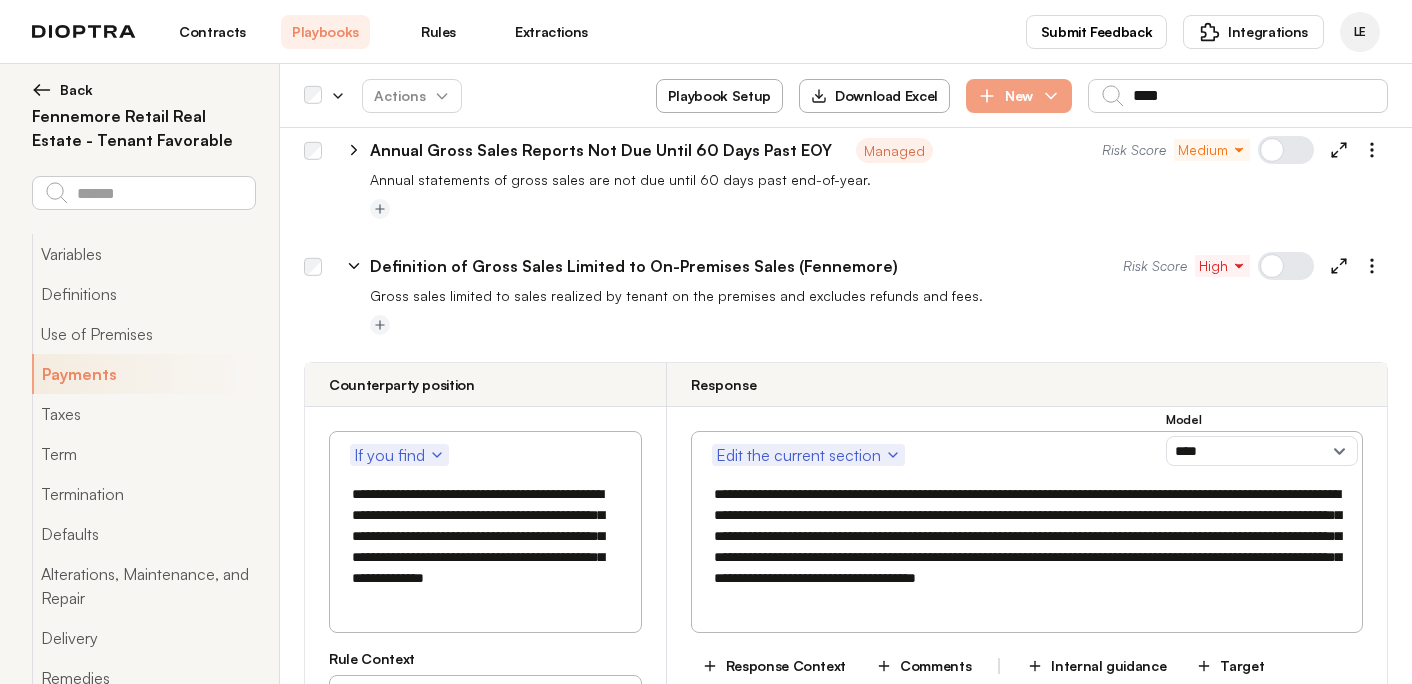 click 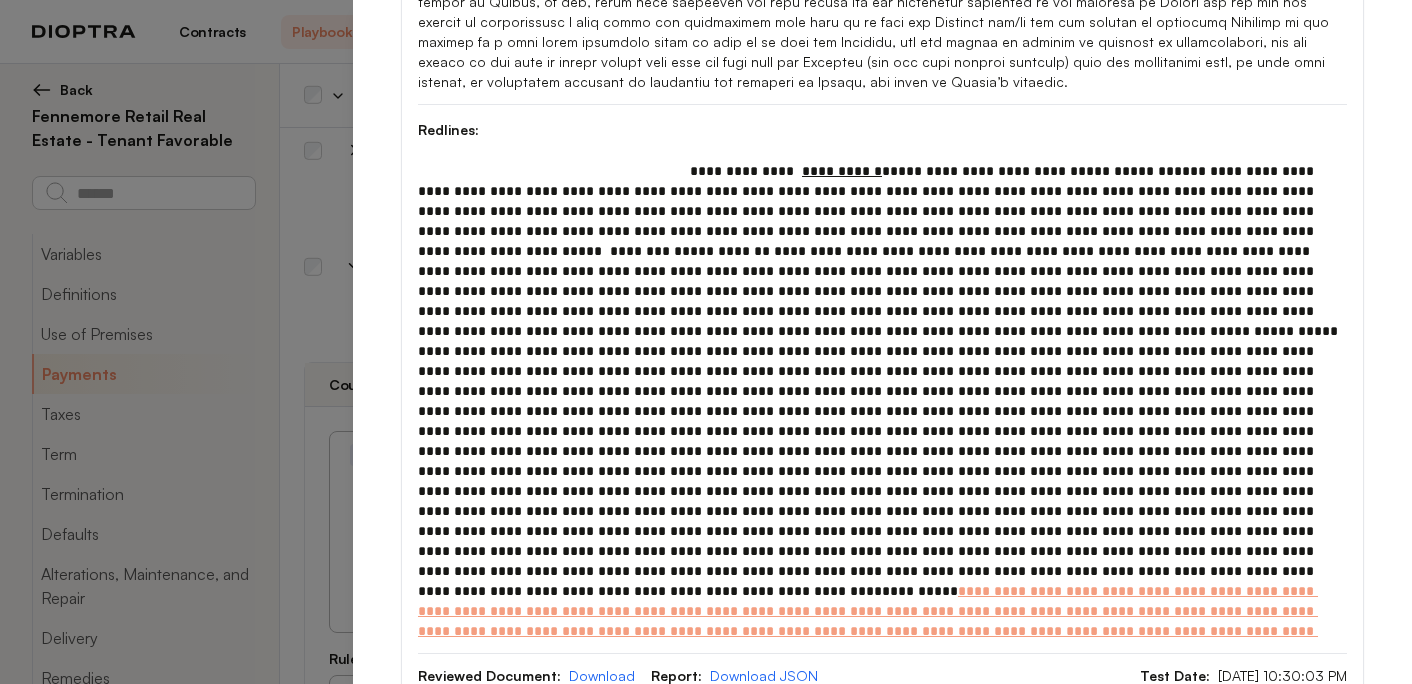 scroll, scrollTop: 0, scrollLeft: 0, axis: both 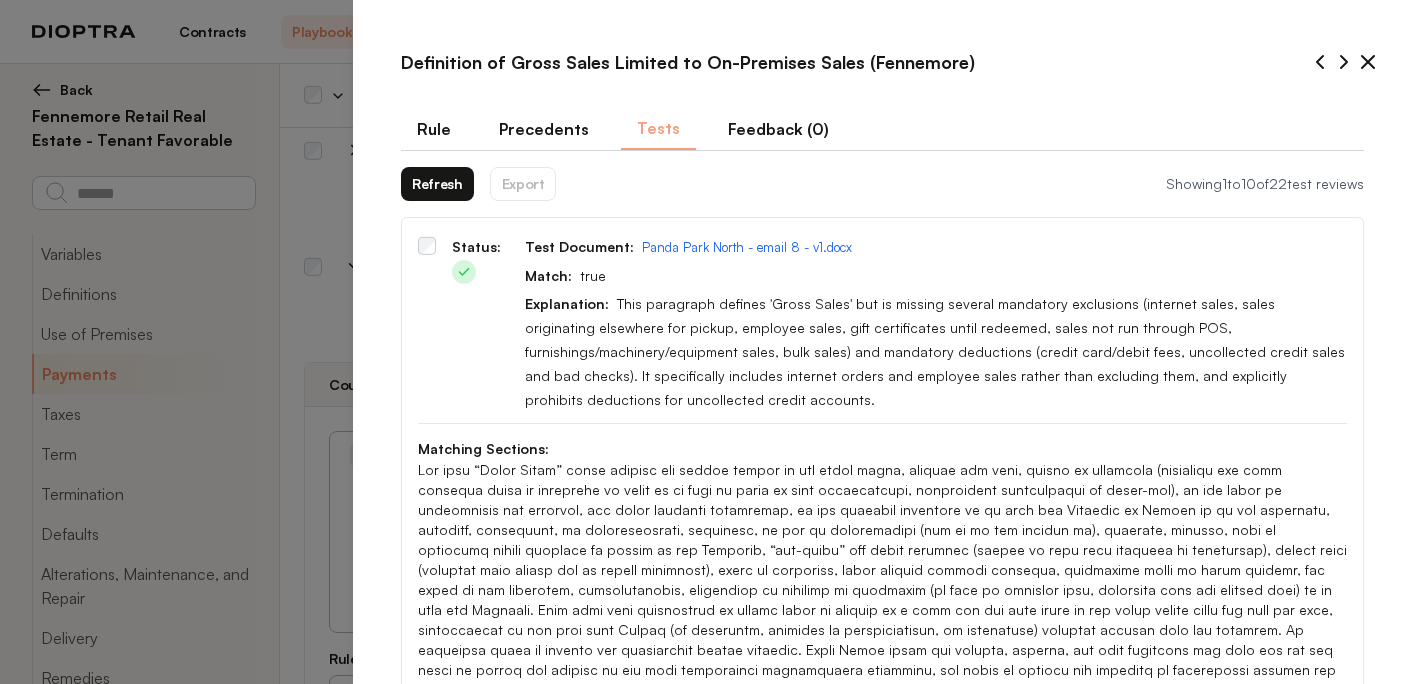 click on "Rule" at bounding box center [434, 129] 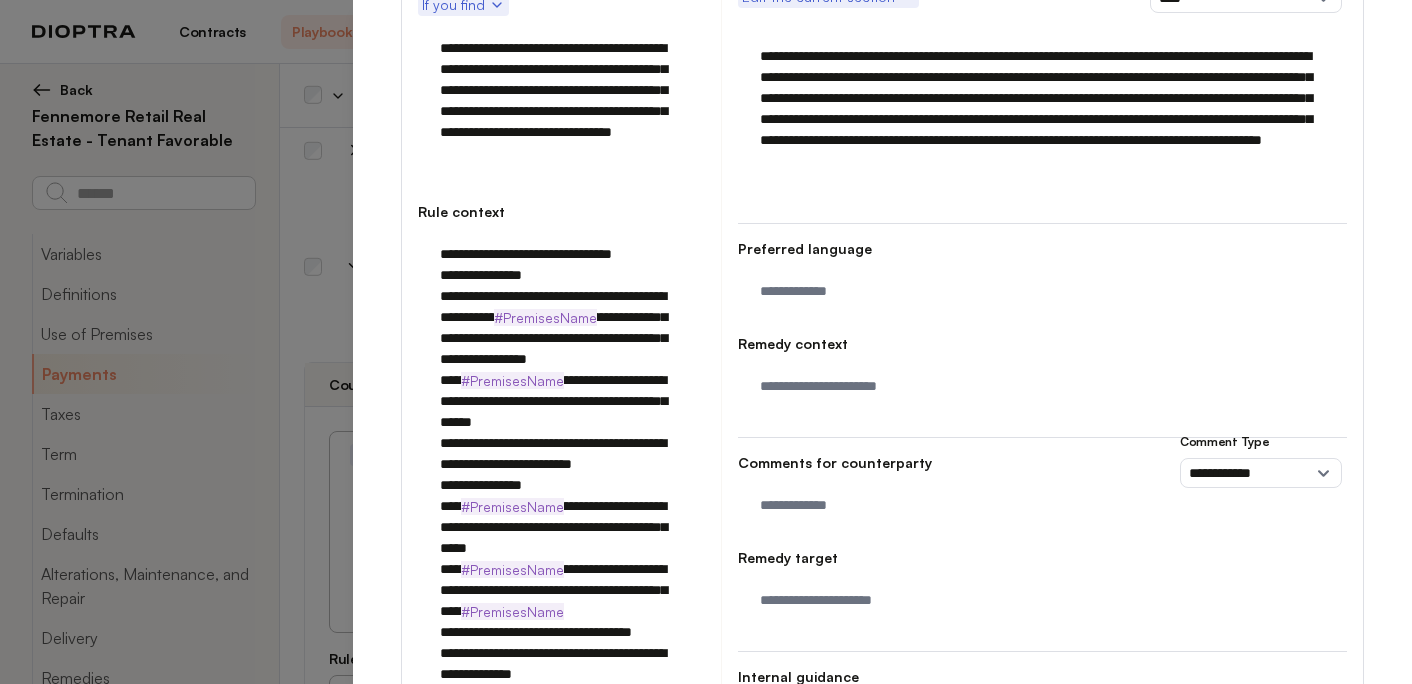 scroll, scrollTop: 1203, scrollLeft: 0, axis: vertical 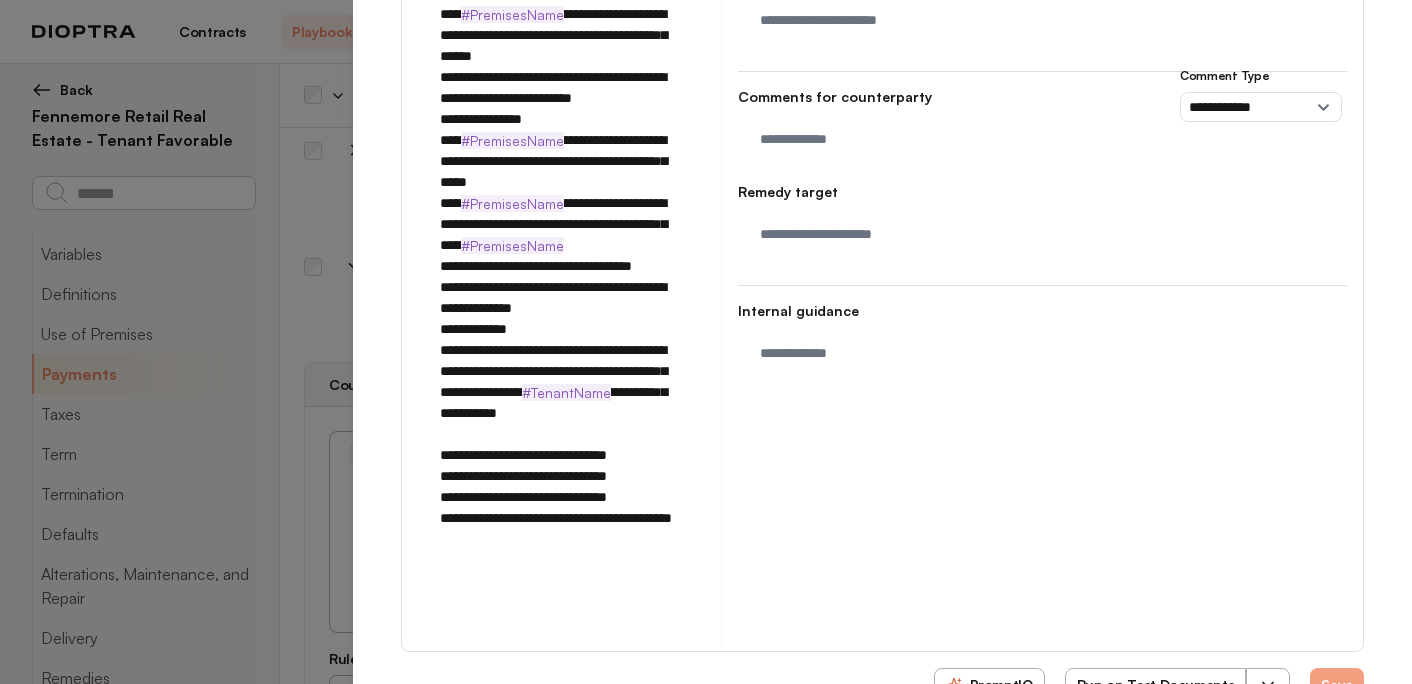 click at bounding box center (1268, 685) 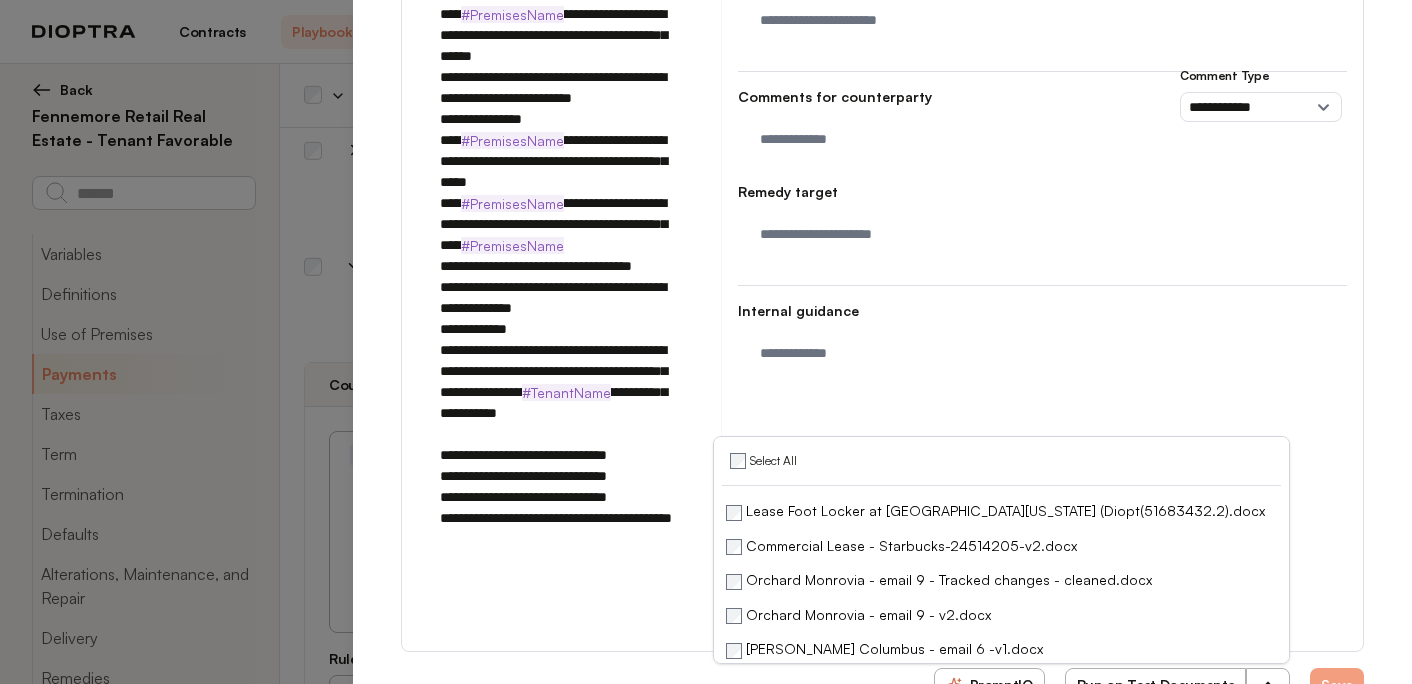 click on "Run on Test Documents" at bounding box center (1156, 685) 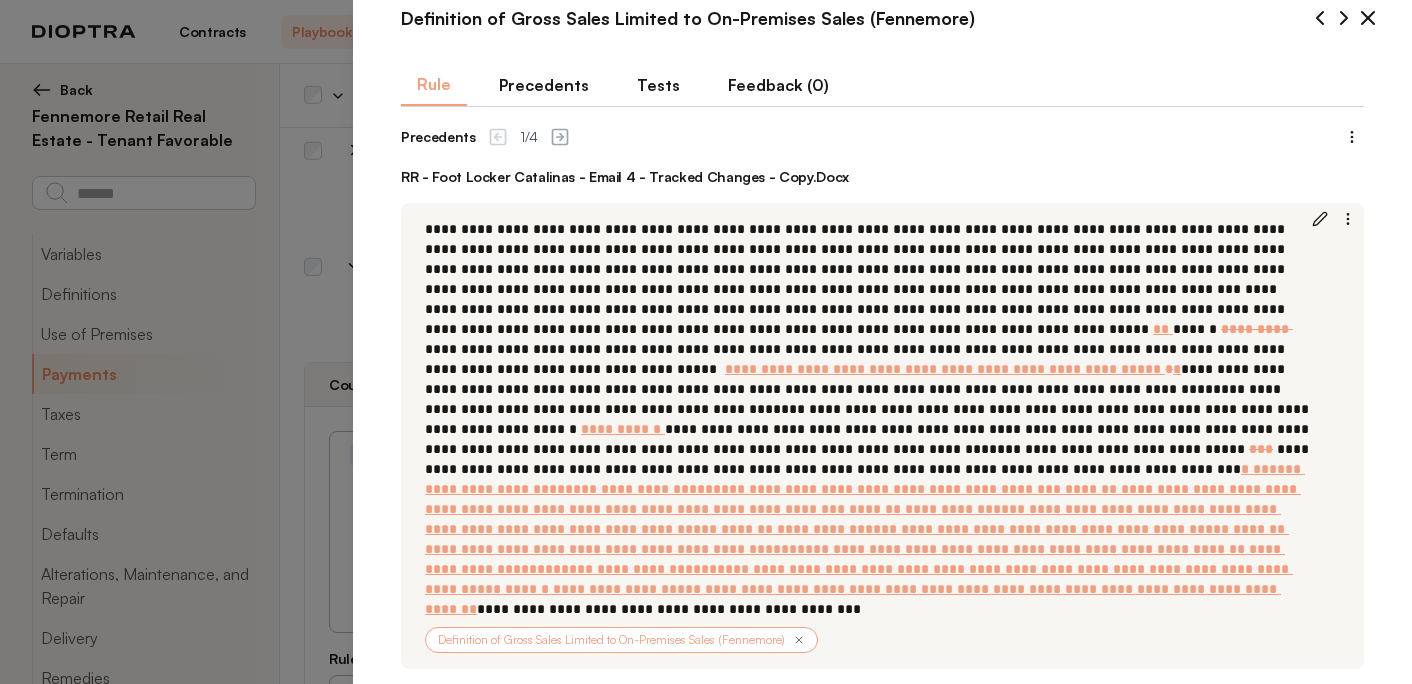 scroll, scrollTop: 0, scrollLeft: 0, axis: both 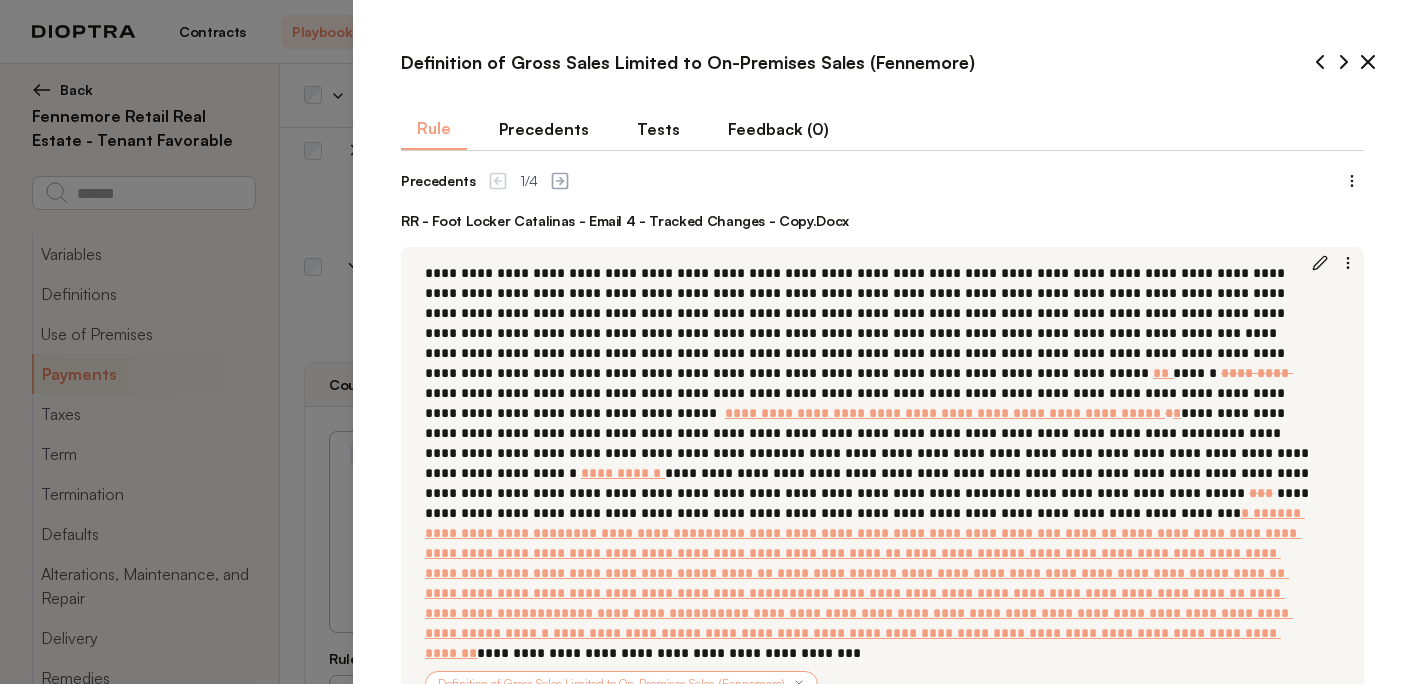 click on "Tests" at bounding box center (658, 129) 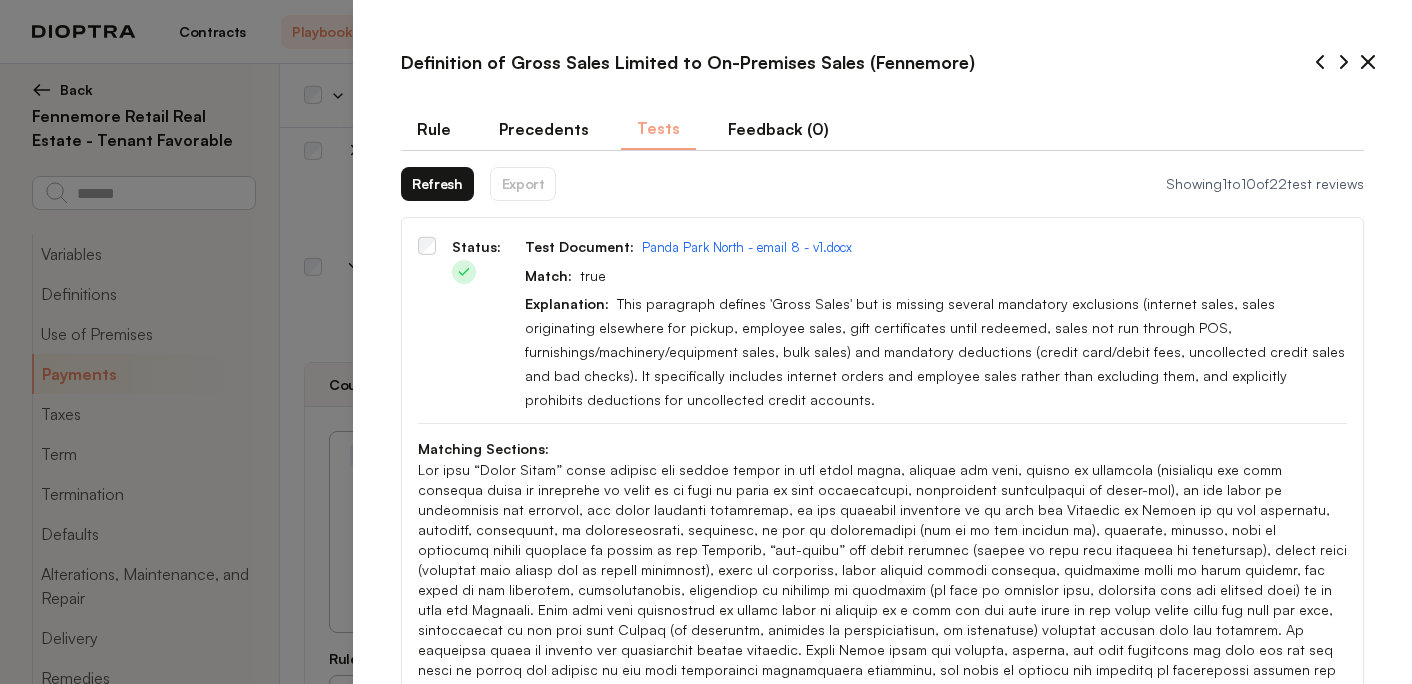 click on "Refresh" at bounding box center [437, 184] 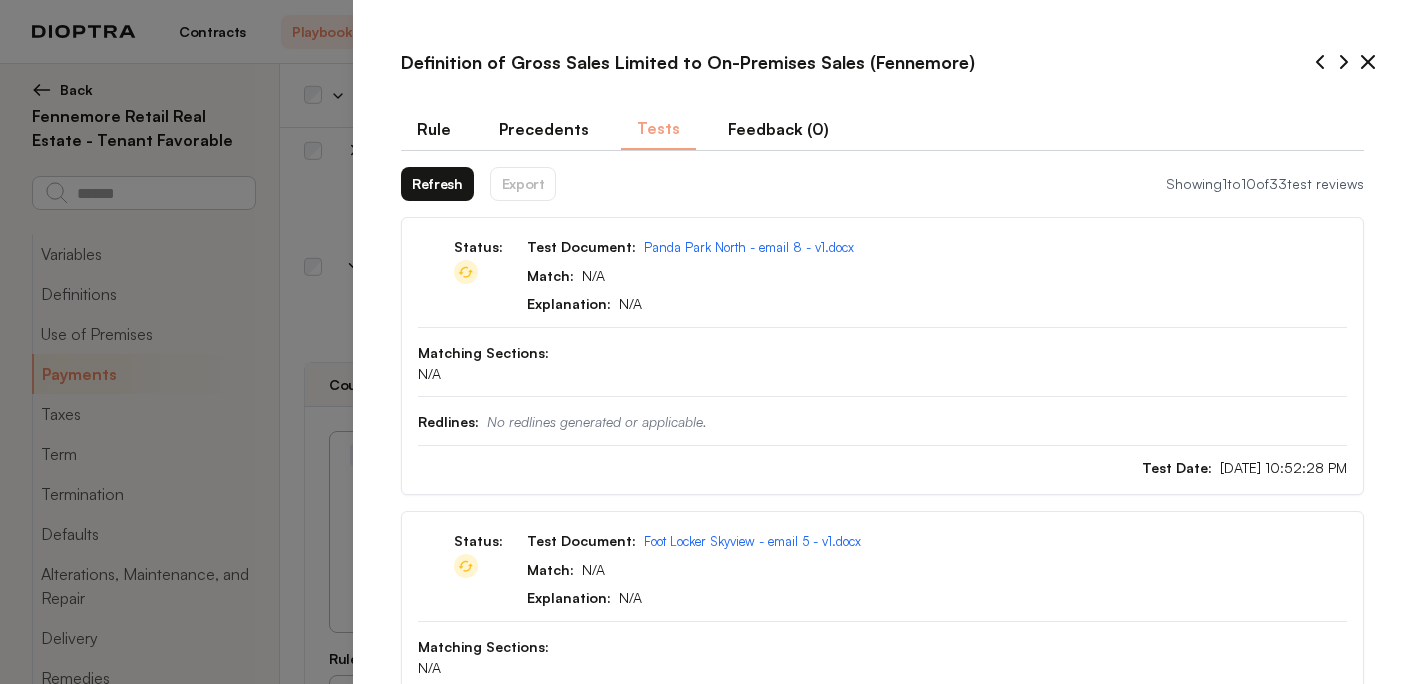 click on "Refresh" at bounding box center (437, 184) 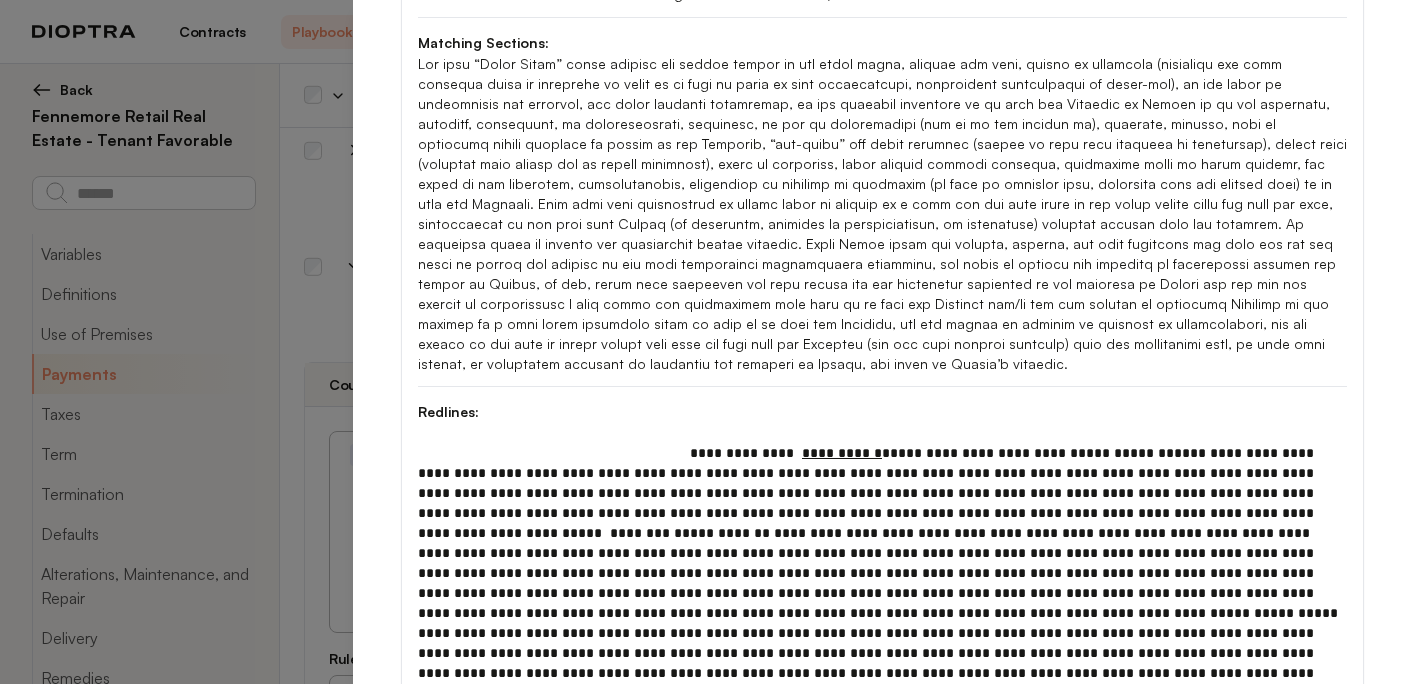 scroll, scrollTop: 517, scrollLeft: 0, axis: vertical 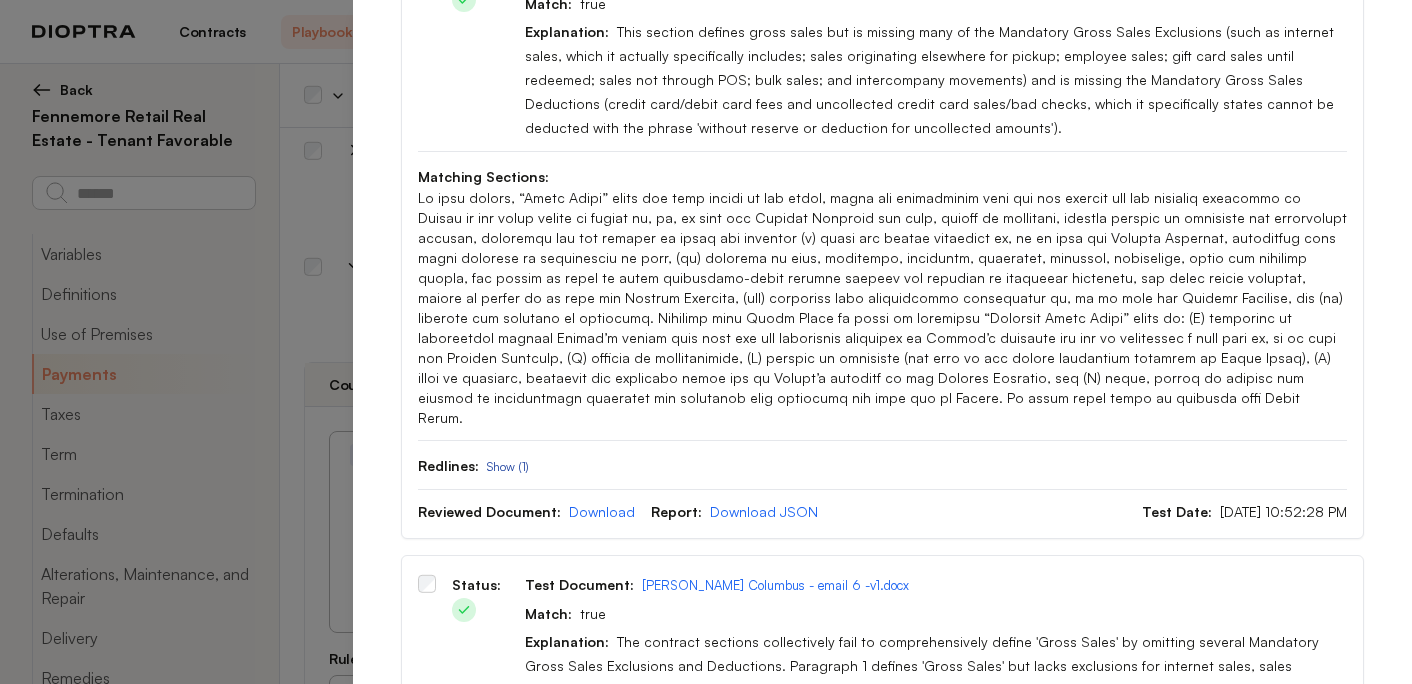click on "Show (1)" at bounding box center [508, 467] 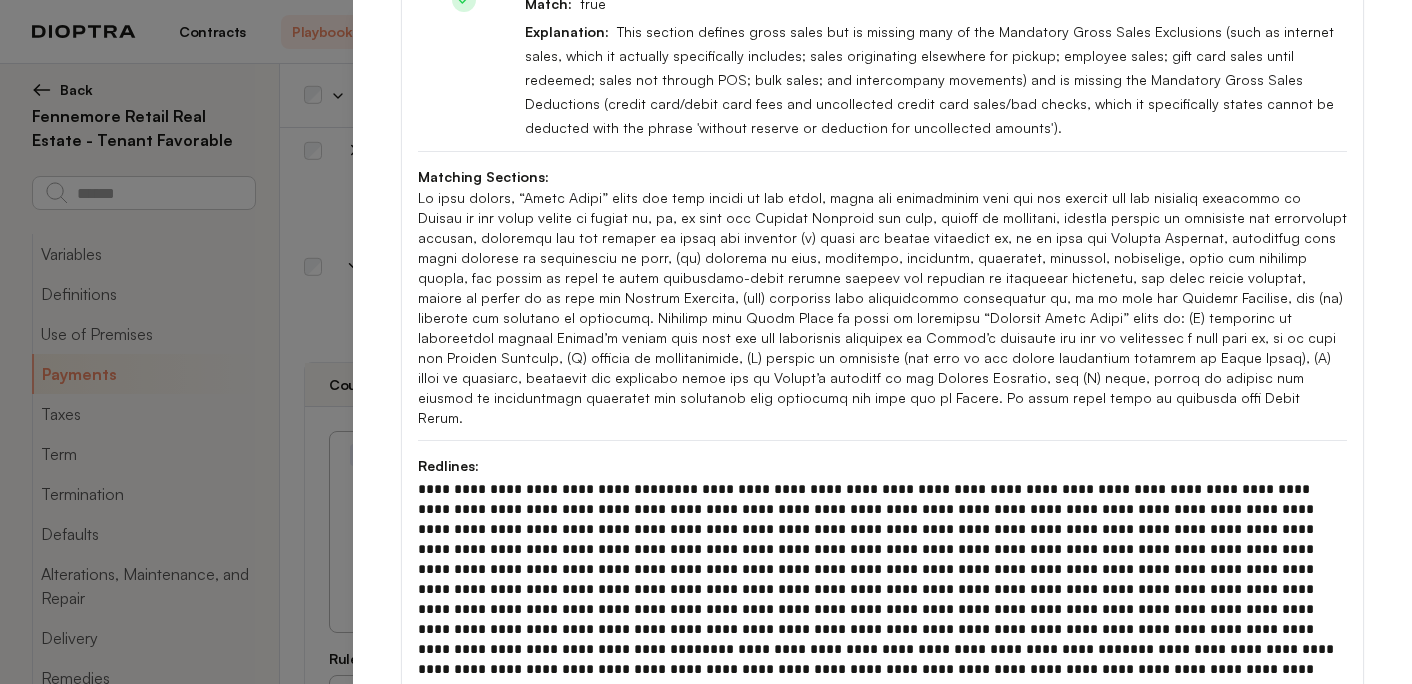 scroll, scrollTop: 760, scrollLeft: 0, axis: vertical 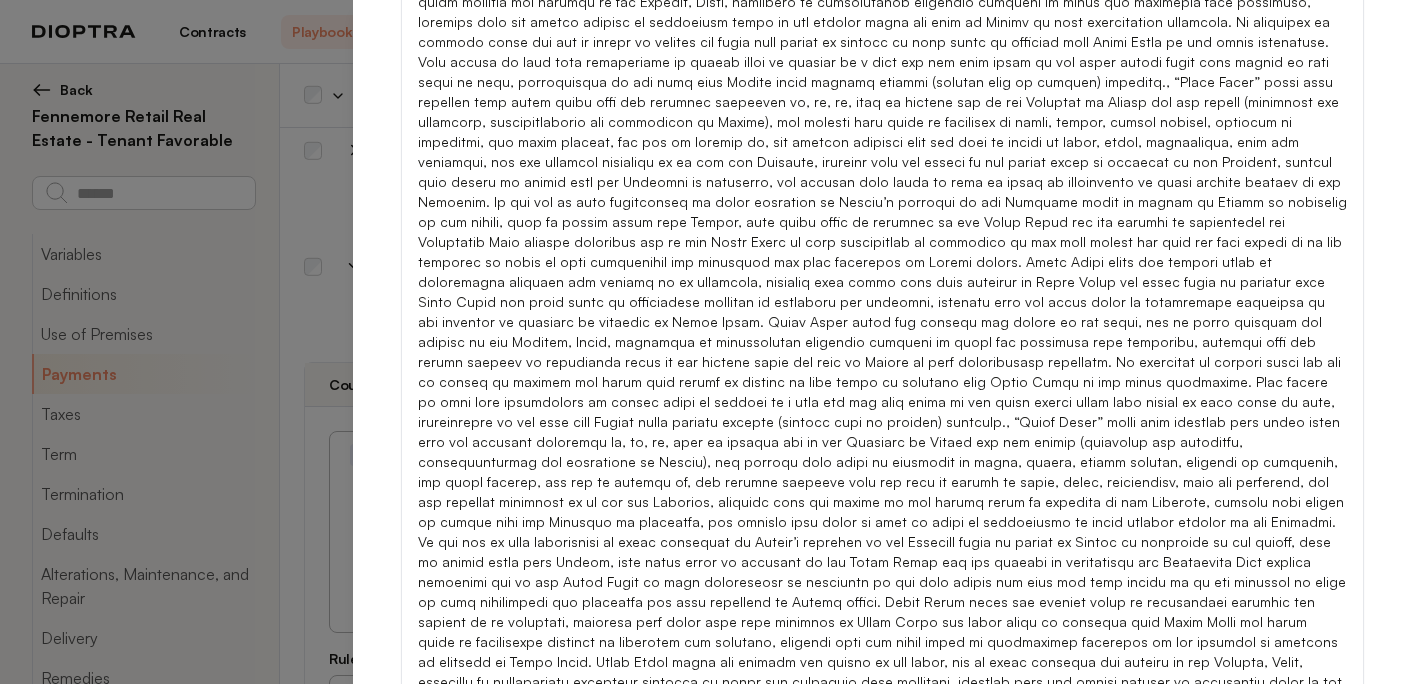 click on "Show (1)" at bounding box center [508, 811] 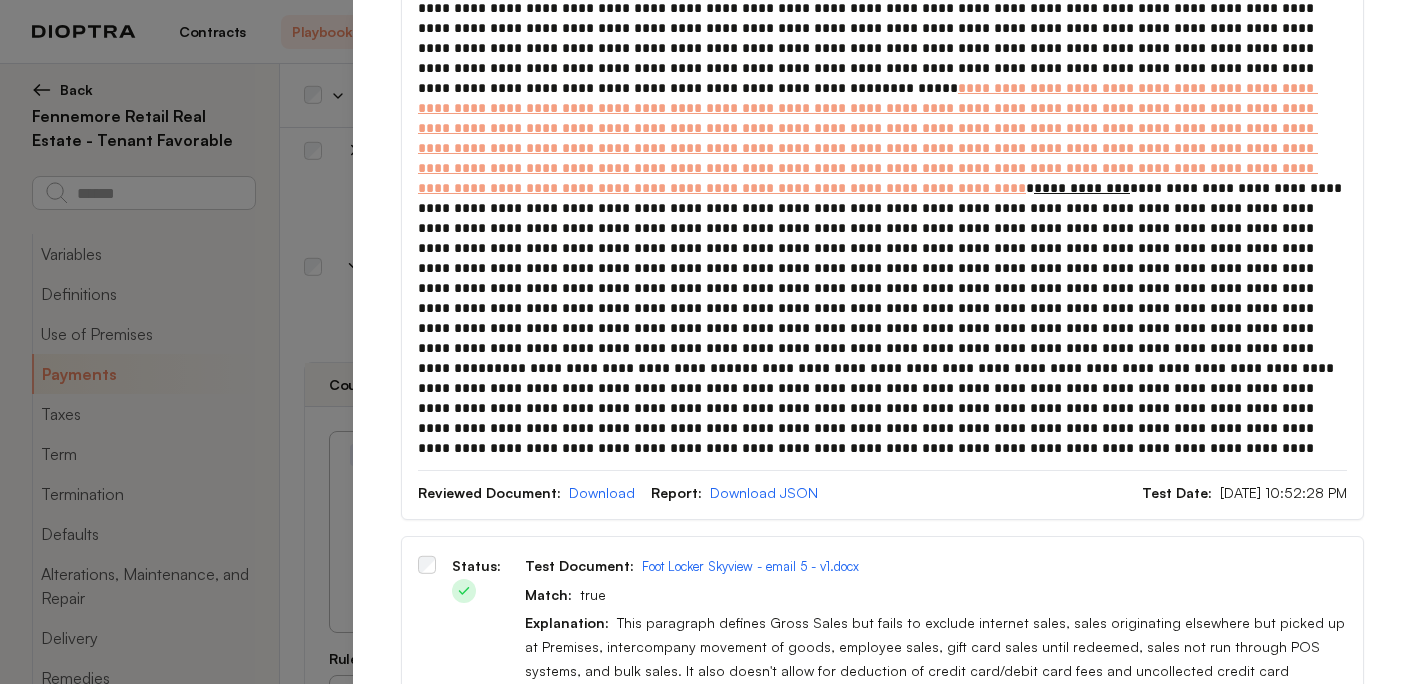 scroll, scrollTop: 0, scrollLeft: 0, axis: both 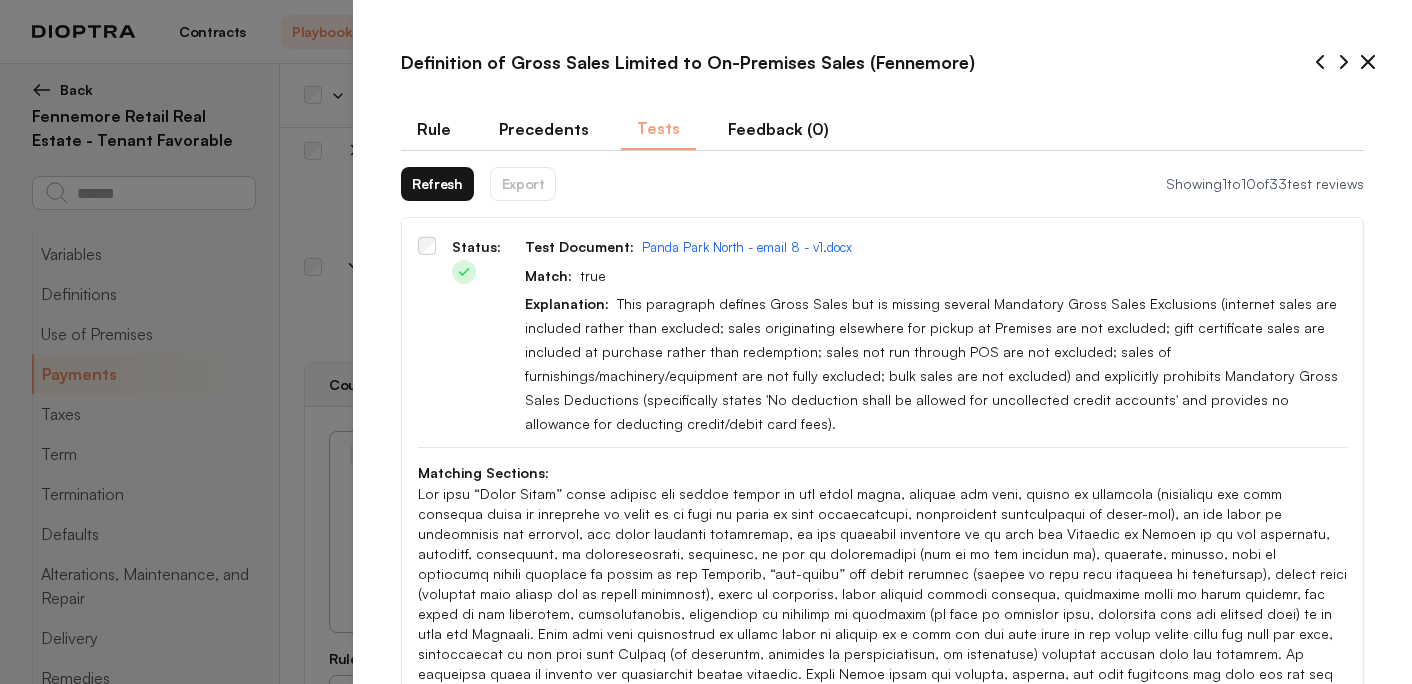 click 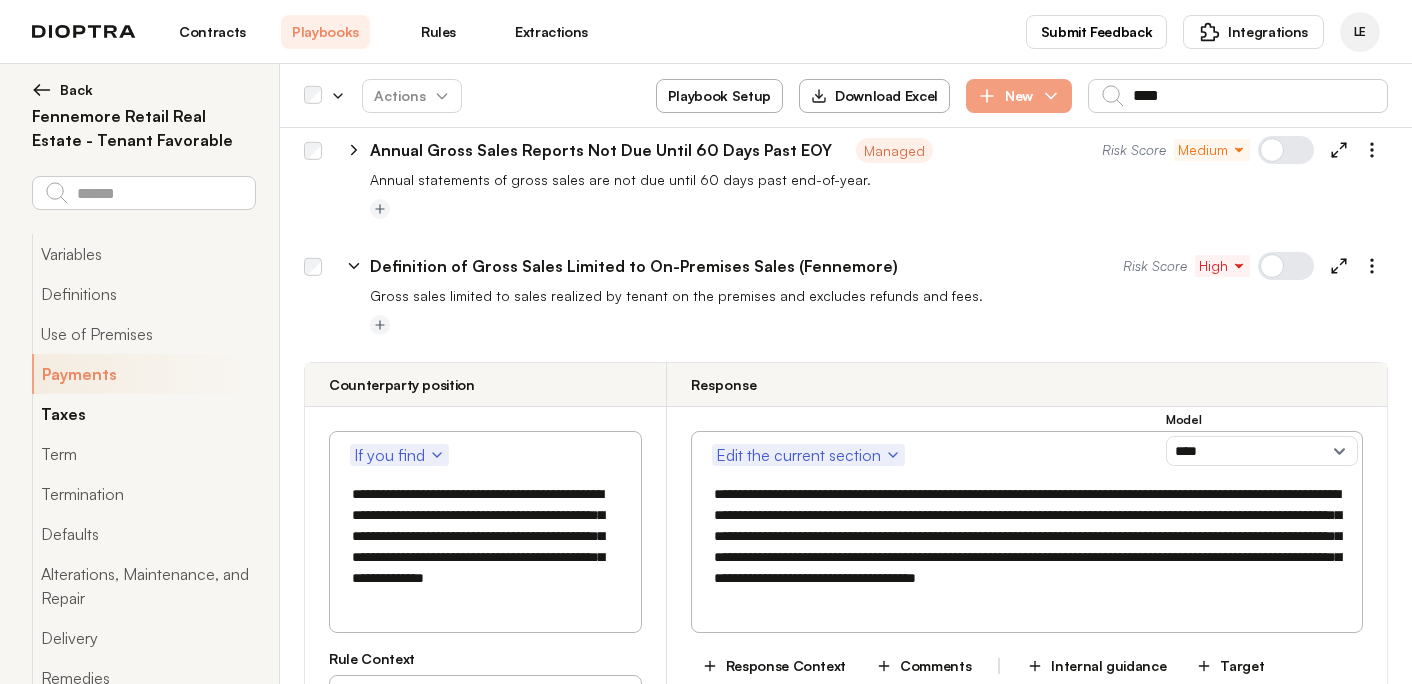 click on "Taxes" at bounding box center (143, 414) 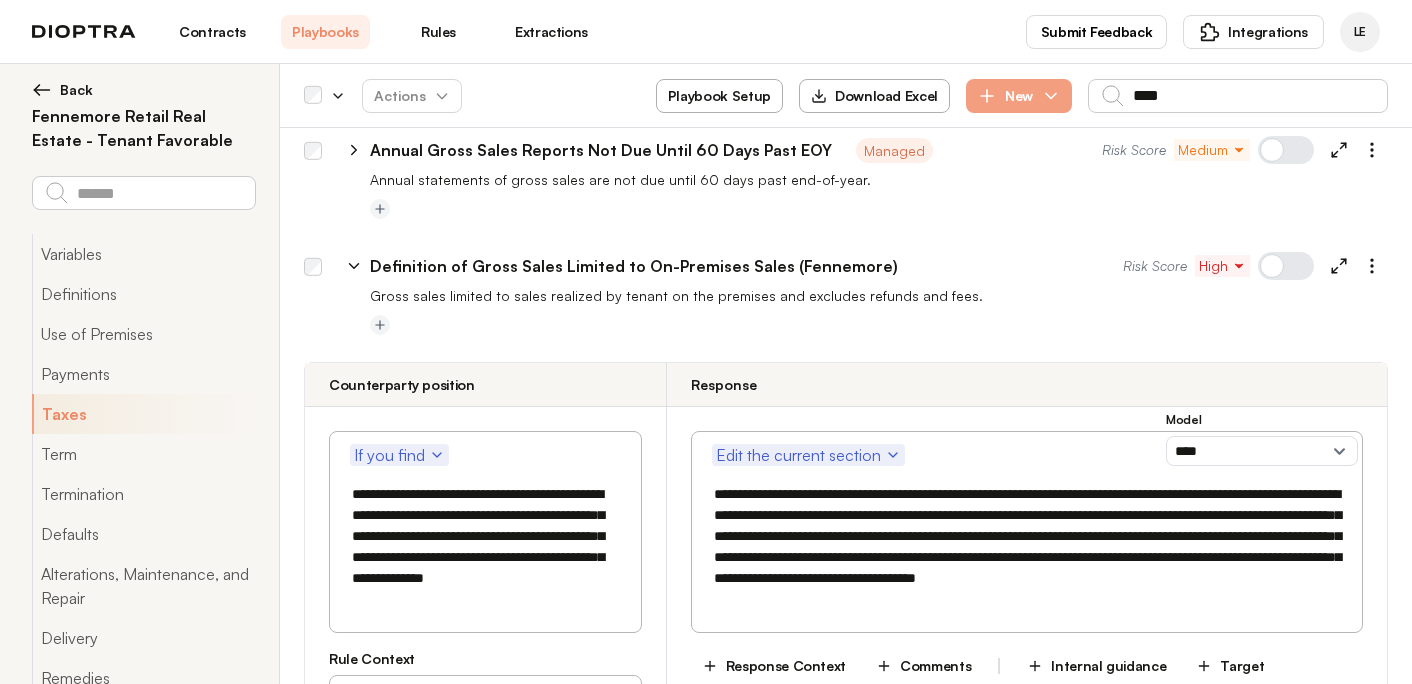 click 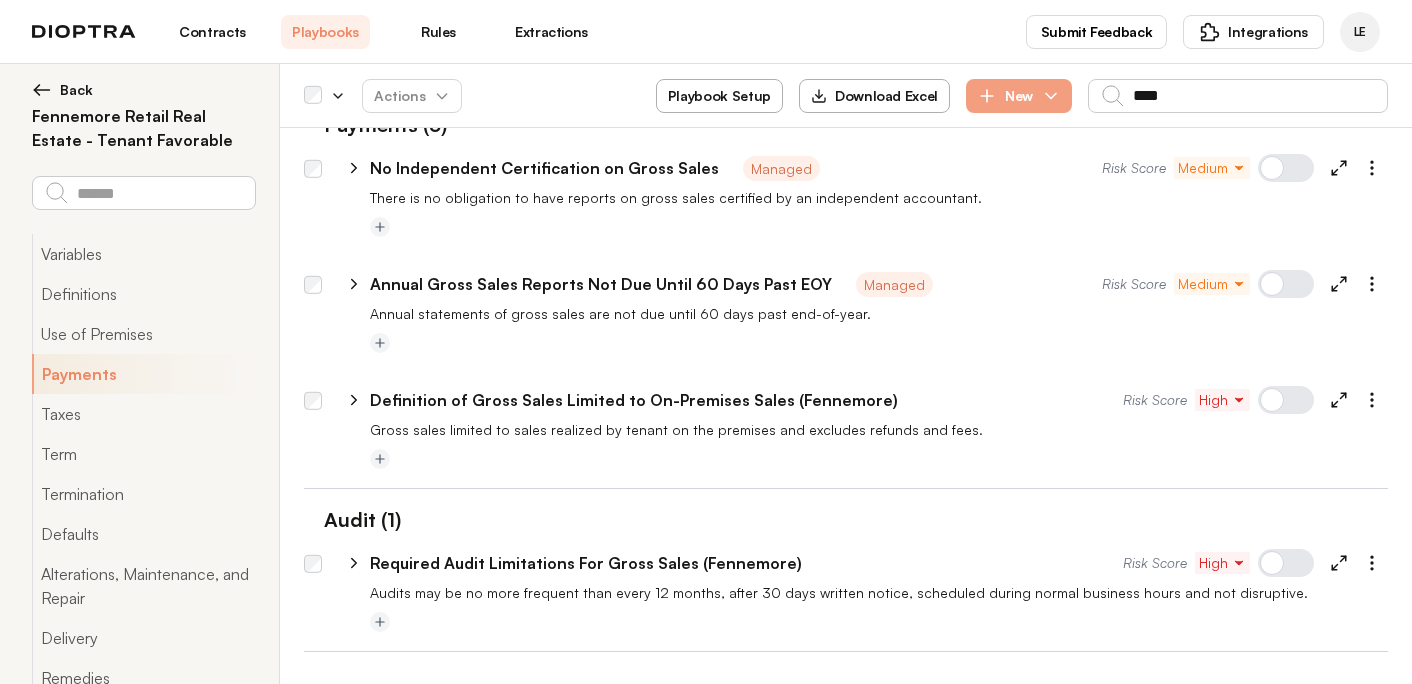 scroll, scrollTop: 0, scrollLeft: 0, axis: both 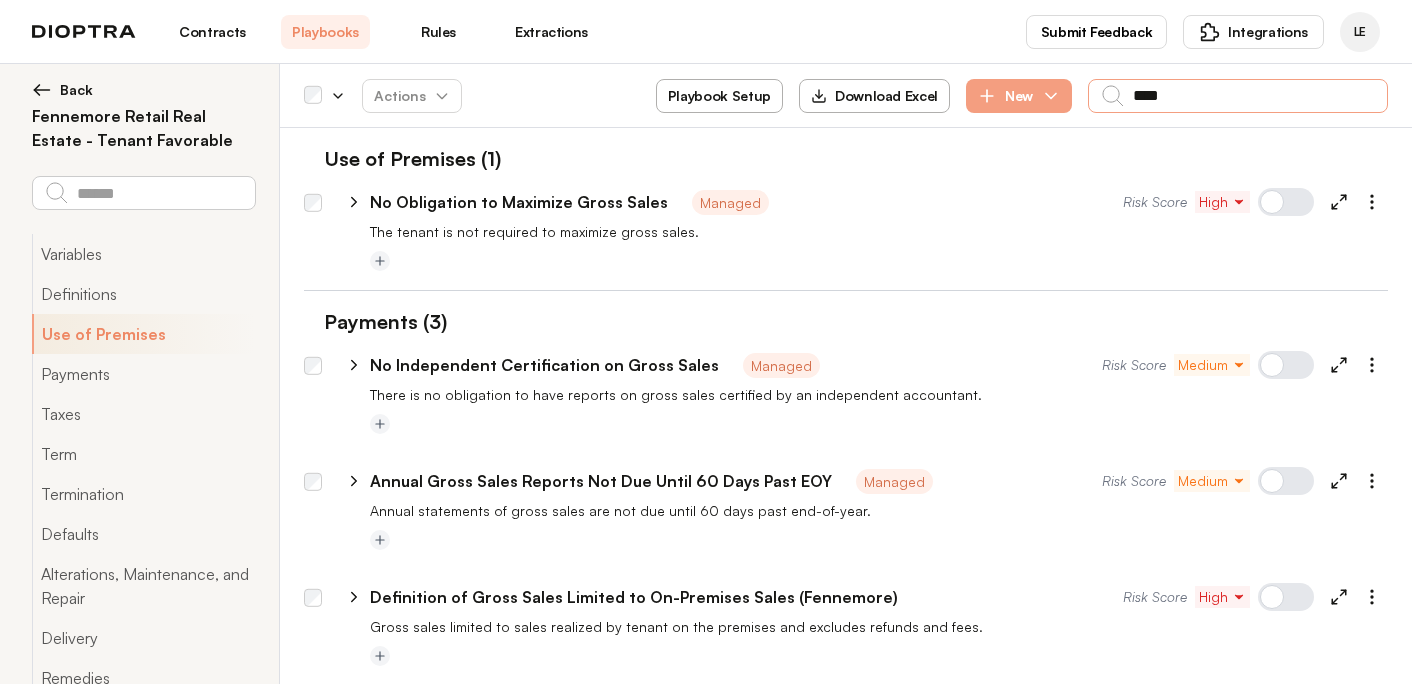 click on "****" at bounding box center (1238, 96) 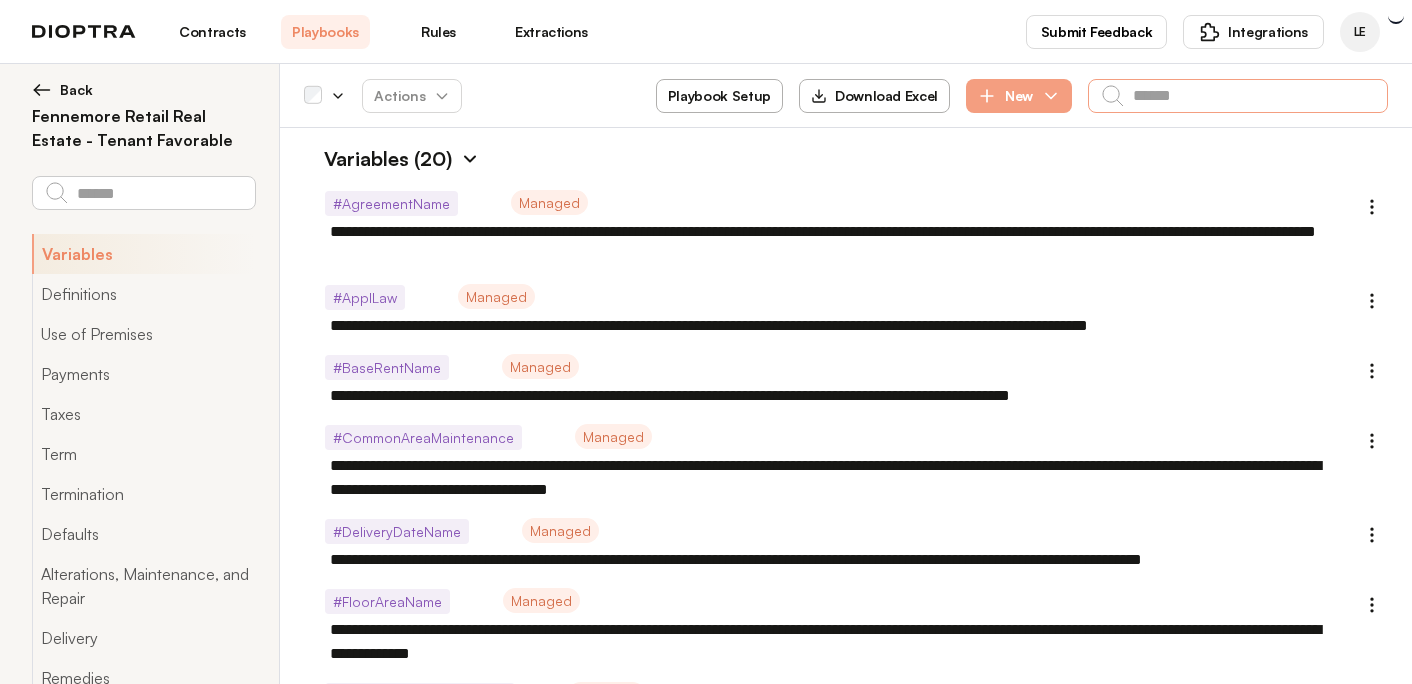 type on "*" 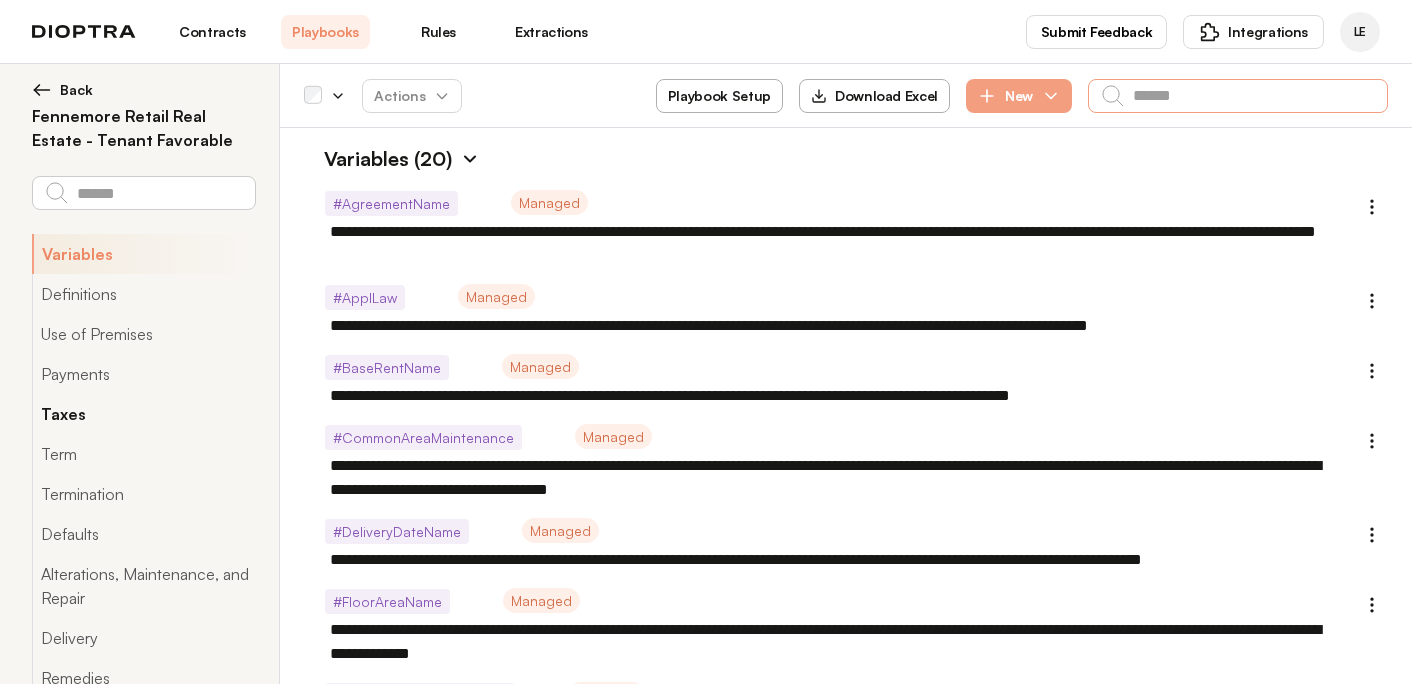 type 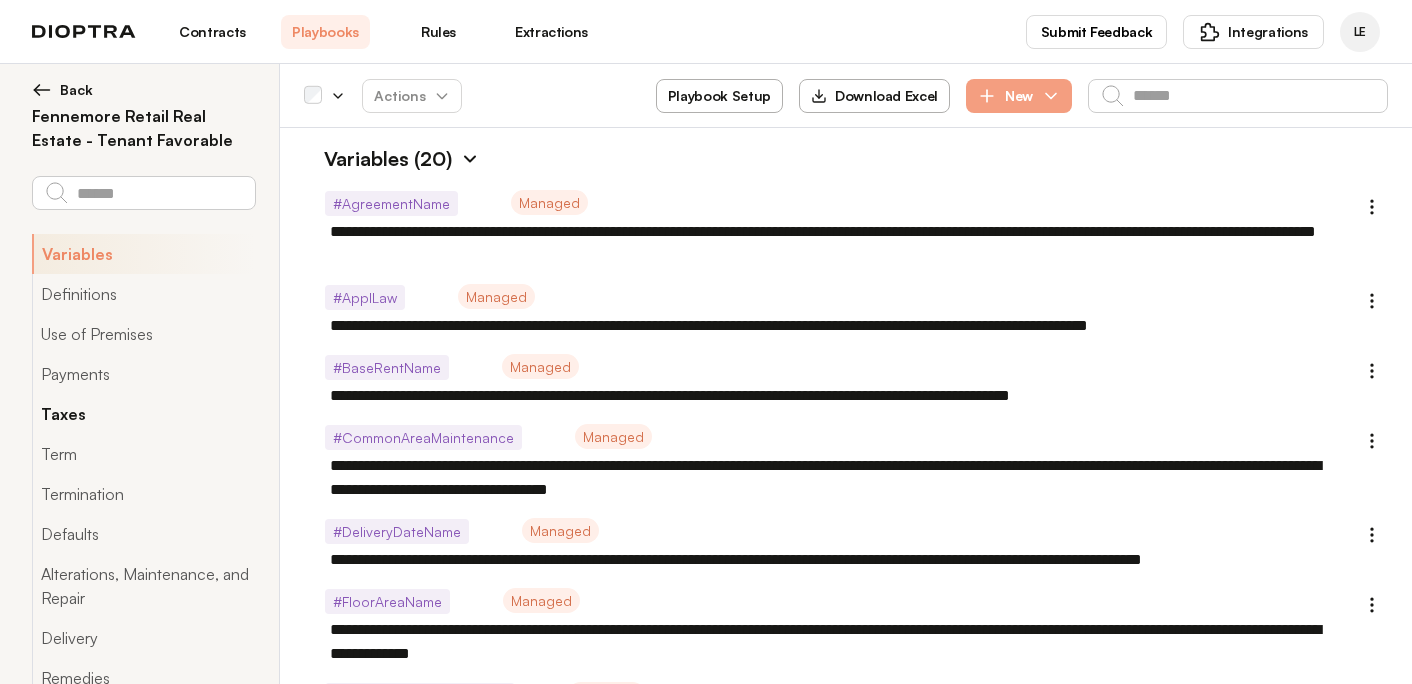 click on "Taxes" at bounding box center (143, 414) 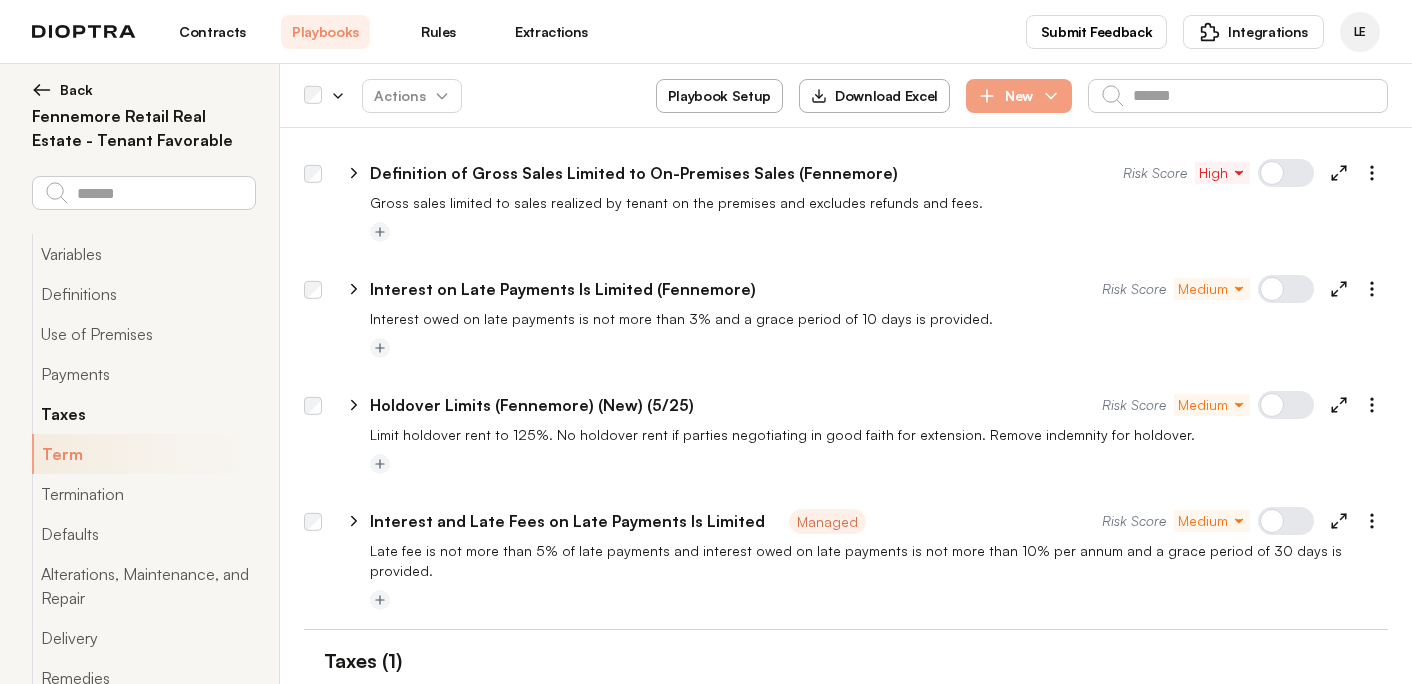 scroll, scrollTop: 5537, scrollLeft: 0, axis: vertical 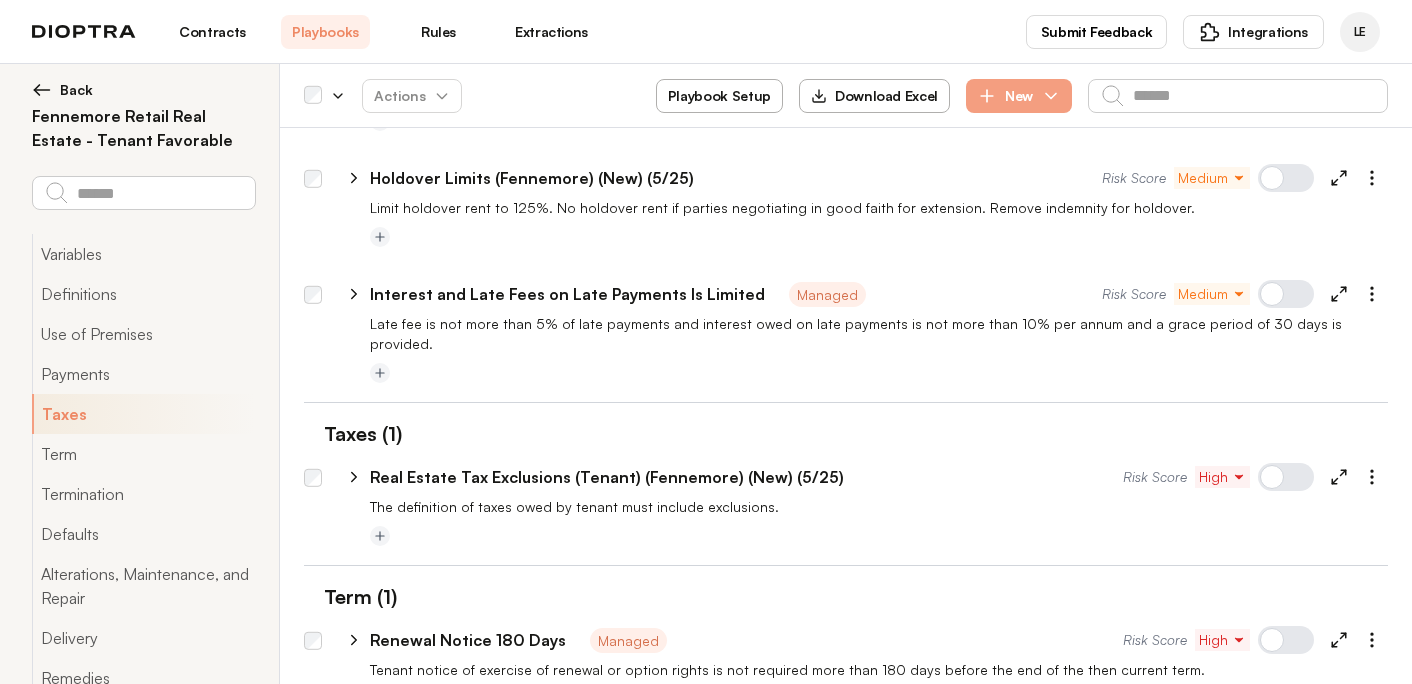 click 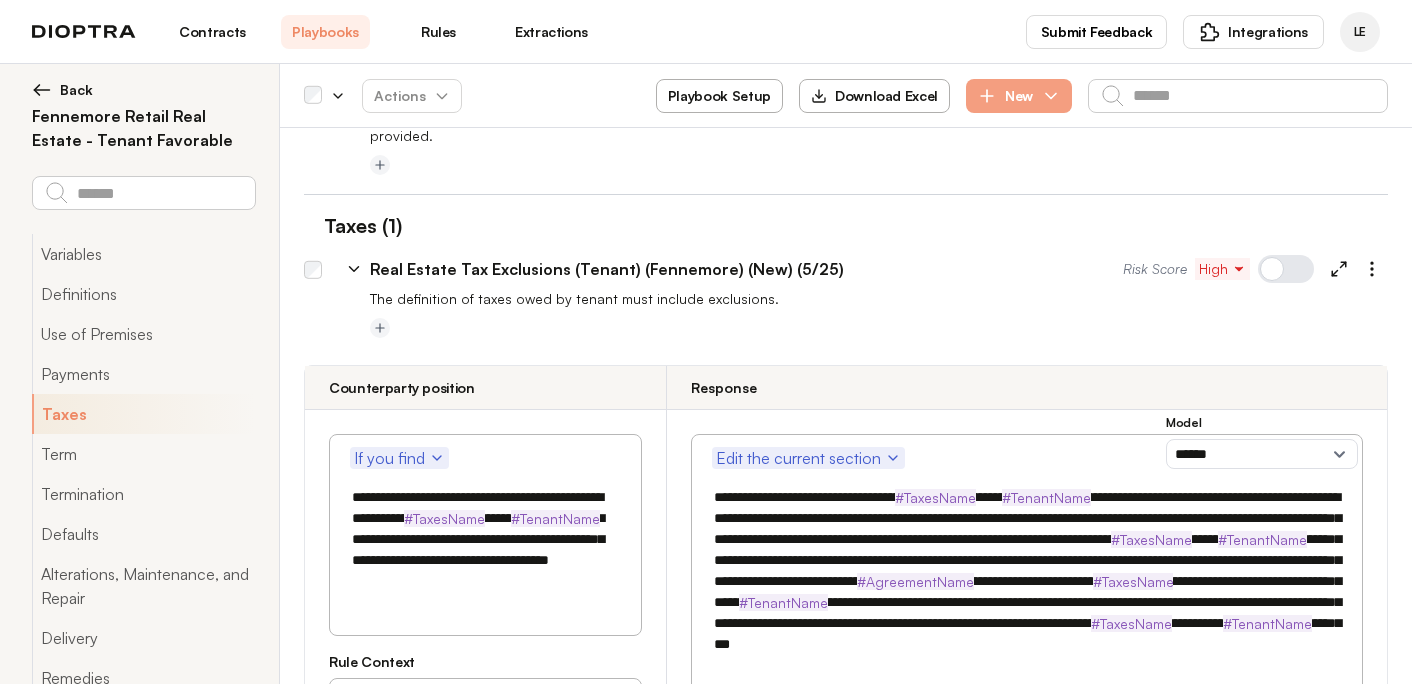 scroll, scrollTop: 5762, scrollLeft: 0, axis: vertical 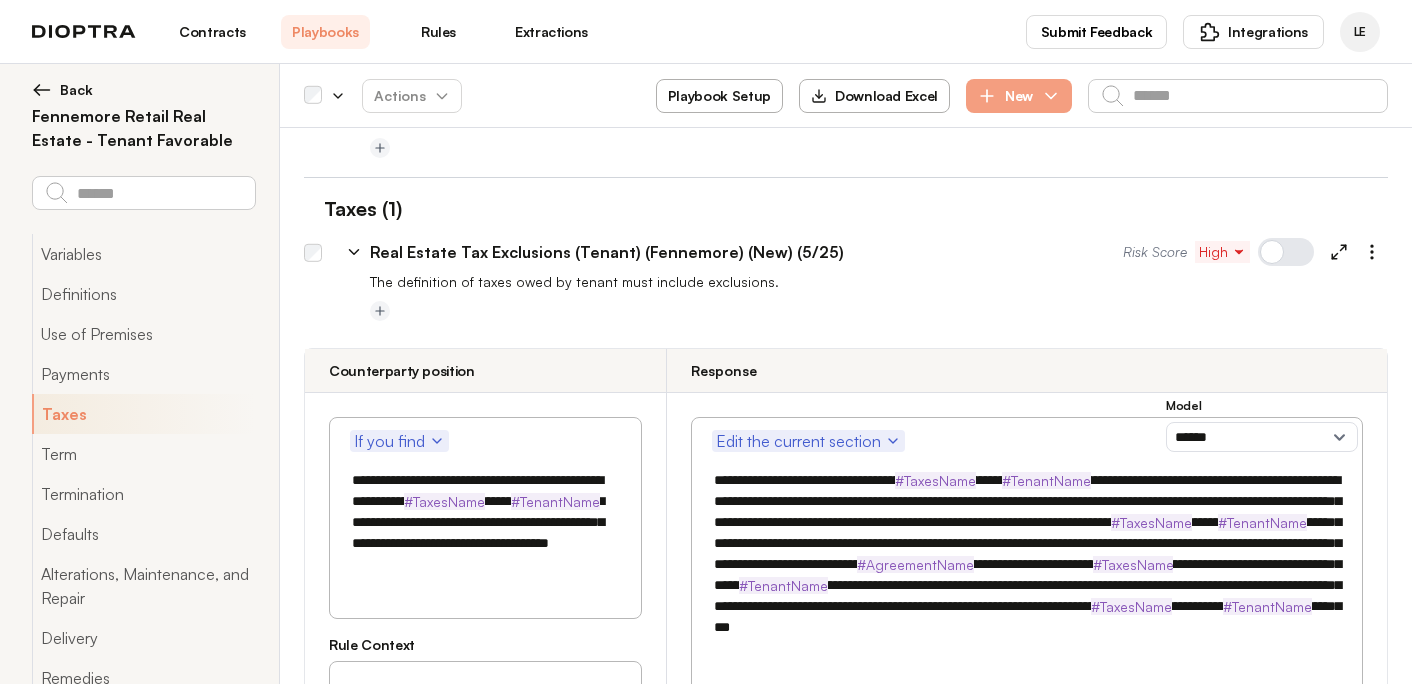 click on "**********" at bounding box center (485, 522) 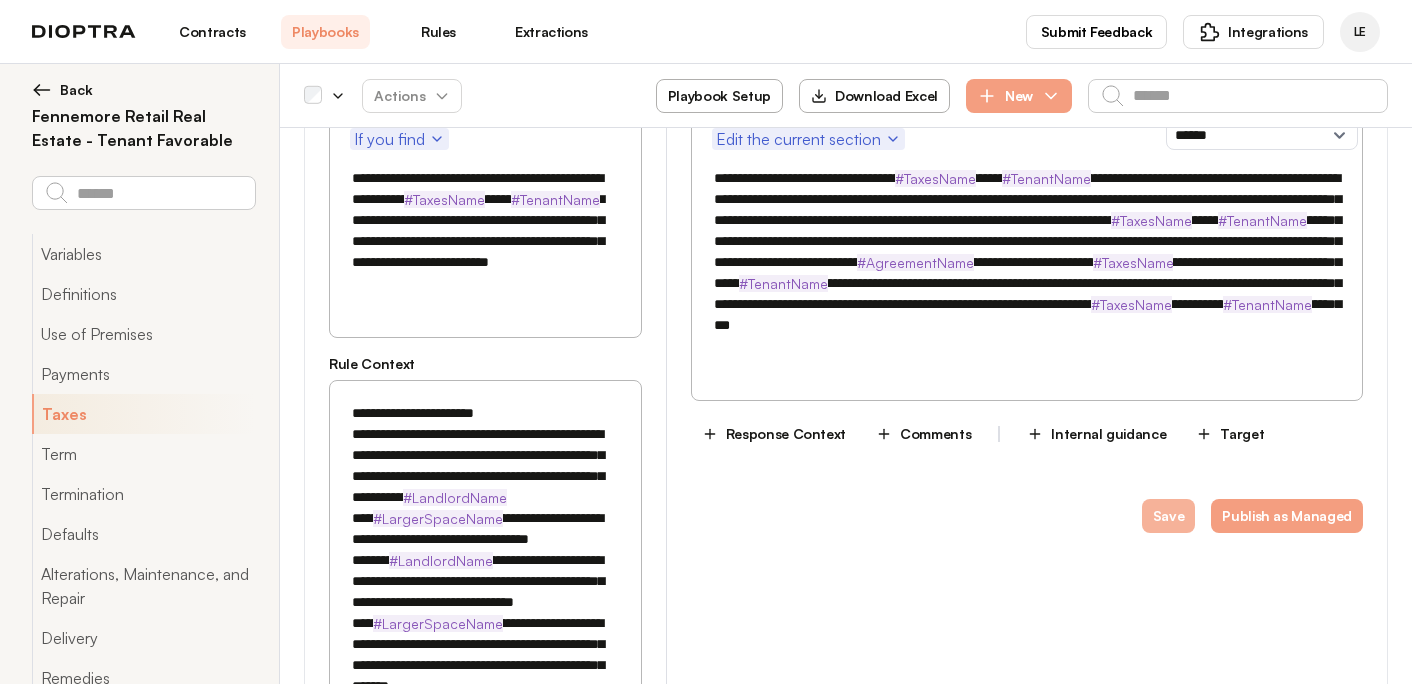 type on "**********" 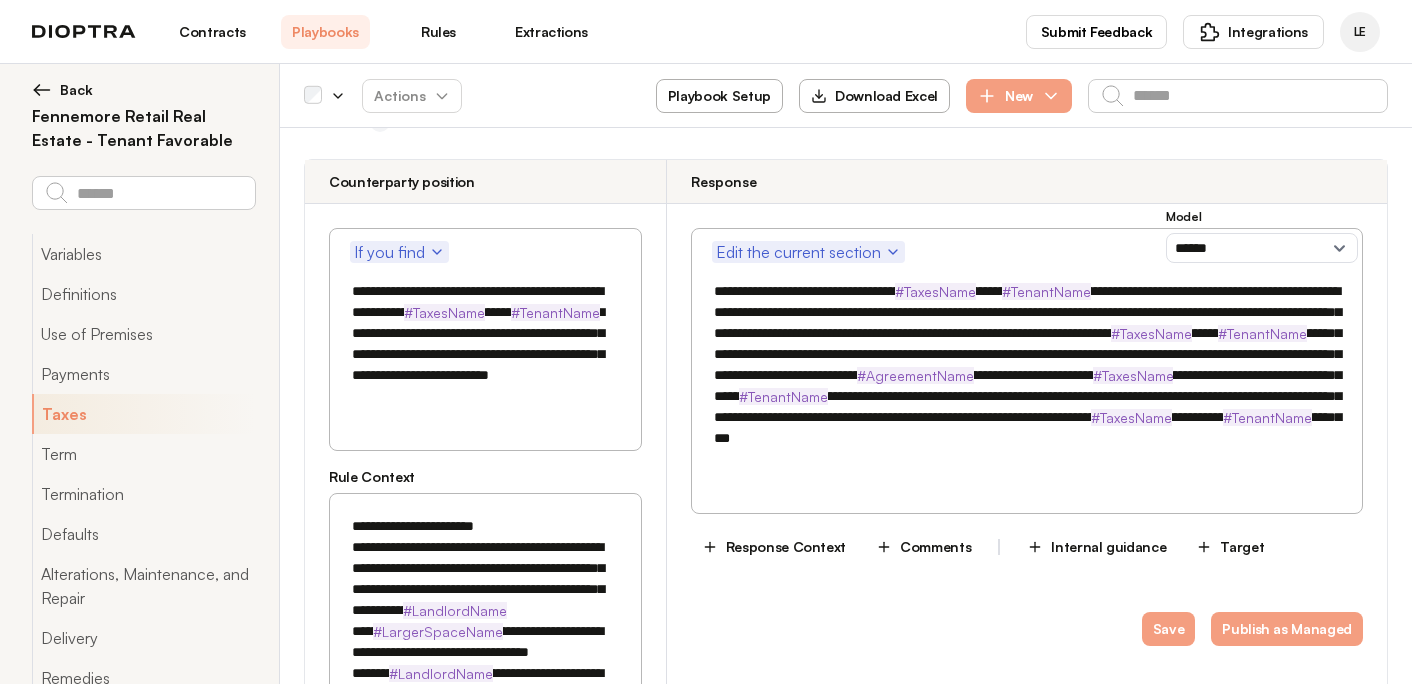 scroll, scrollTop: 5902, scrollLeft: 0, axis: vertical 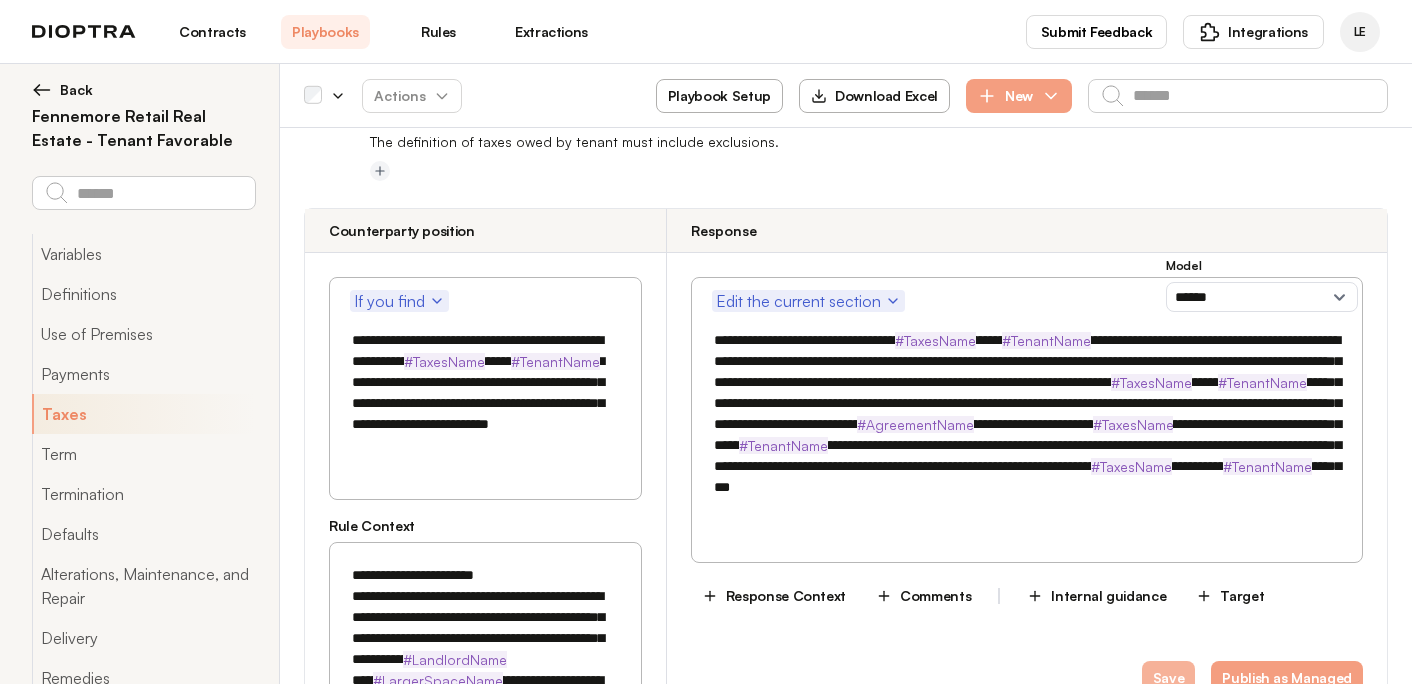 click on "Save" at bounding box center [1169, 678] 